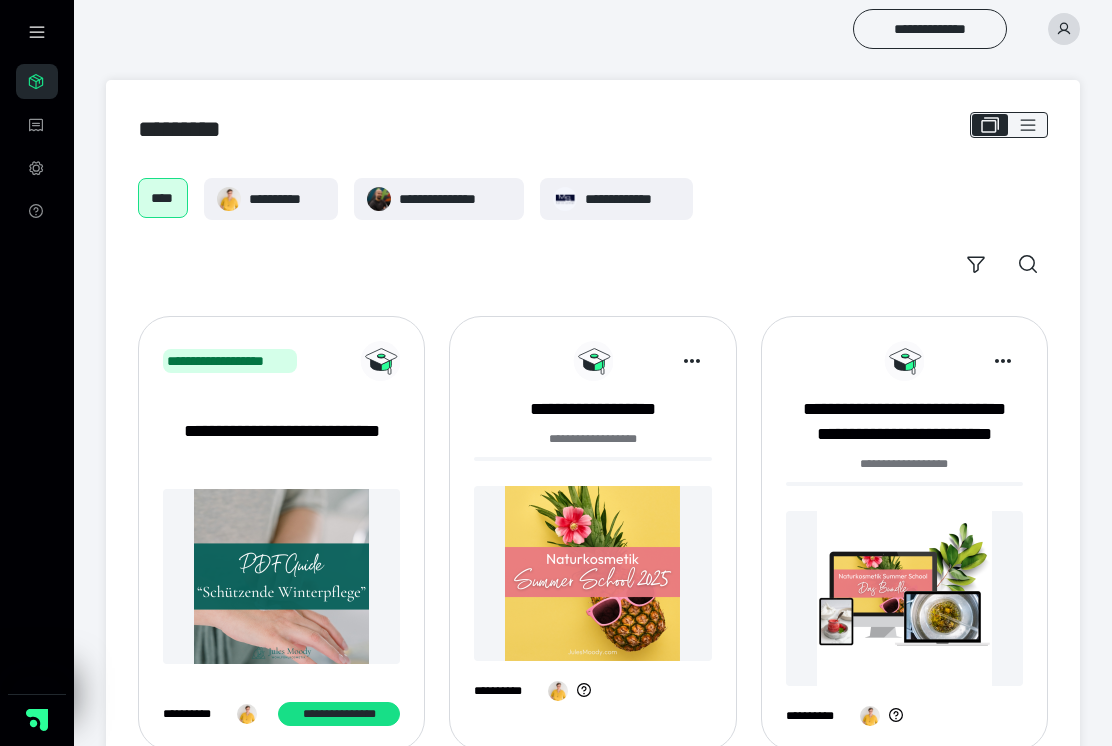 scroll, scrollTop: 0, scrollLeft: 0, axis: both 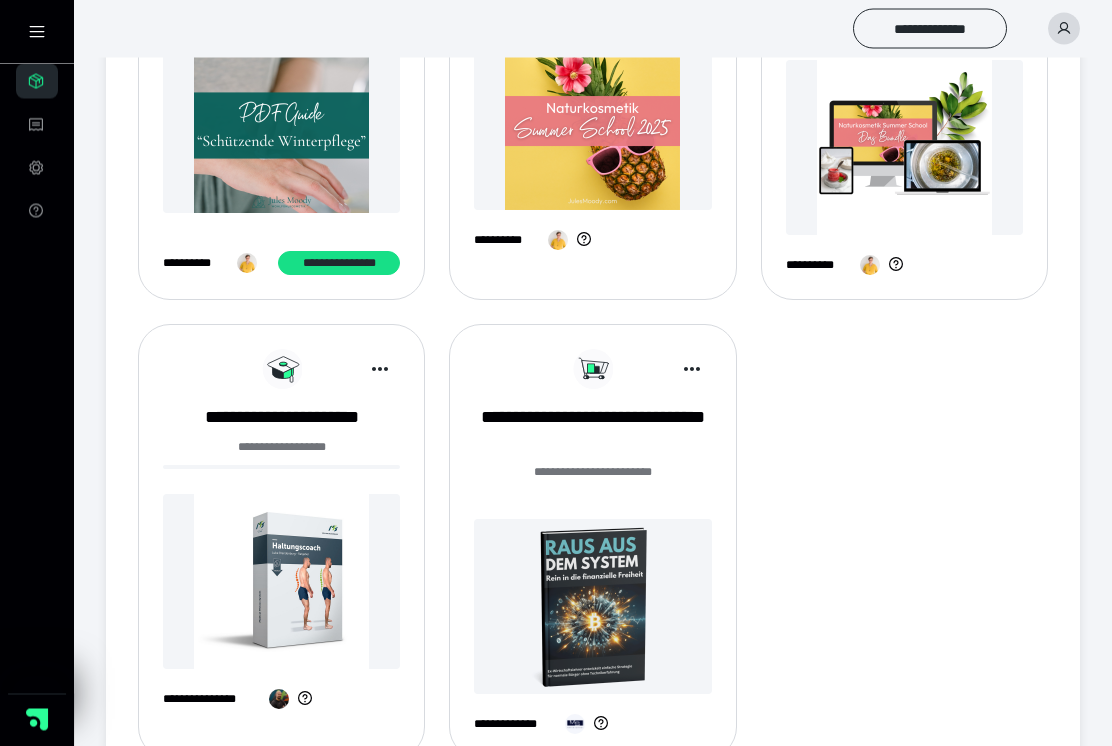click at bounding box center [592, 607] 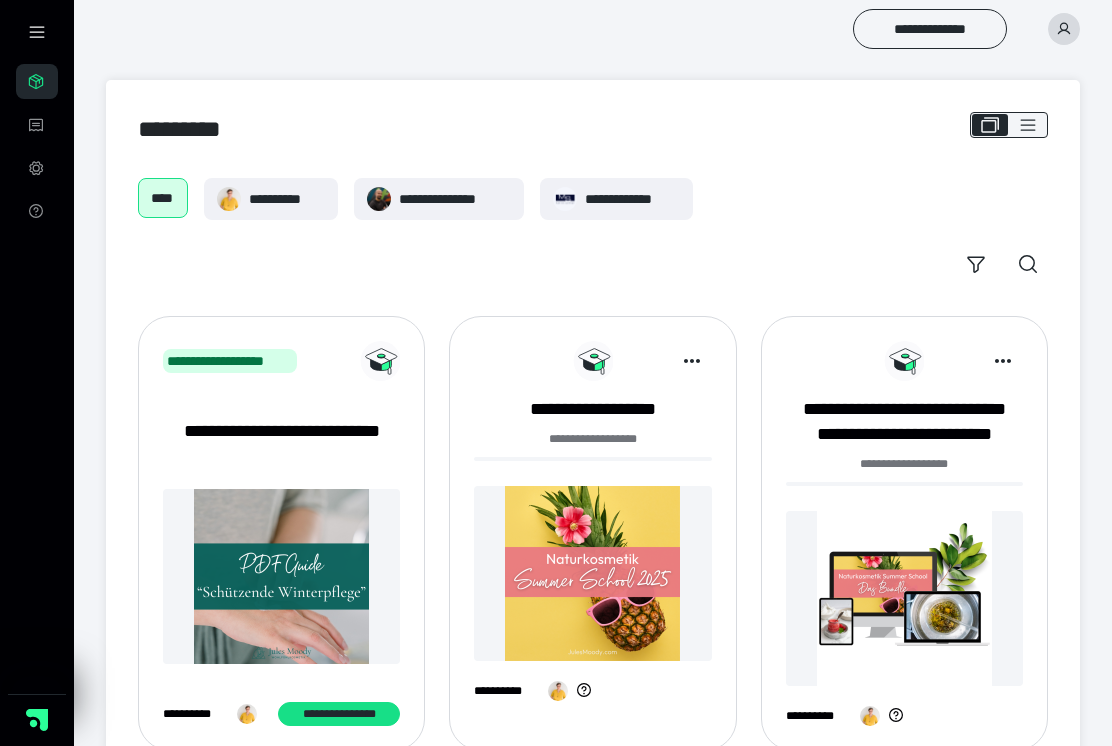 scroll, scrollTop: 489, scrollLeft: 0, axis: vertical 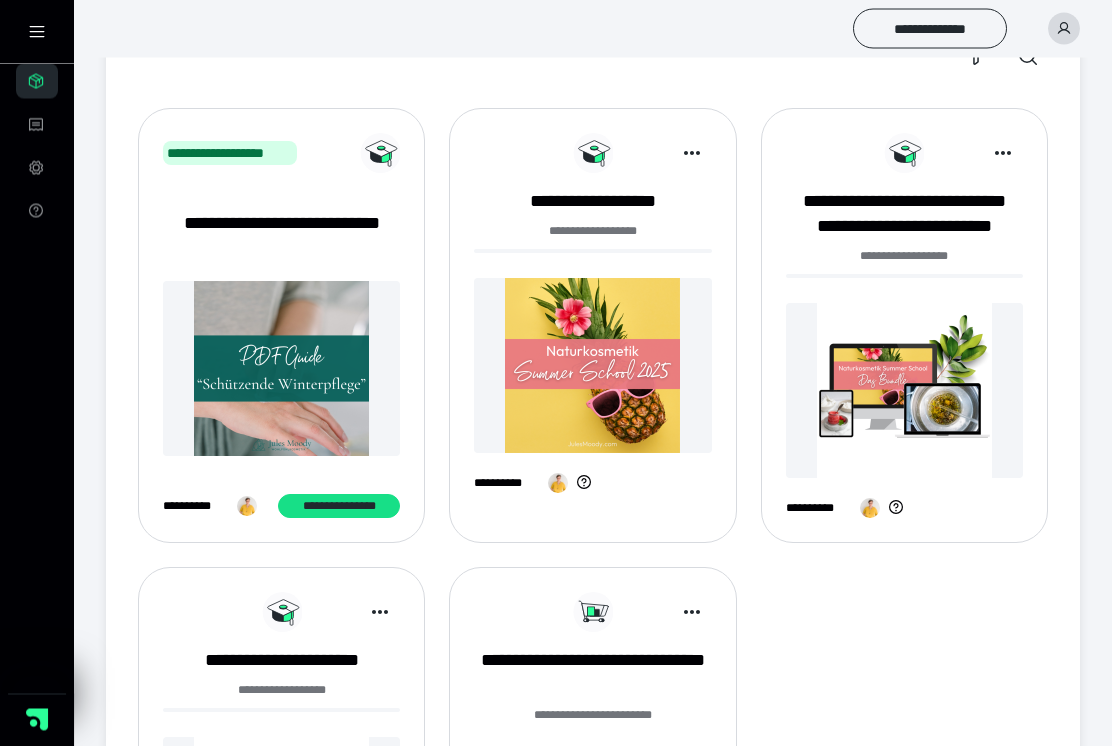 click at bounding box center [592, 366] 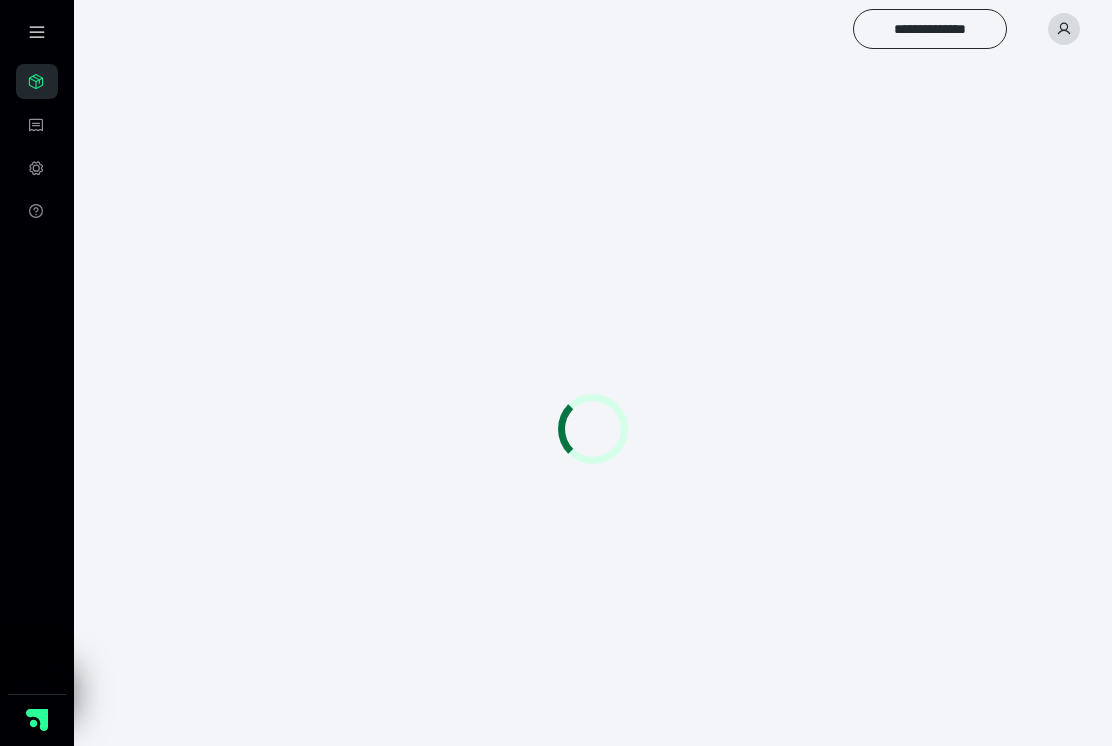 scroll, scrollTop: 0, scrollLeft: 0, axis: both 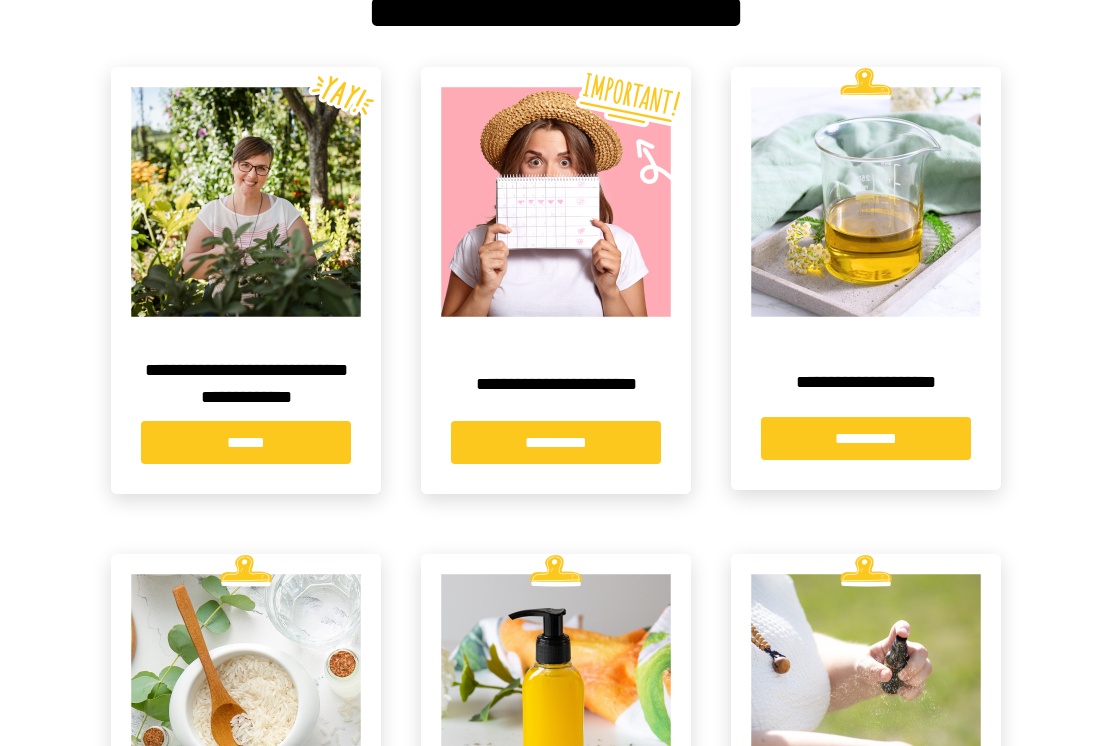 click on "**********" at bounding box center (556, 442) 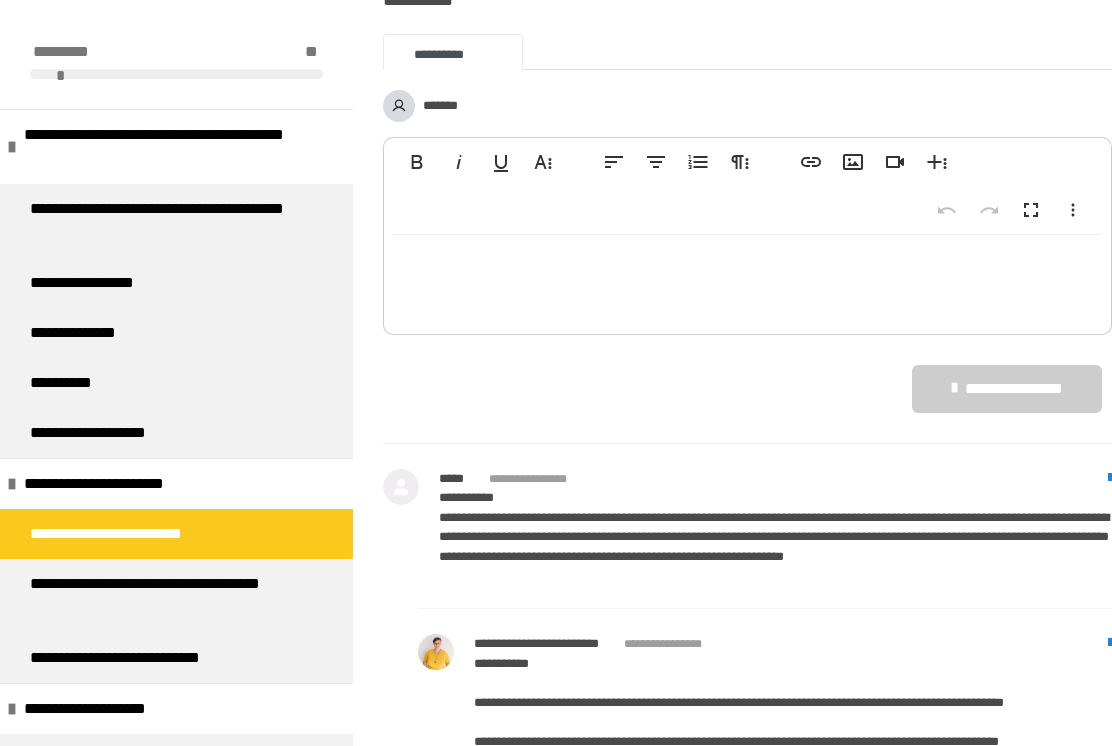 scroll, scrollTop: 1131, scrollLeft: 0, axis: vertical 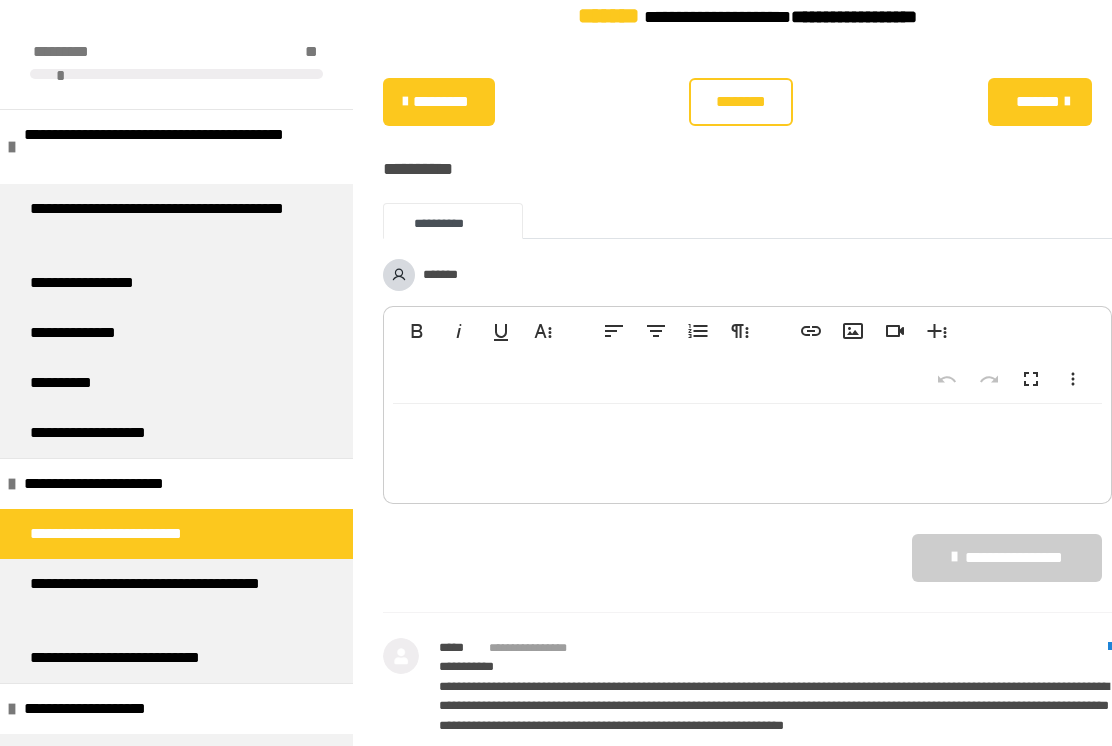 click on "*******" at bounding box center [1038, 102] 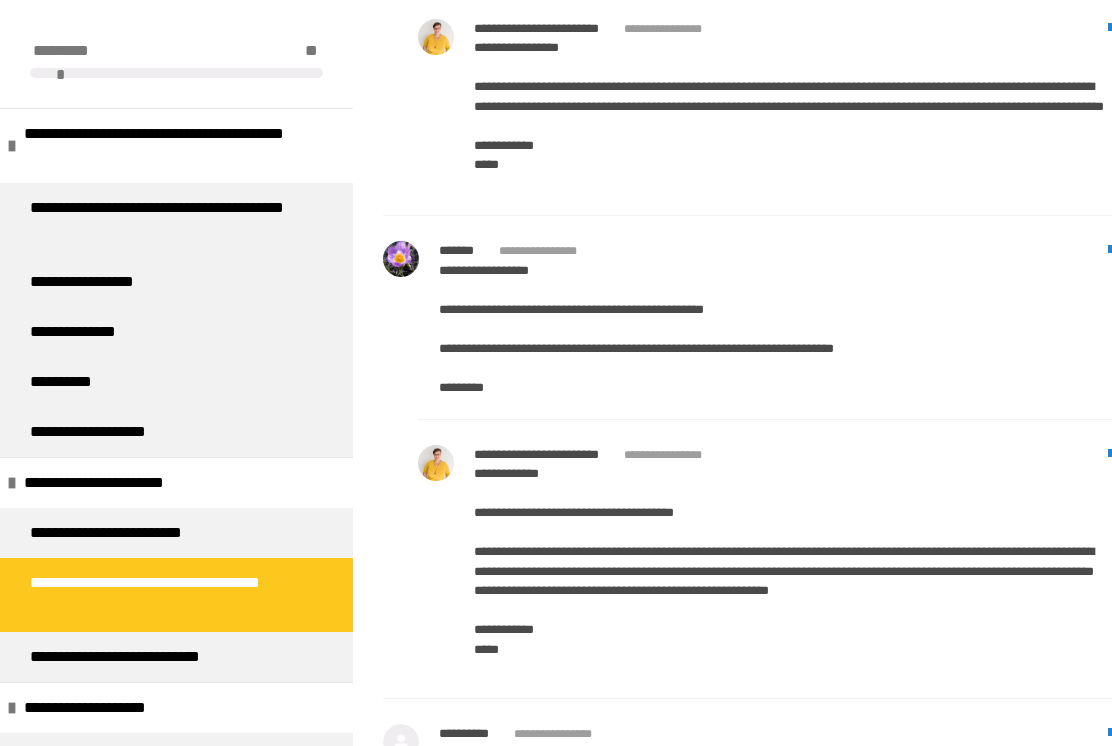 scroll, scrollTop: 3224, scrollLeft: 0, axis: vertical 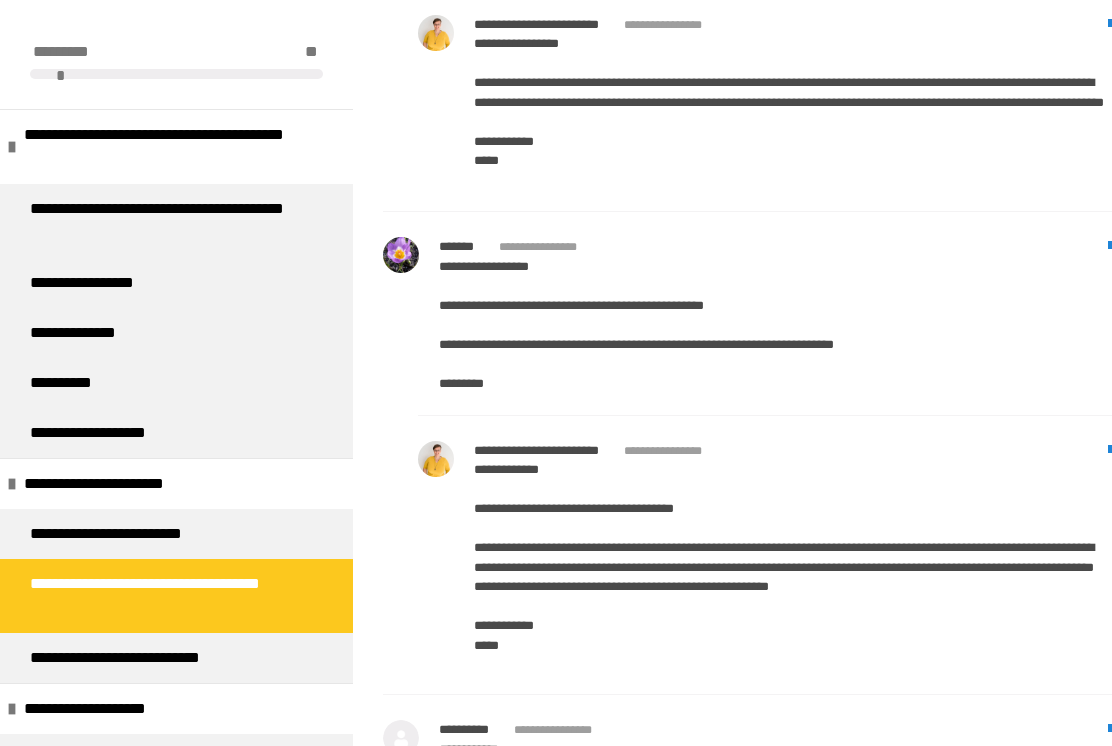 click on "**********" at bounding box center [95, 283] 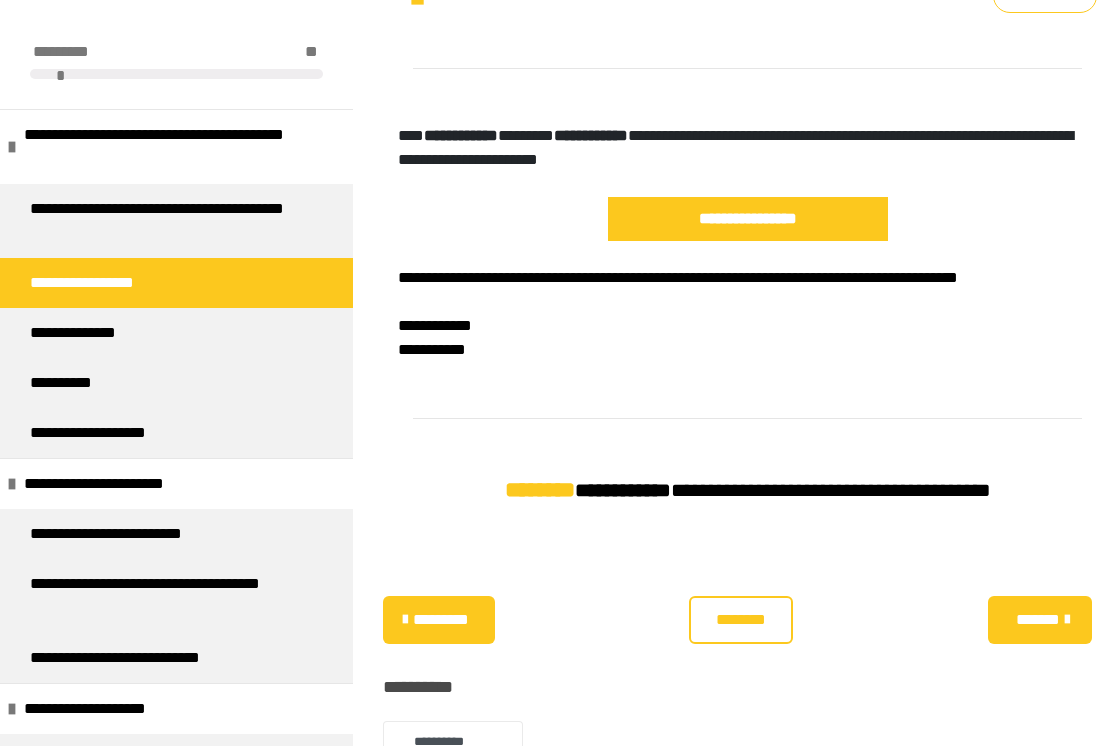 scroll, scrollTop: 1446, scrollLeft: 0, axis: vertical 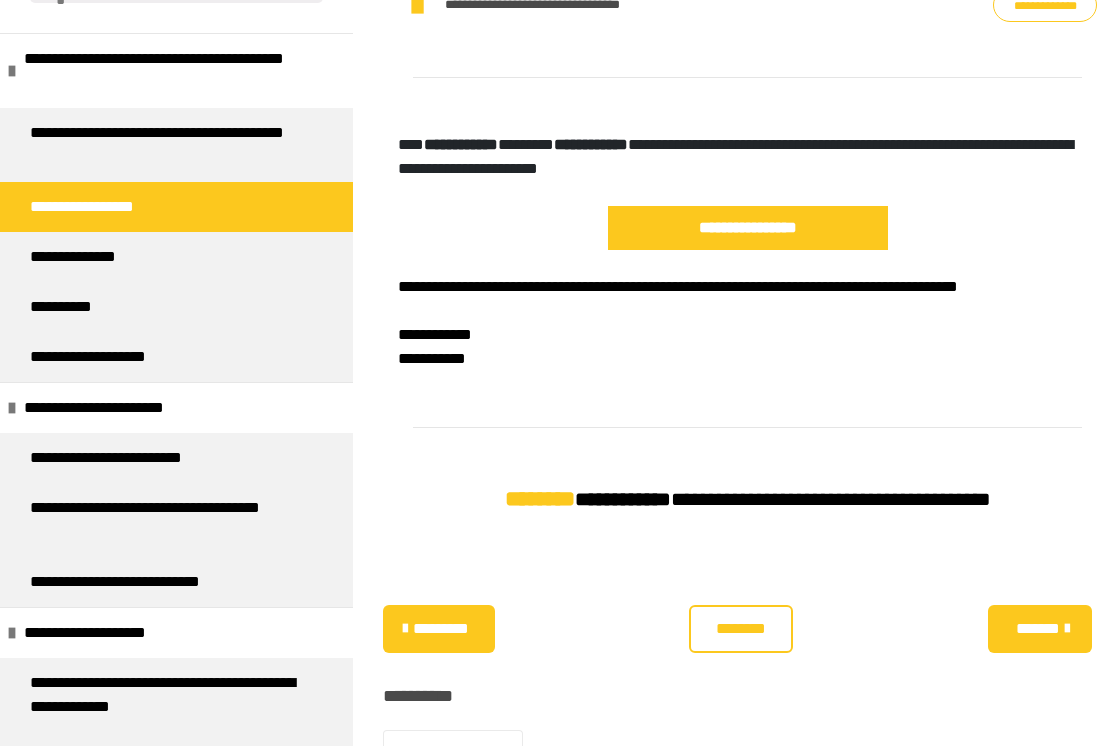 click on "**********" at bounding box center (168, 520) 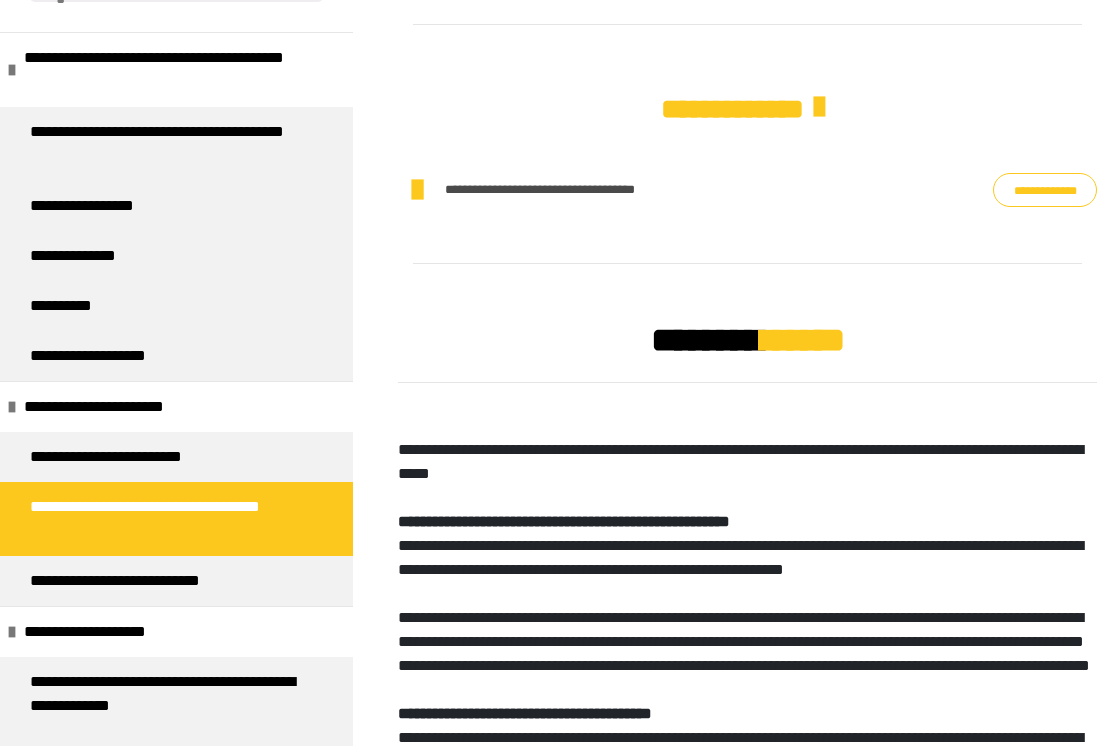 scroll, scrollTop: 1243, scrollLeft: 0, axis: vertical 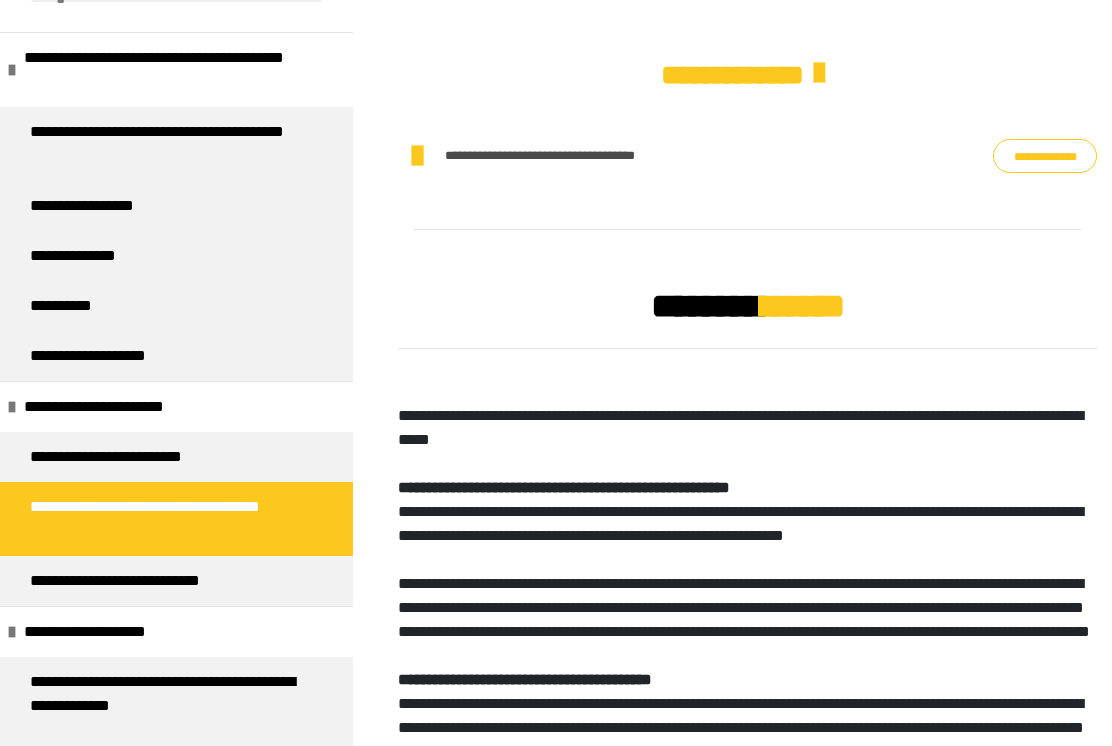 click on "**********" at bounding box center (573, 157) 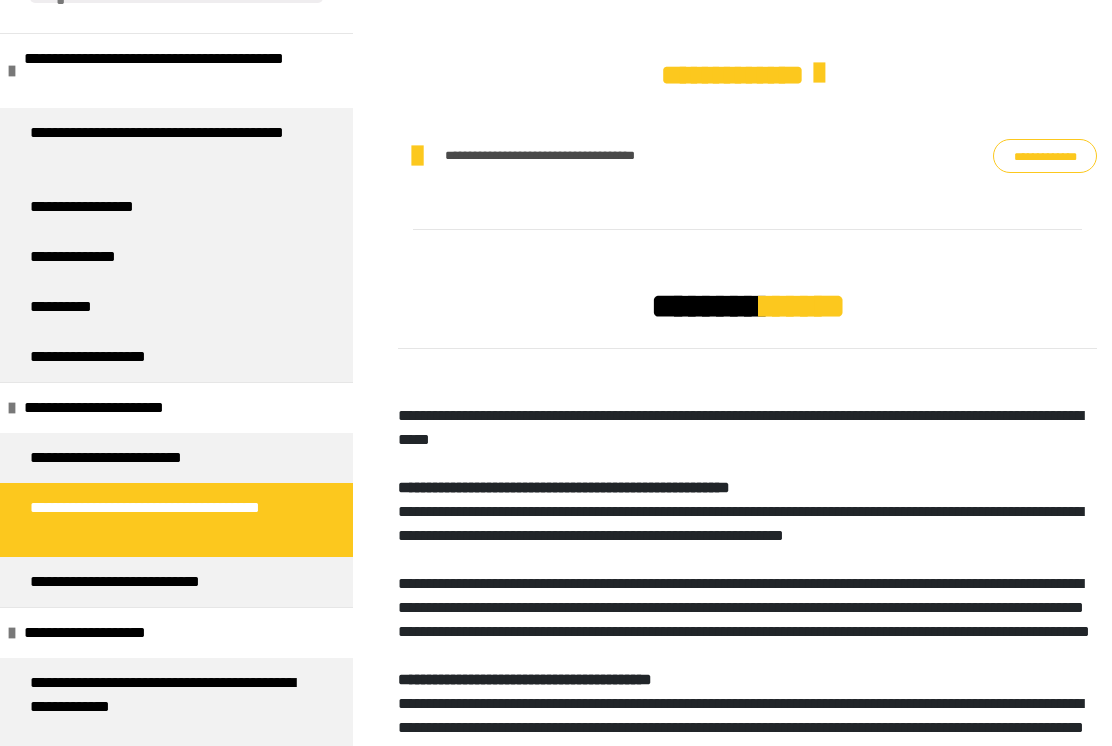 click on "**********" at bounding box center (1045, 156) 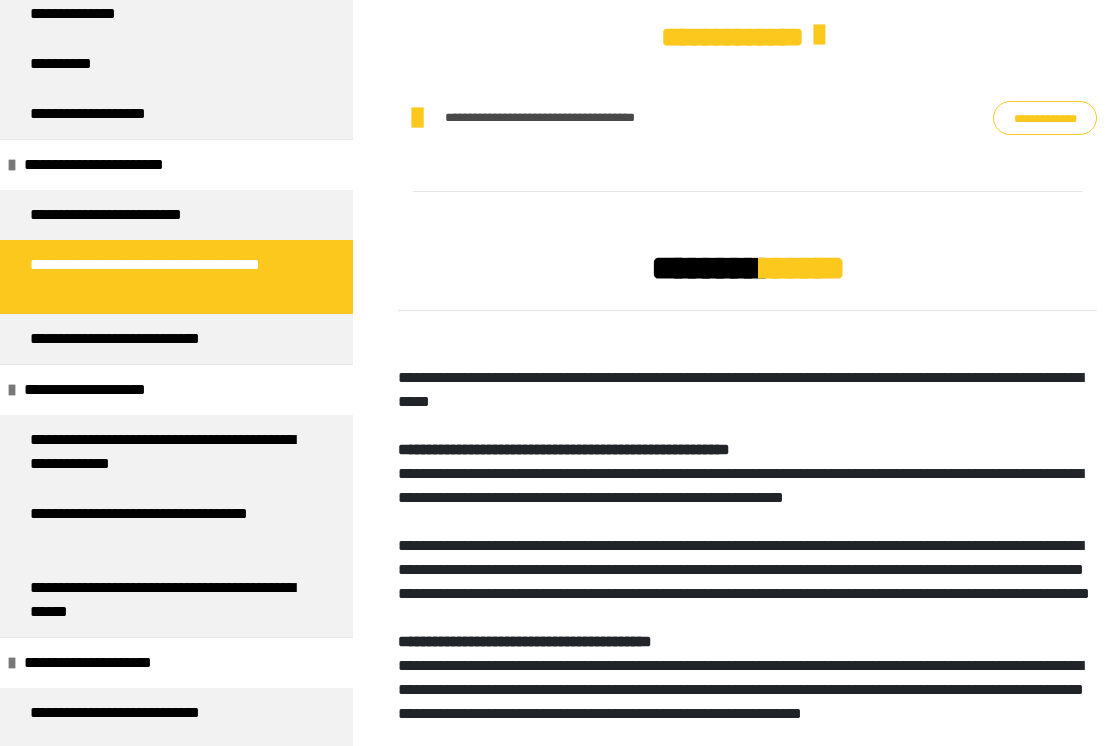 scroll, scrollTop: 328, scrollLeft: 0, axis: vertical 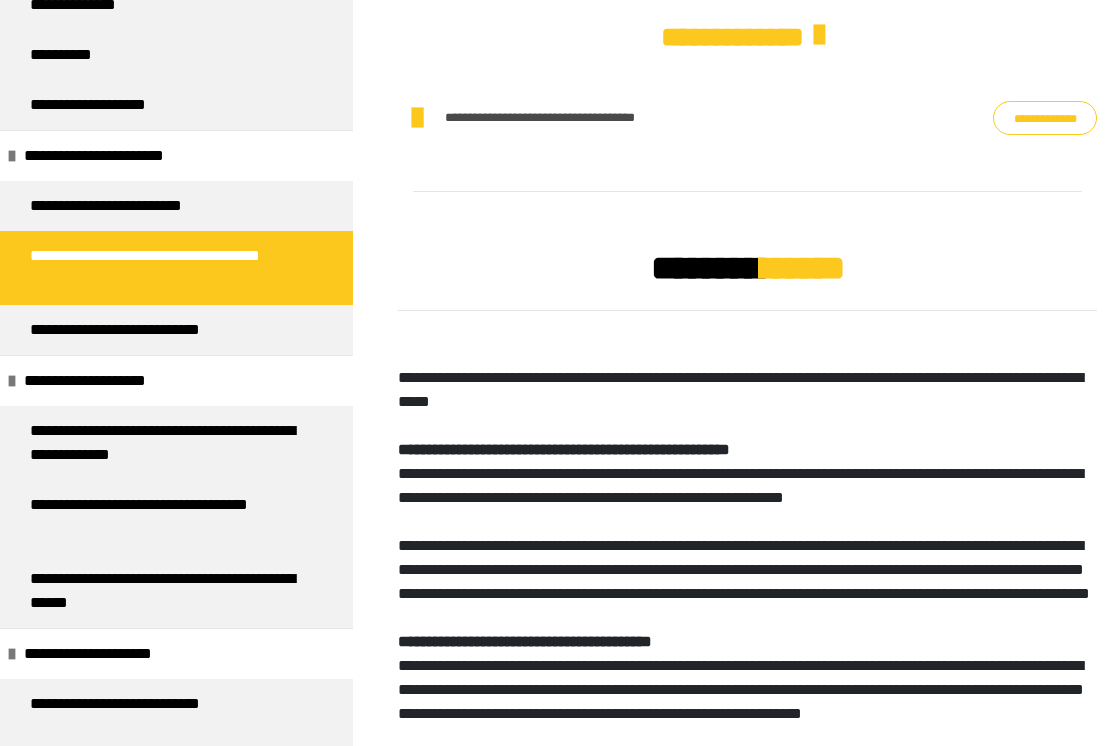 click on "**********" at bounding box center [176, 380] 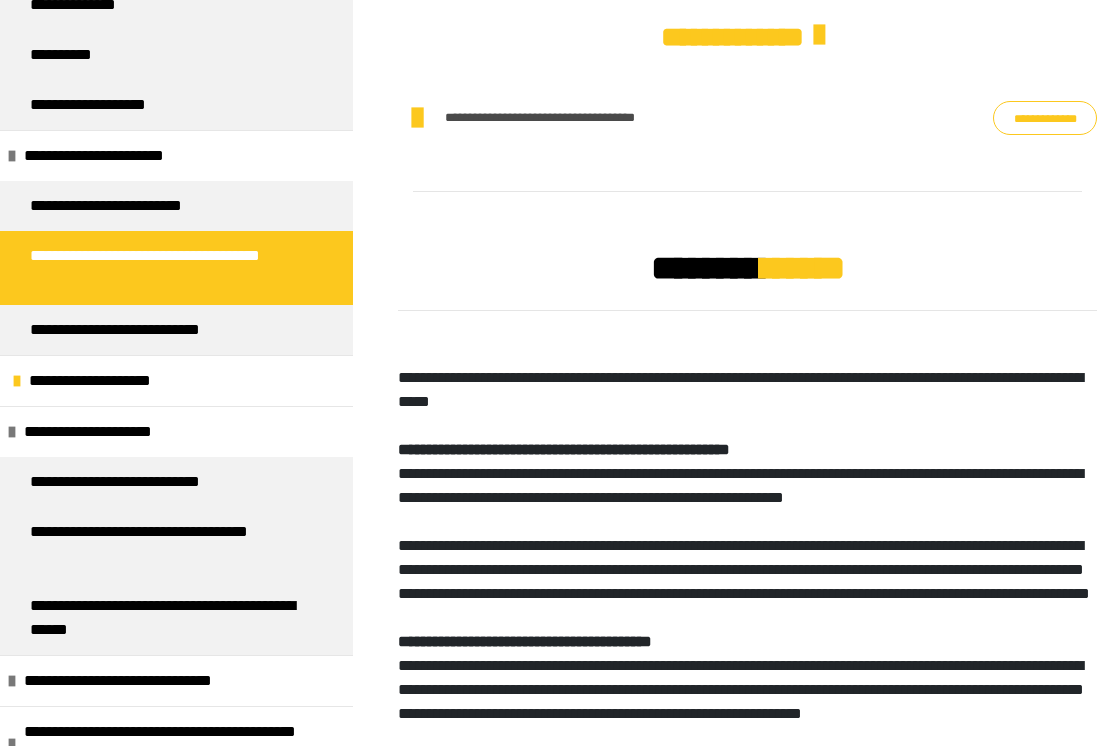 click on "**********" at bounding box center (176, 380) 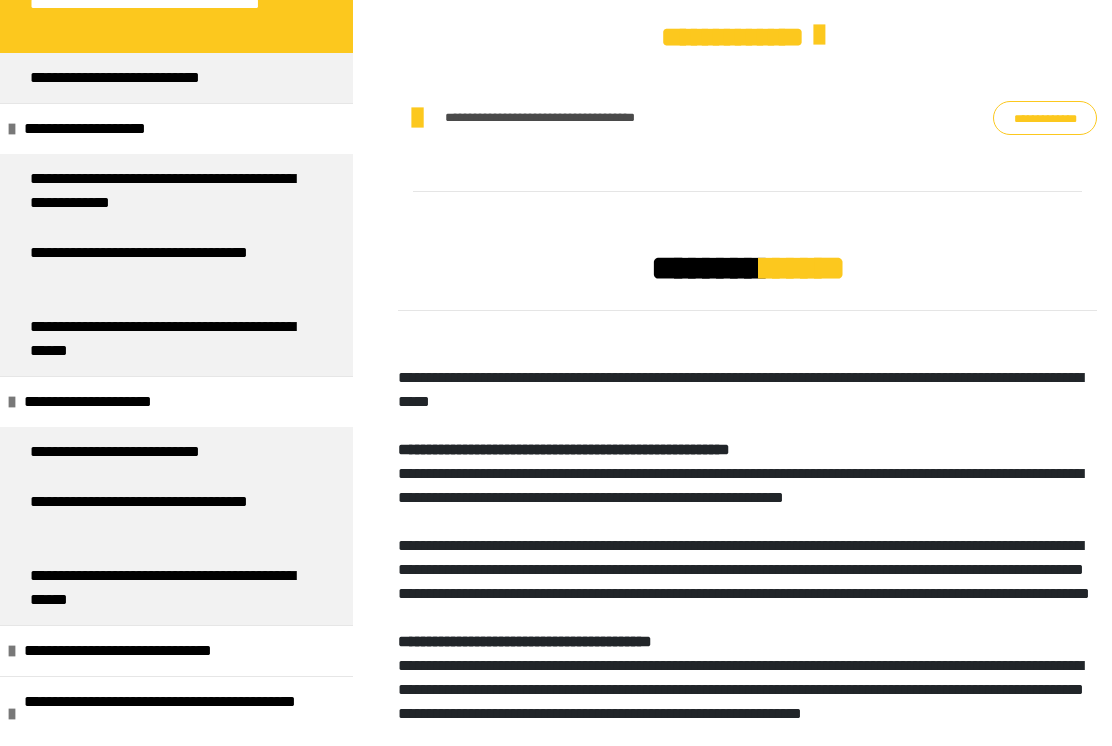 scroll, scrollTop: 580, scrollLeft: 0, axis: vertical 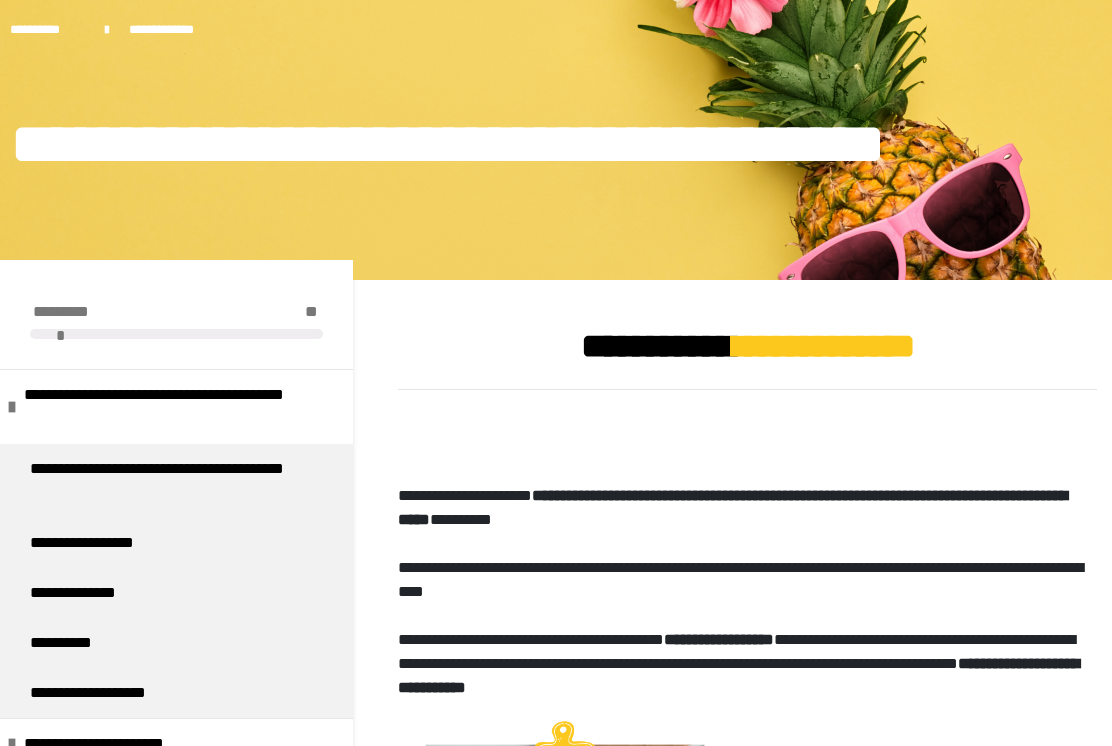 click on "**********" at bounding box center (168, 481) 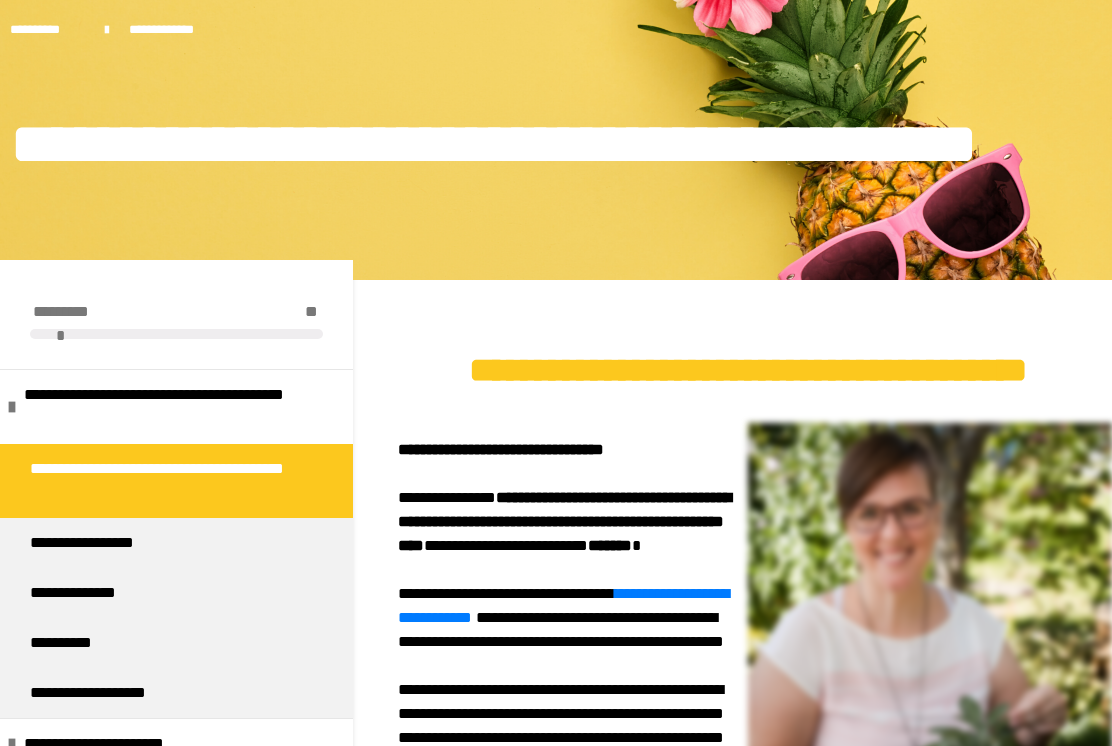 click on "**********" at bounding box center (95, 543) 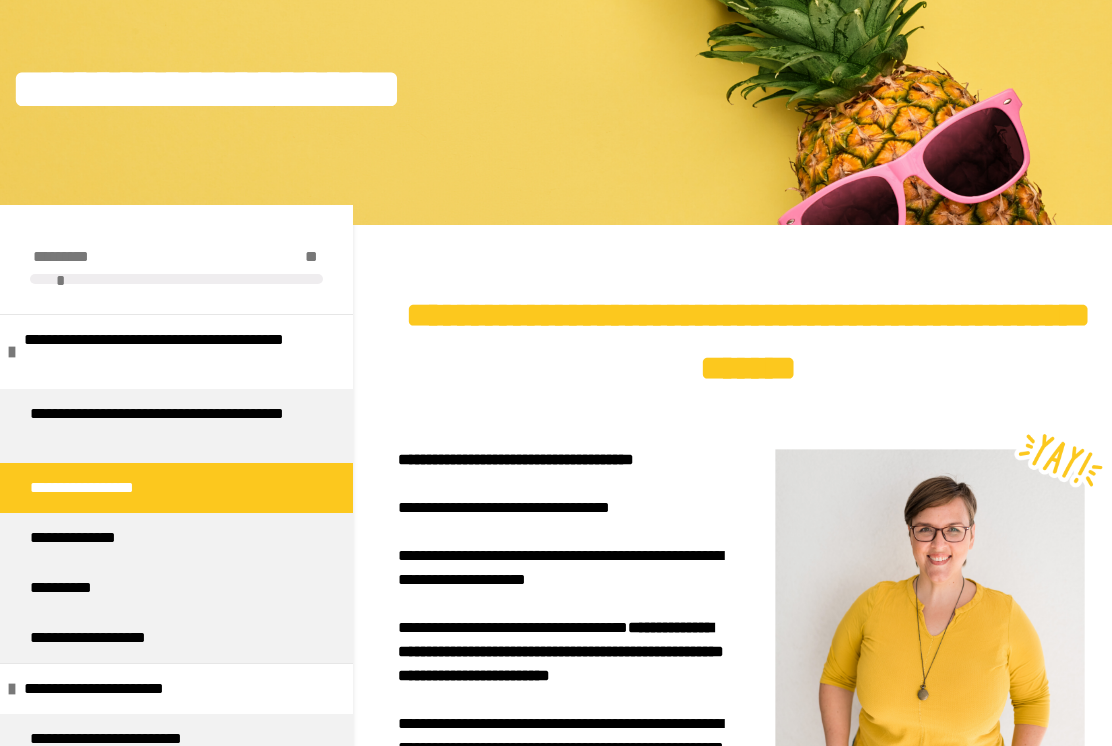 scroll, scrollTop: 72, scrollLeft: 0, axis: vertical 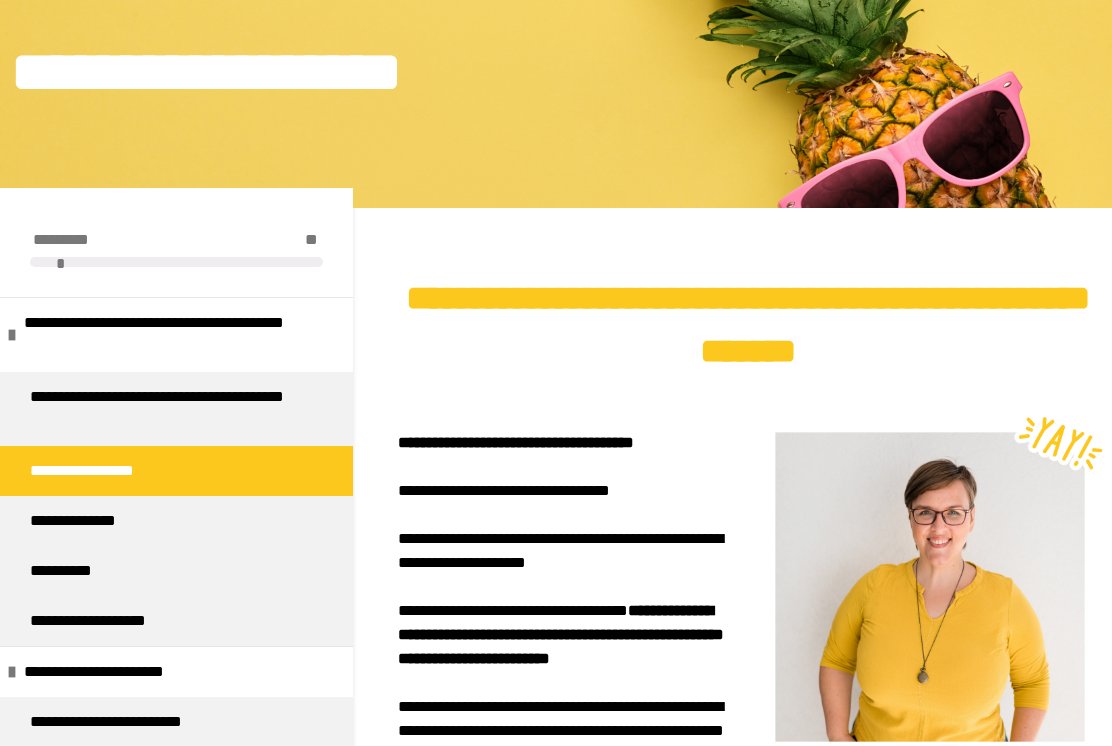 click on "**********" at bounding box center (86, 521) 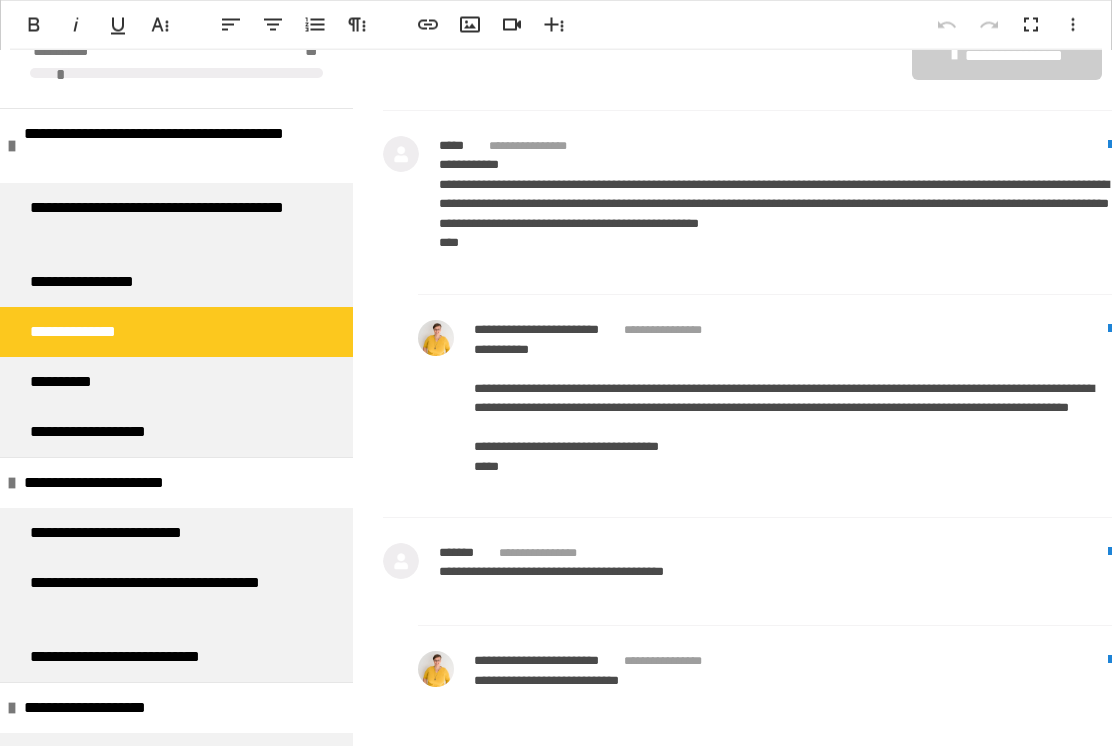 scroll, scrollTop: 5119, scrollLeft: 0, axis: vertical 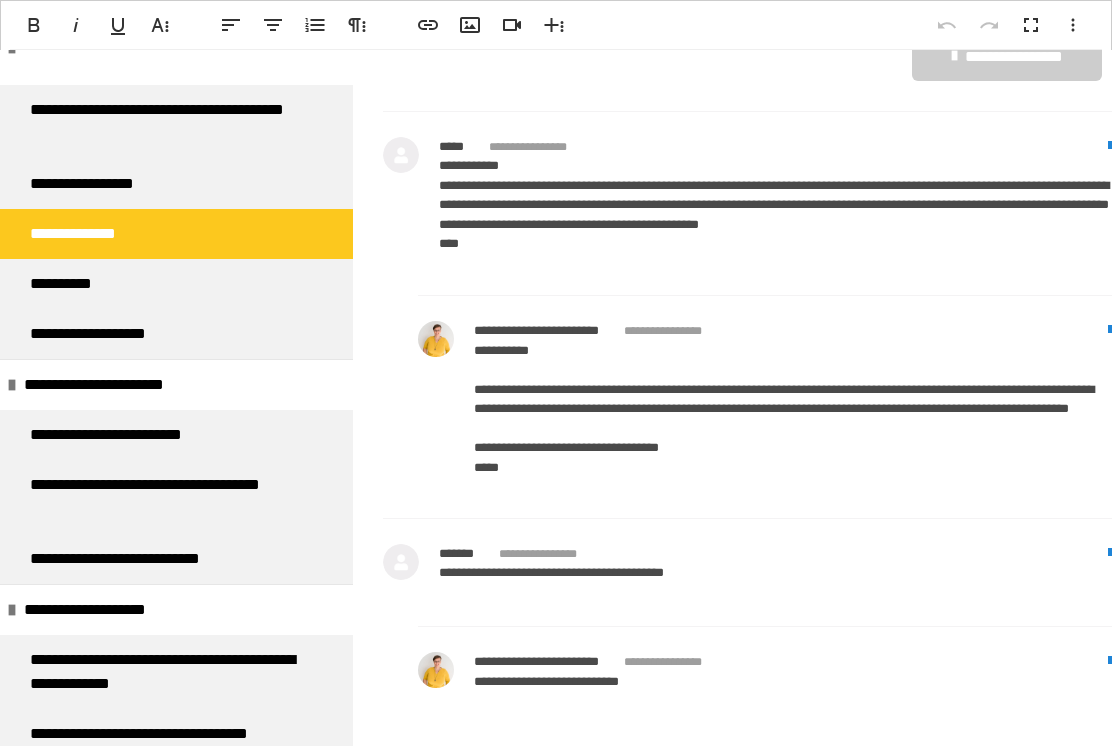 click on "**********" at bounding box center [168, 672] 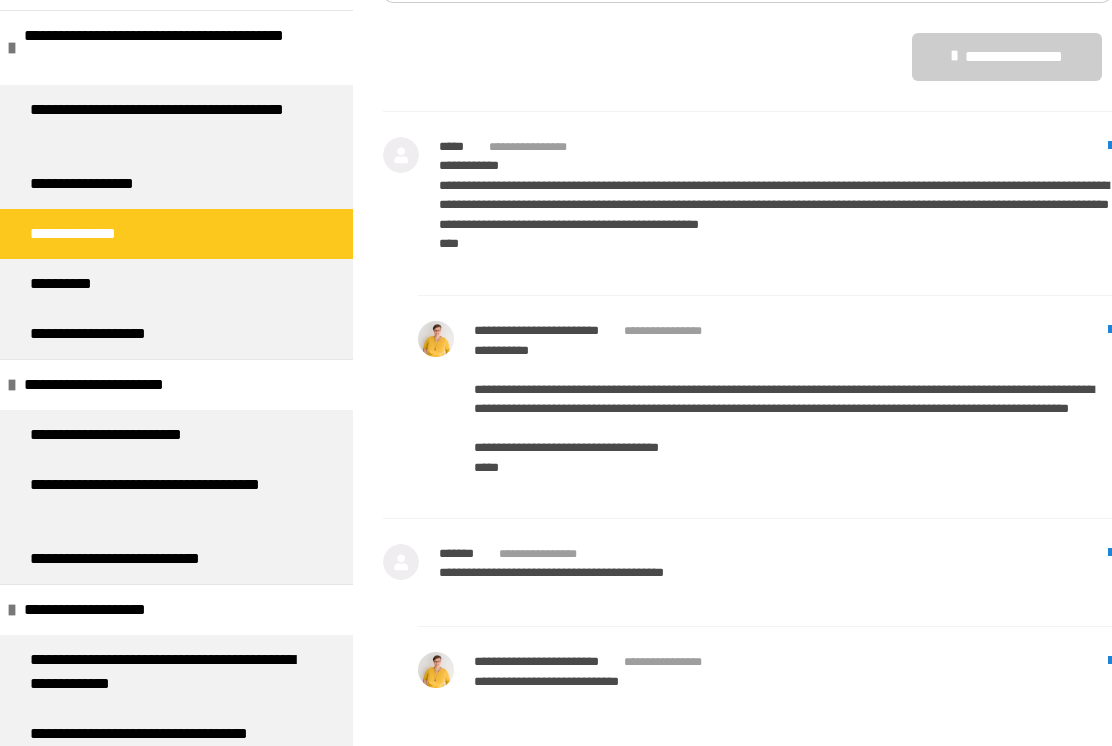 scroll, scrollTop: 270, scrollLeft: 0, axis: vertical 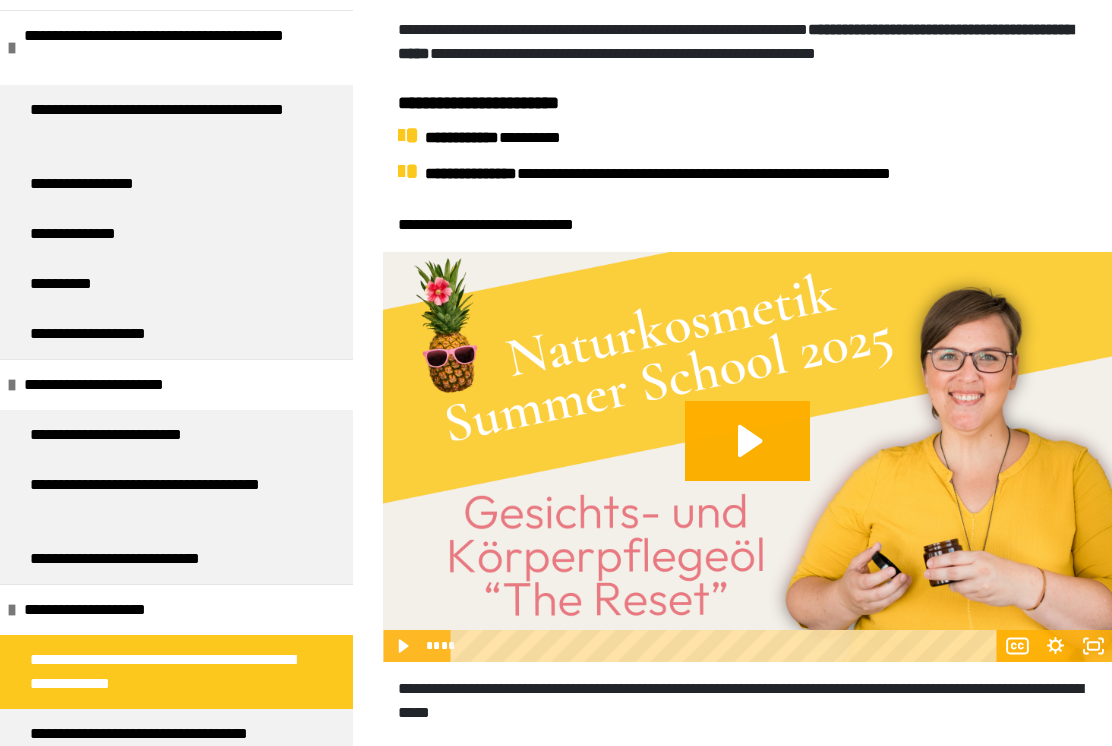 click 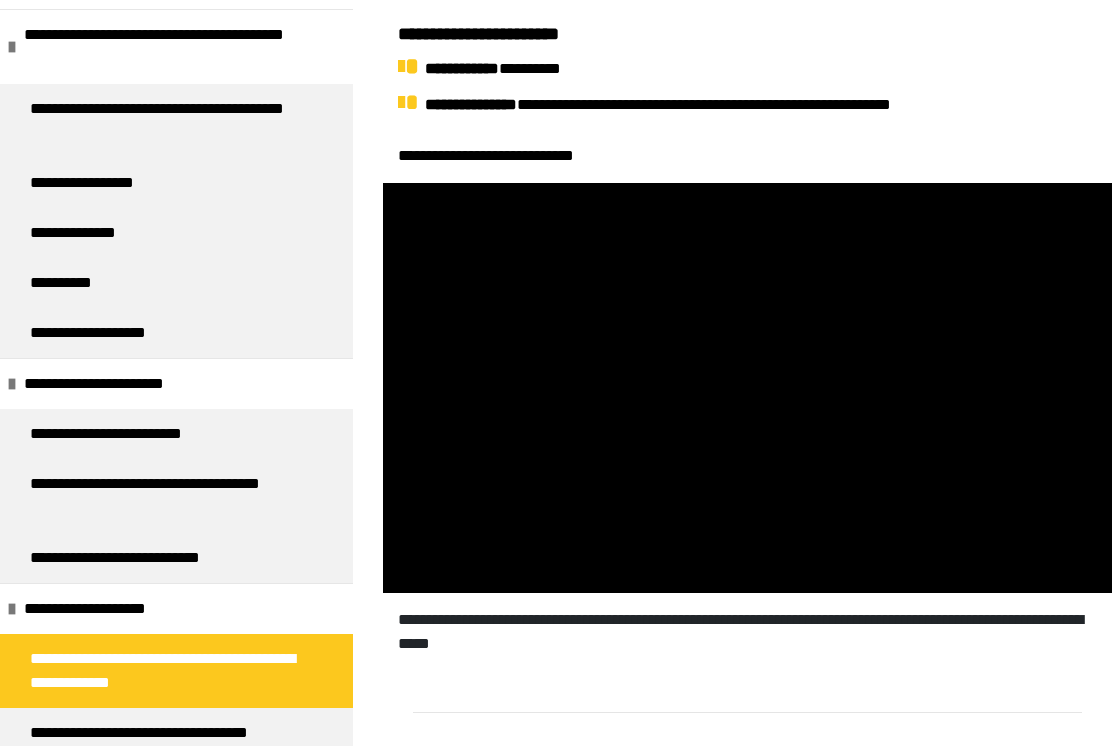 scroll, scrollTop: 703, scrollLeft: 0, axis: vertical 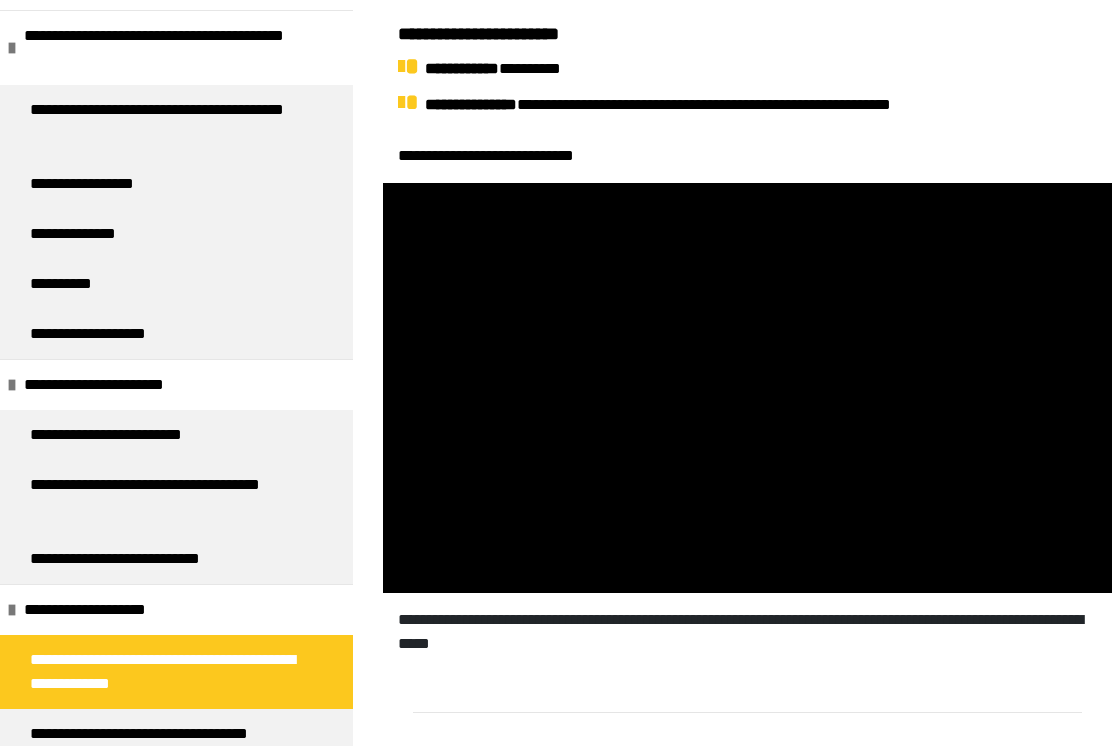 click at bounding box center [747, 732] 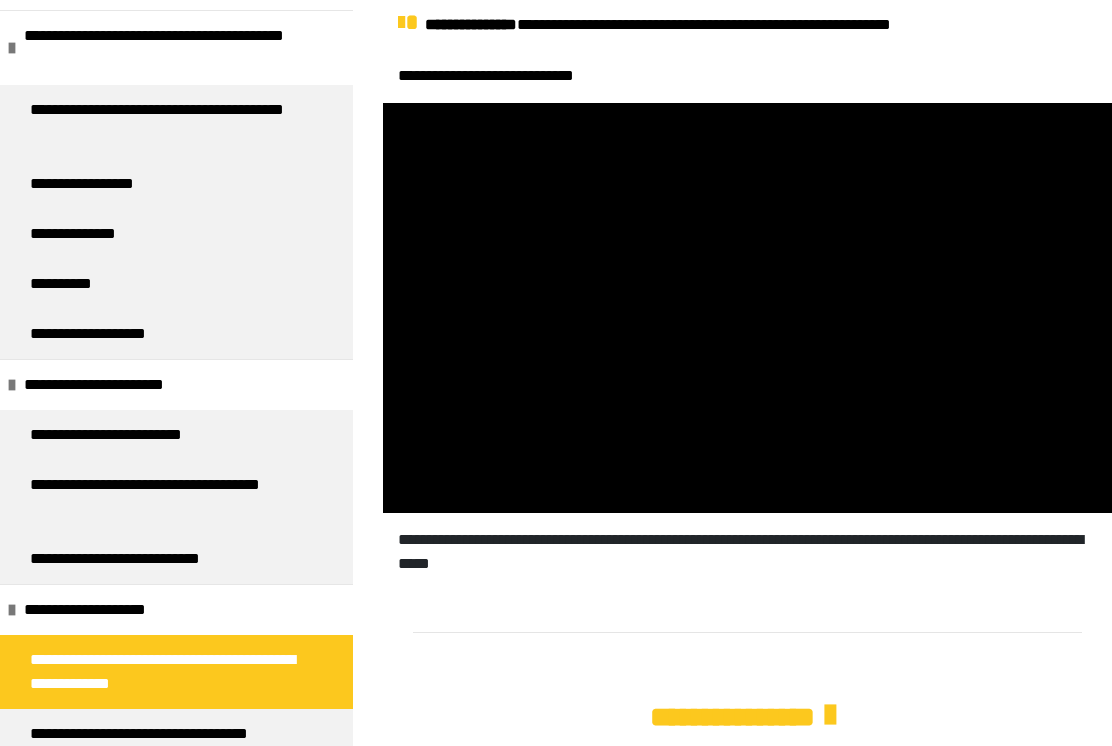 scroll, scrollTop: 803, scrollLeft: 0, axis: vertical 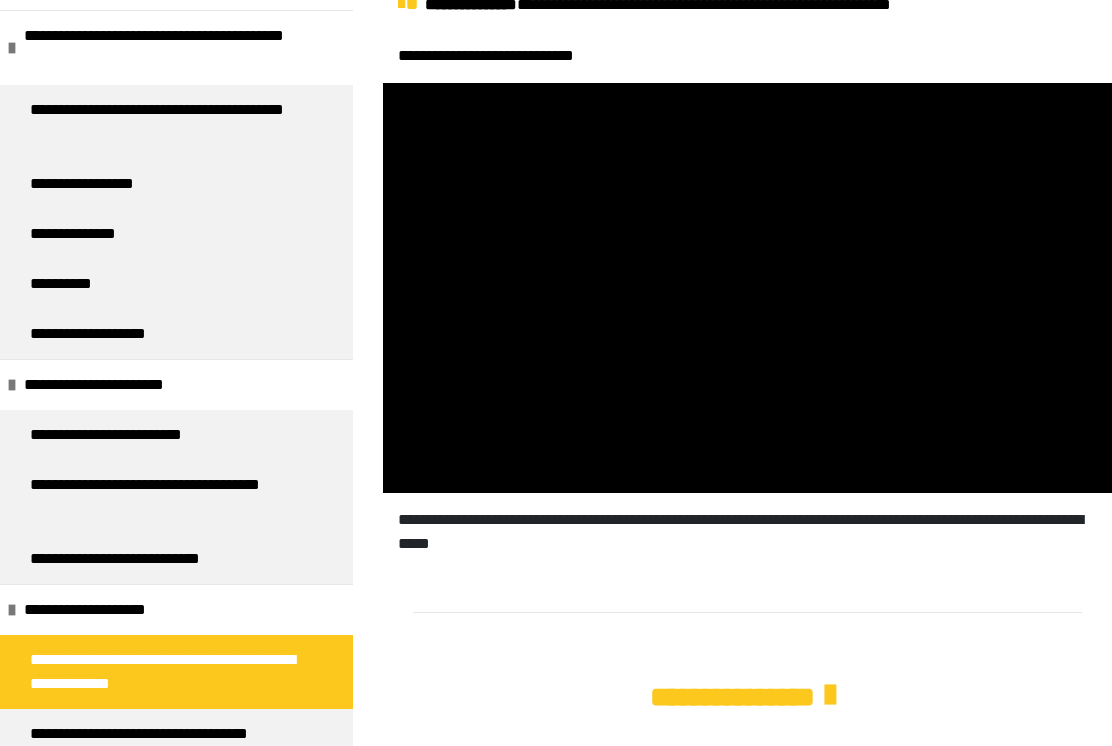 click at bounding box center [747, 288] 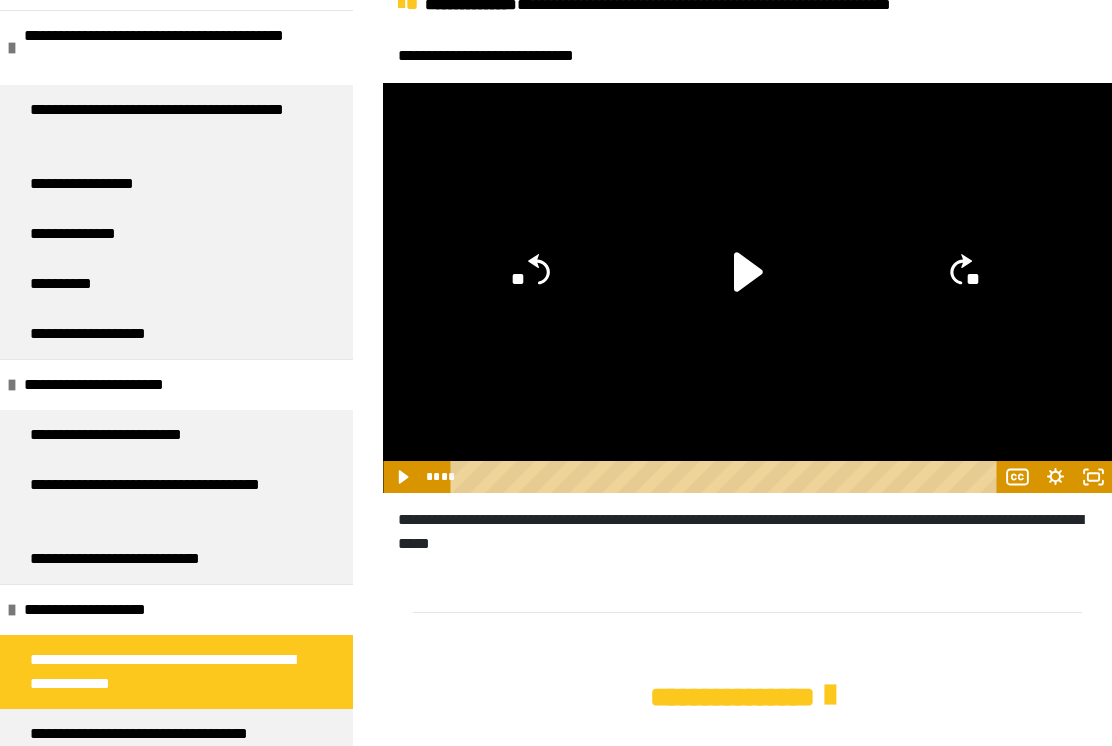 click on "**" 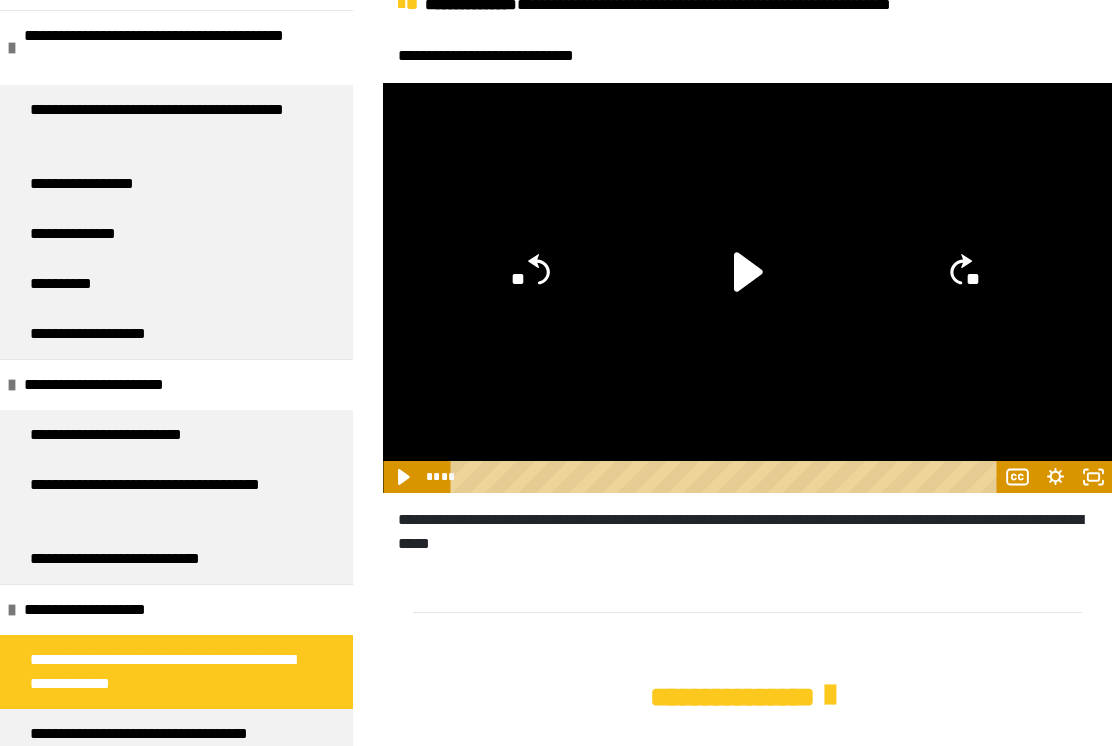 click 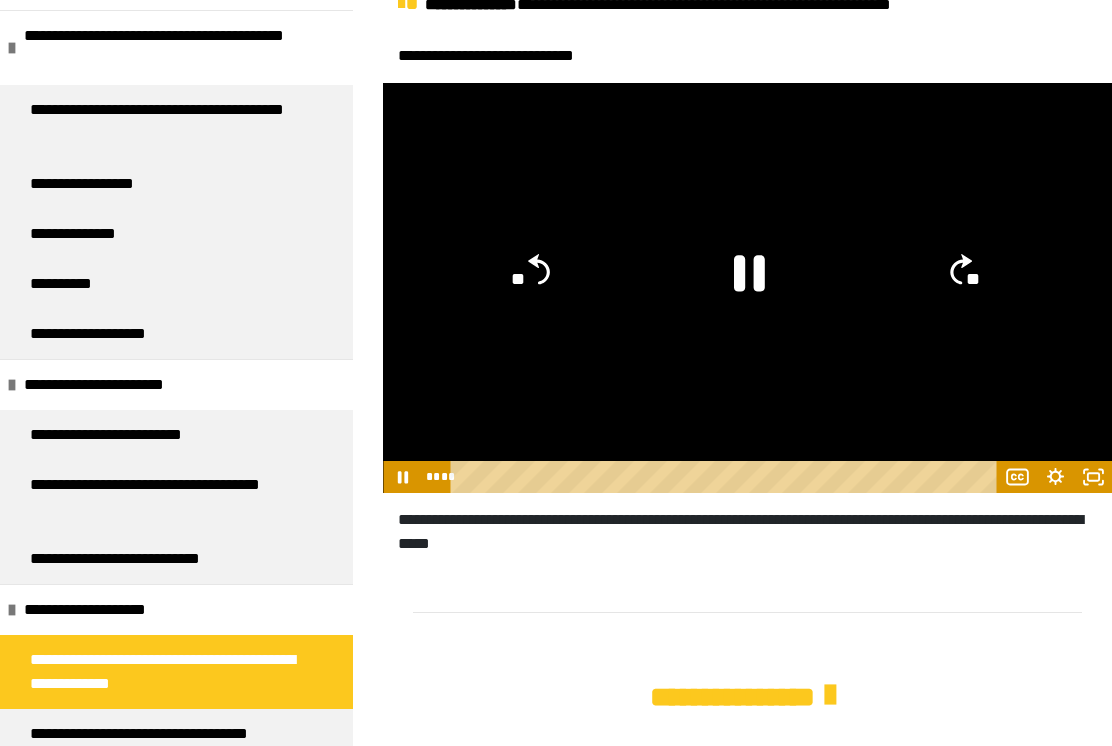 click 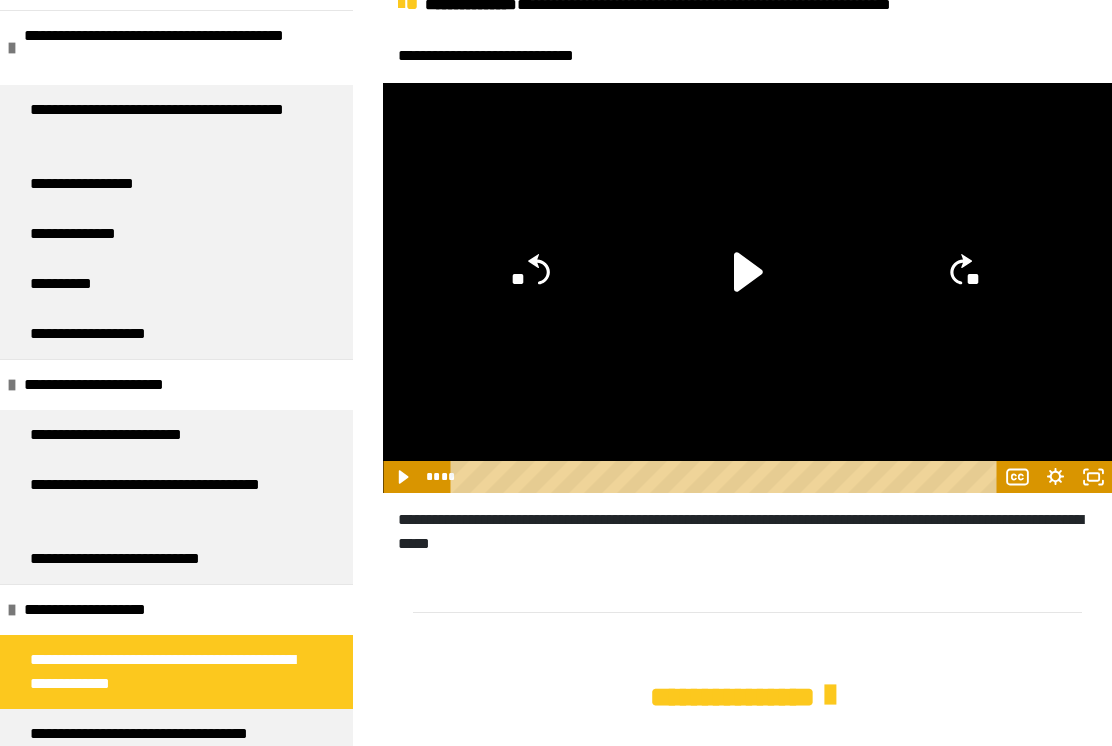 click 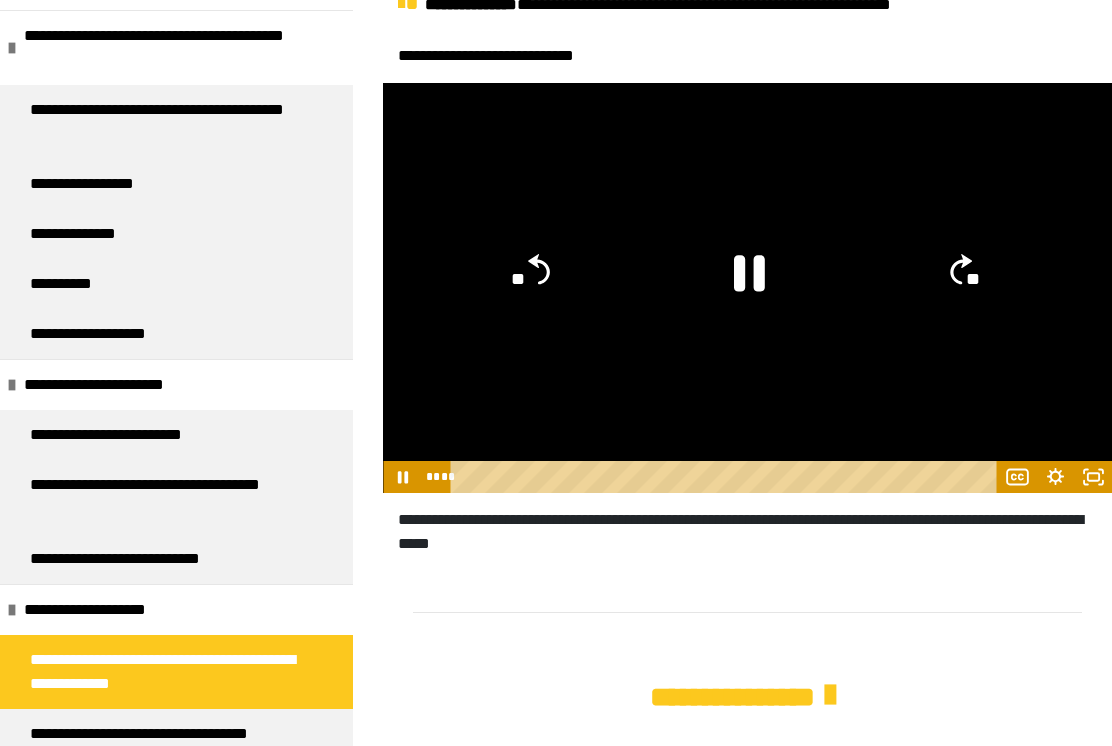 click at bounding box center [830, 695] 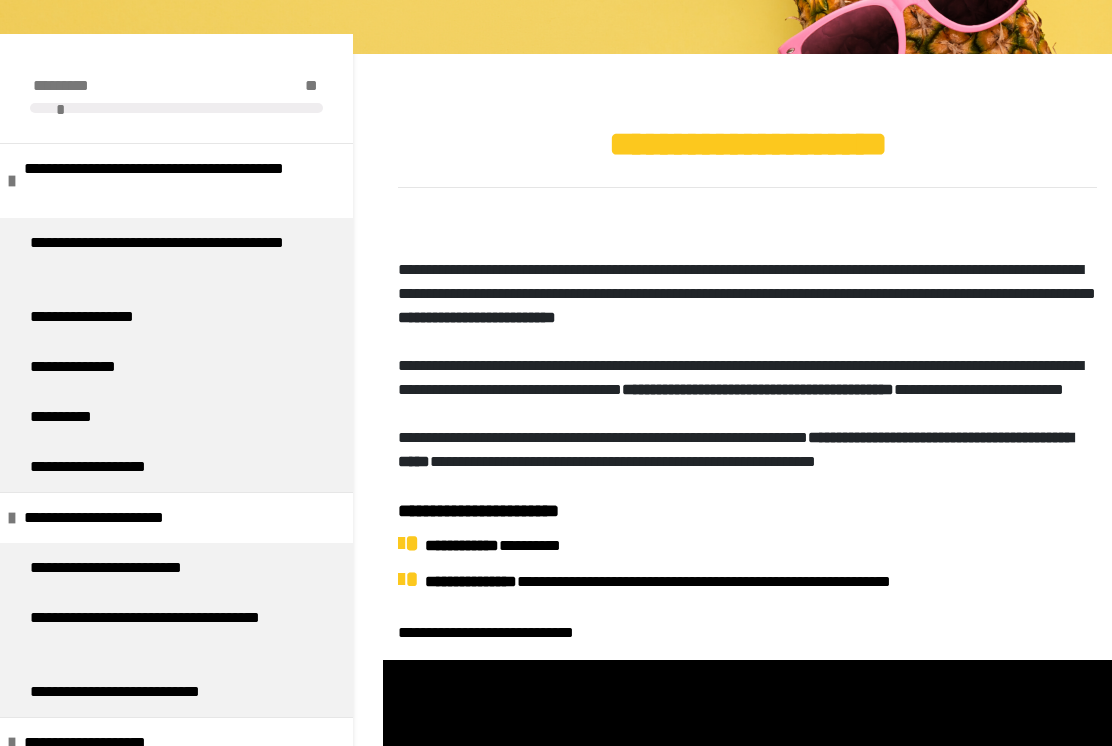 scroll, scrollTop: 185, scrollLeft: 0, axis: vertical 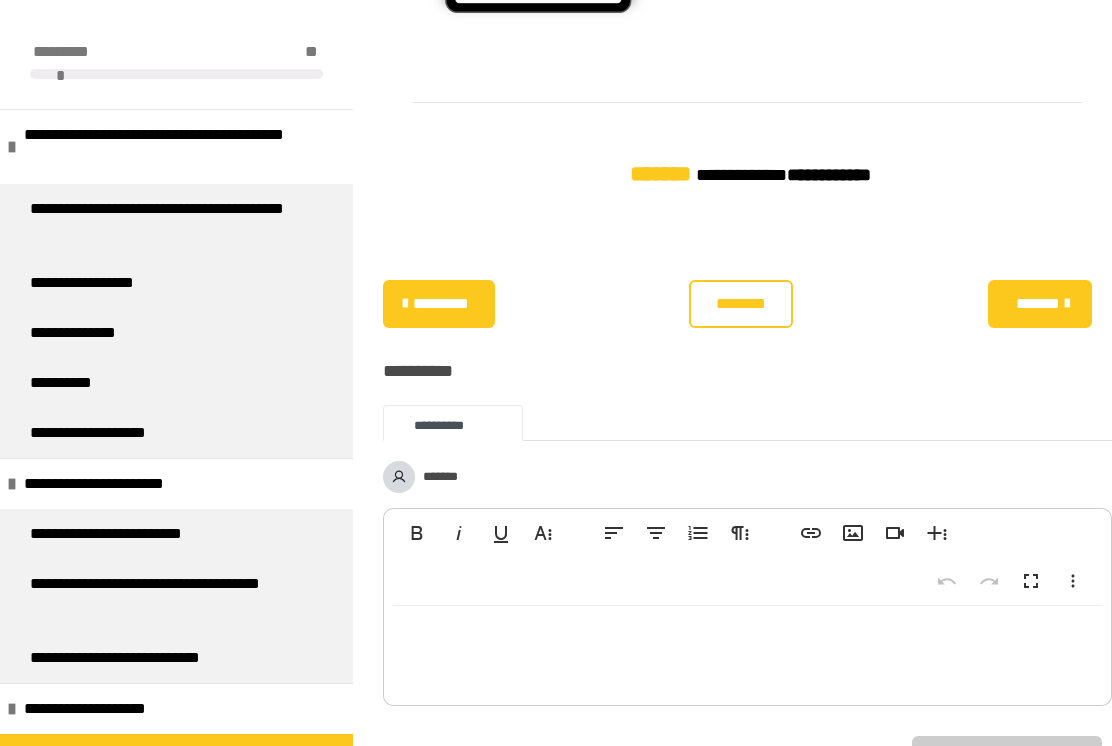 click on "*******" at bounding box center [1038, 304] 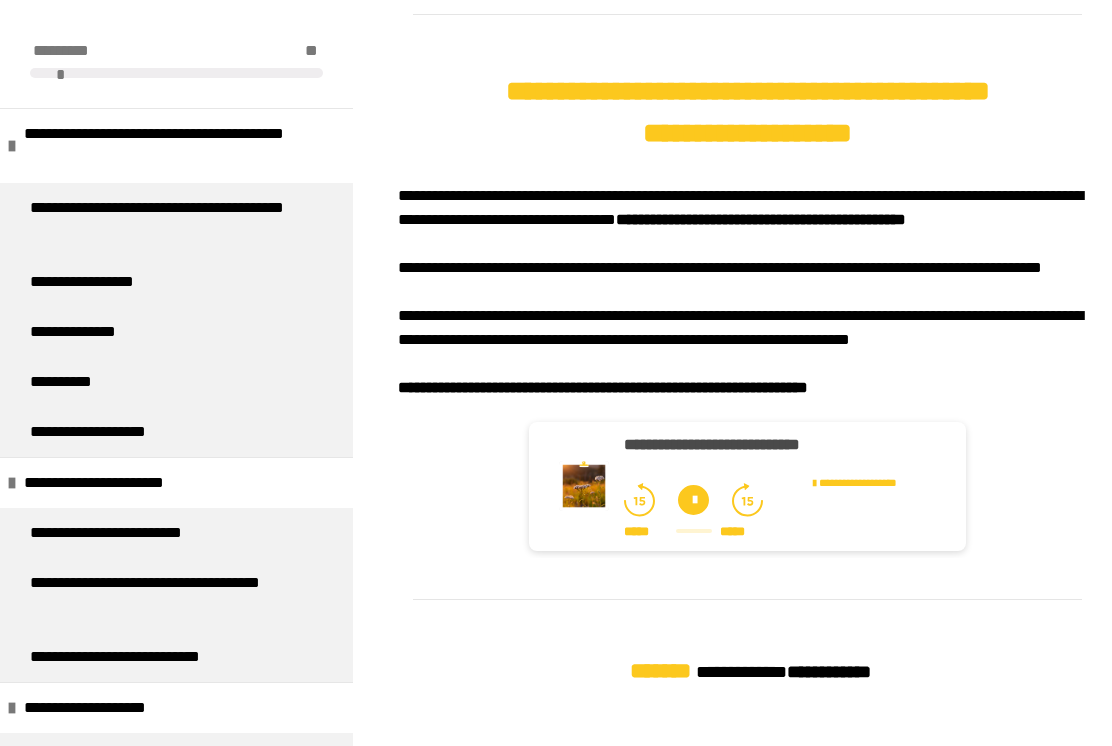 scroll, scrollTop: 2008, scrollLeft: 0, axis: vertical 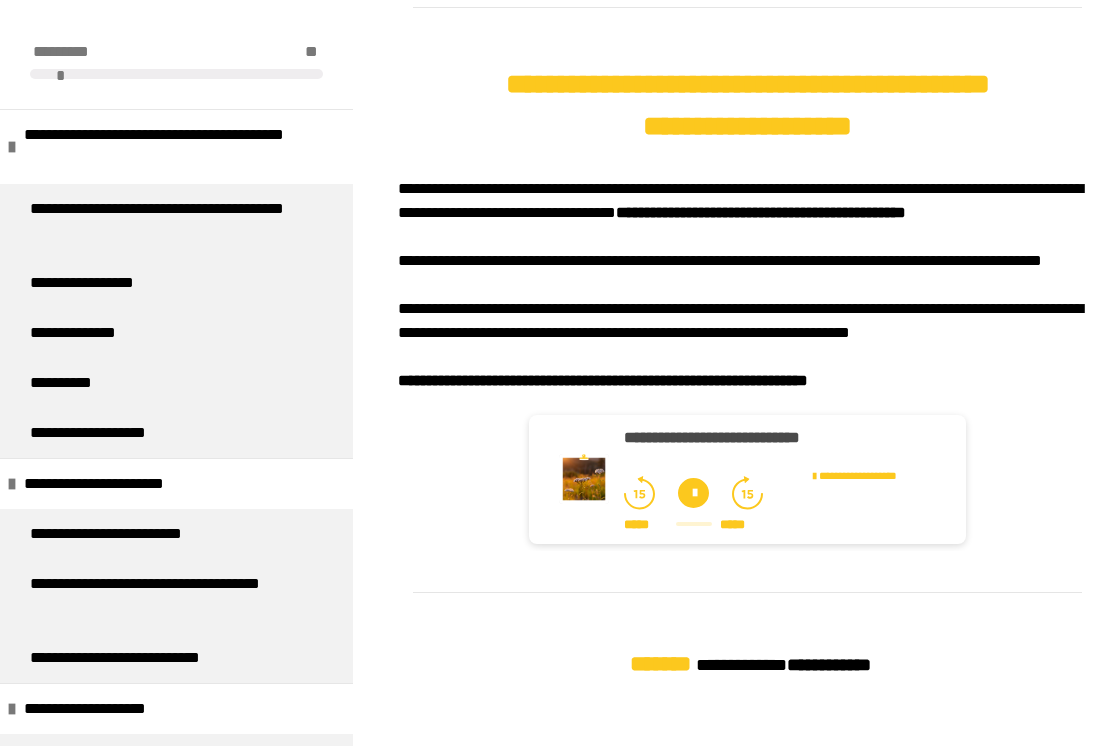 click at bounding box center (693, 493) 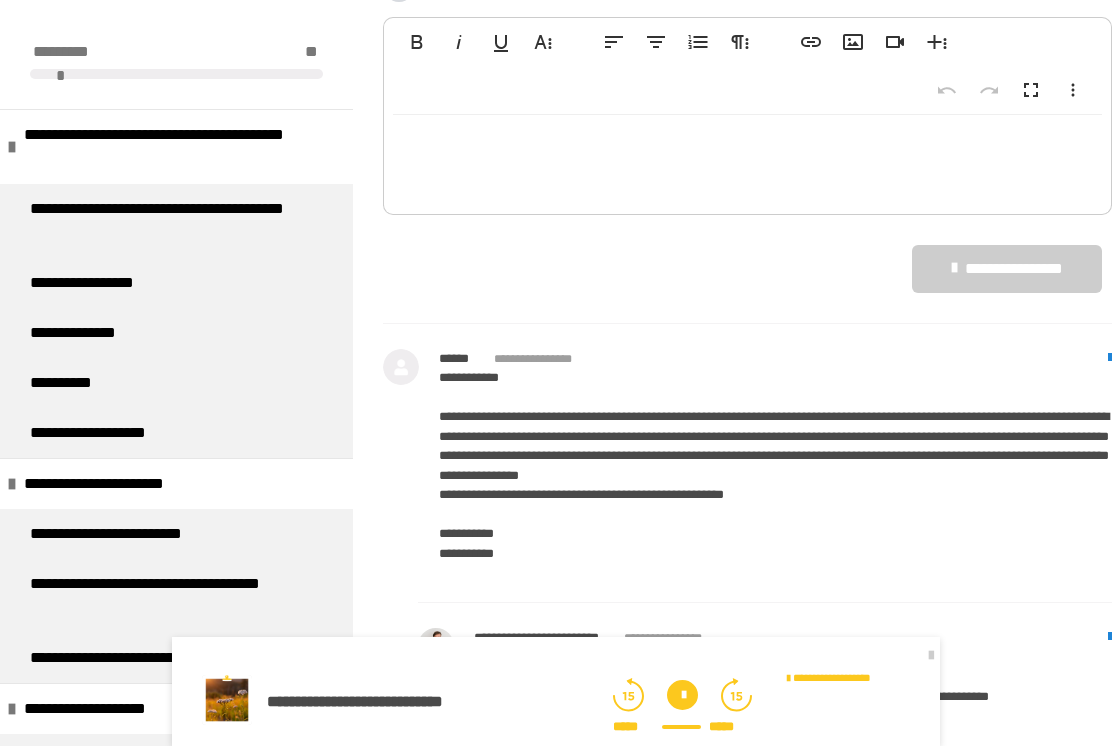 scroll, scrollTop: 2825, scrollLeft: 0, axis: vertical 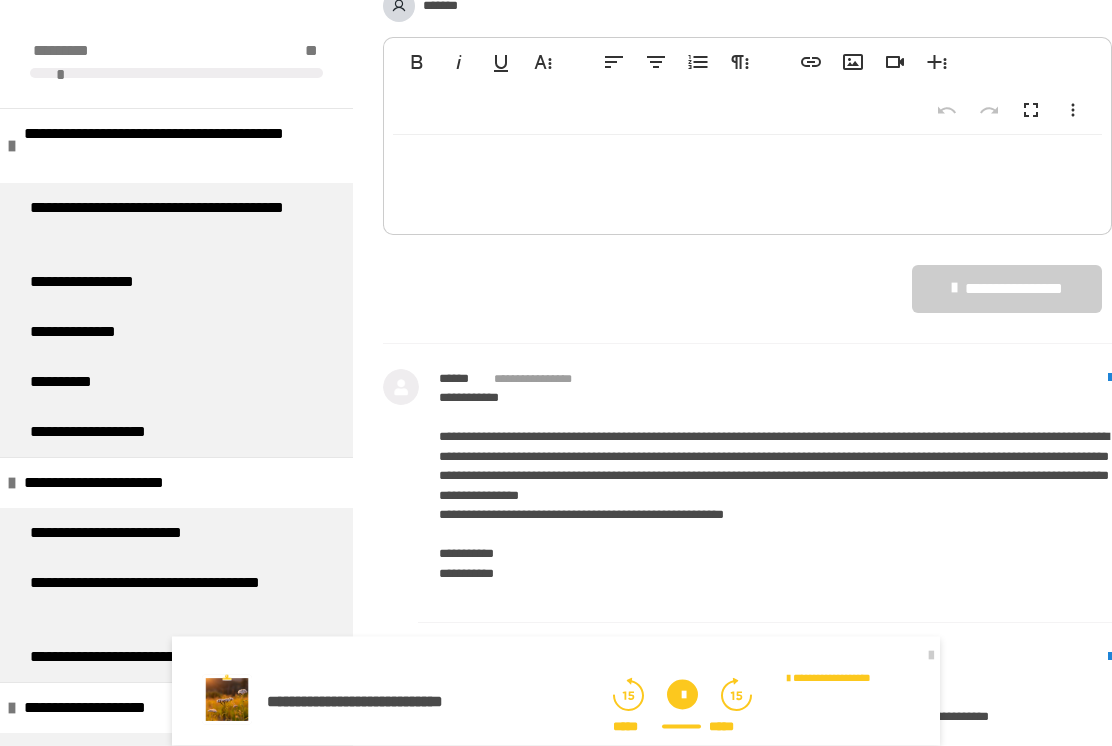 click at bounding box center (747, 181) 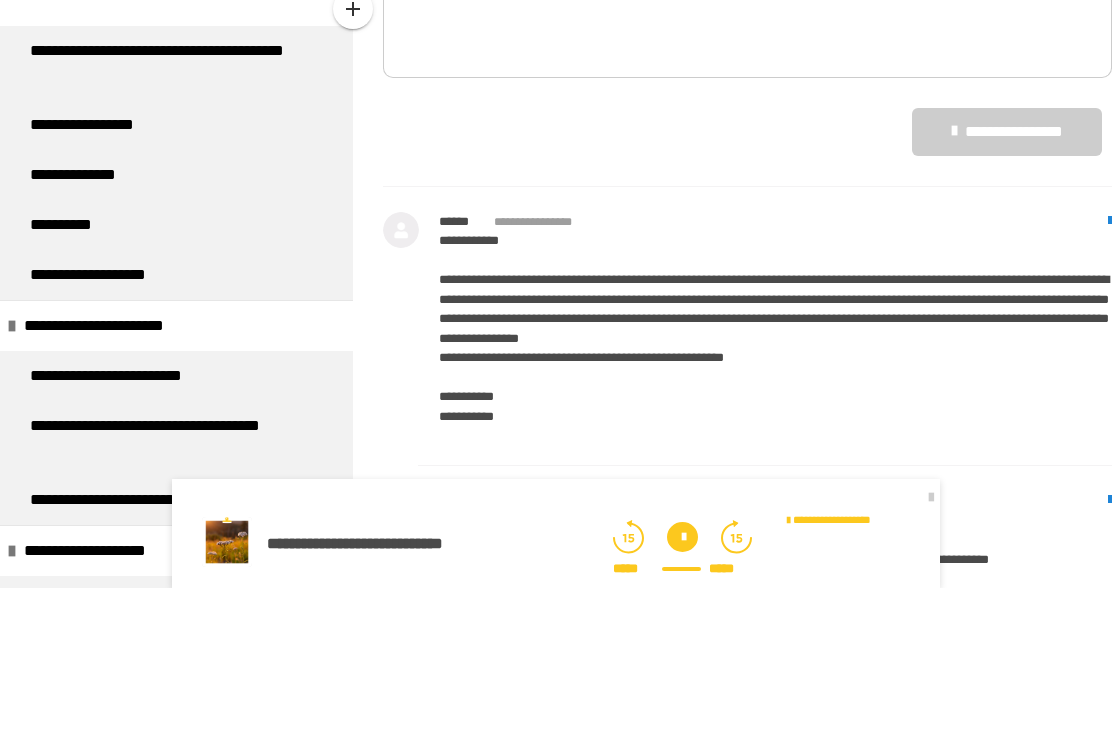 type 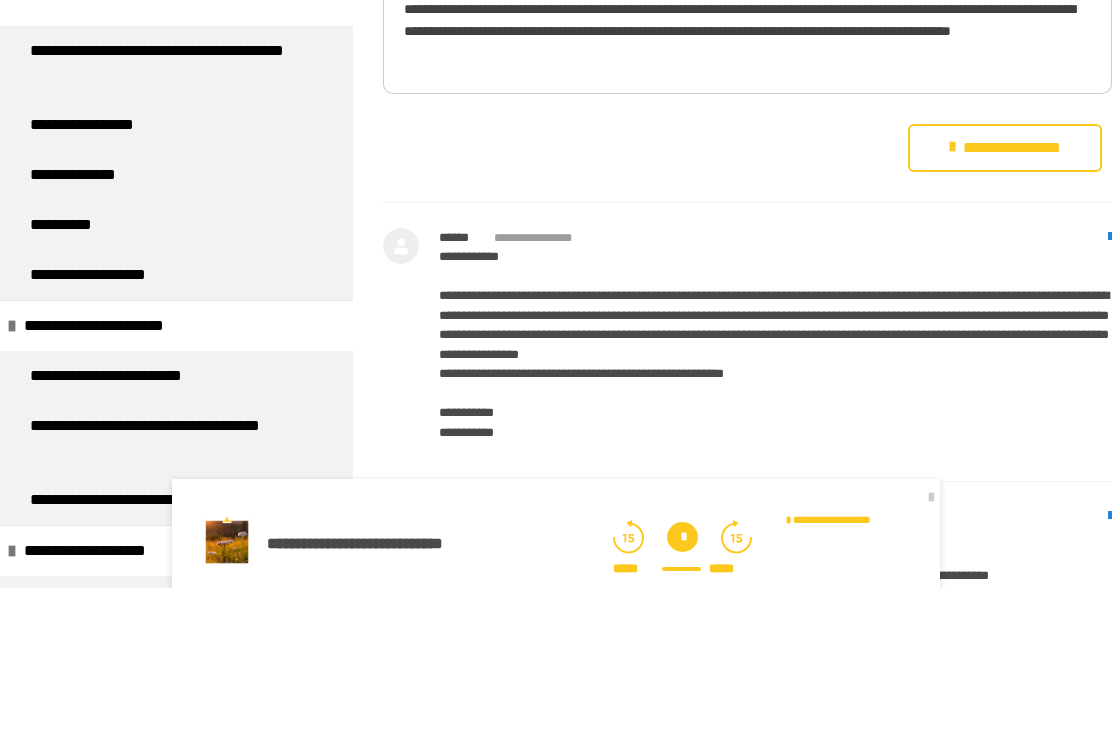 click on "**********" at bounding box center (747, 189) 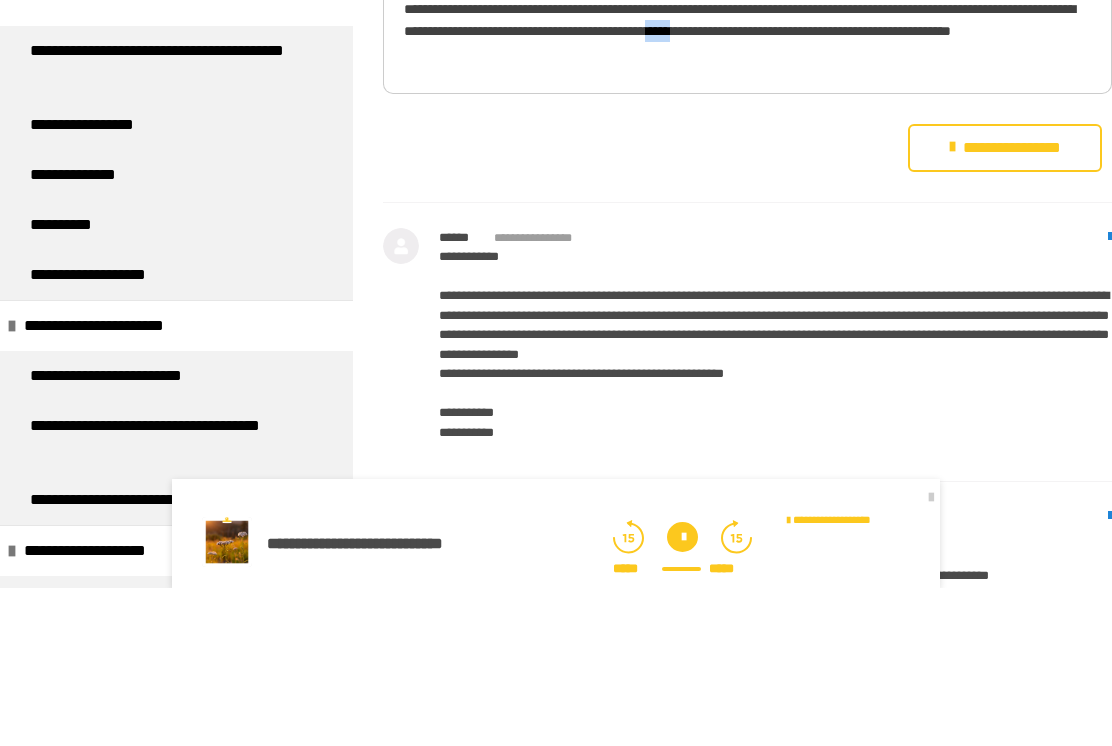 click on "**********" at bounding box center (747, 189) 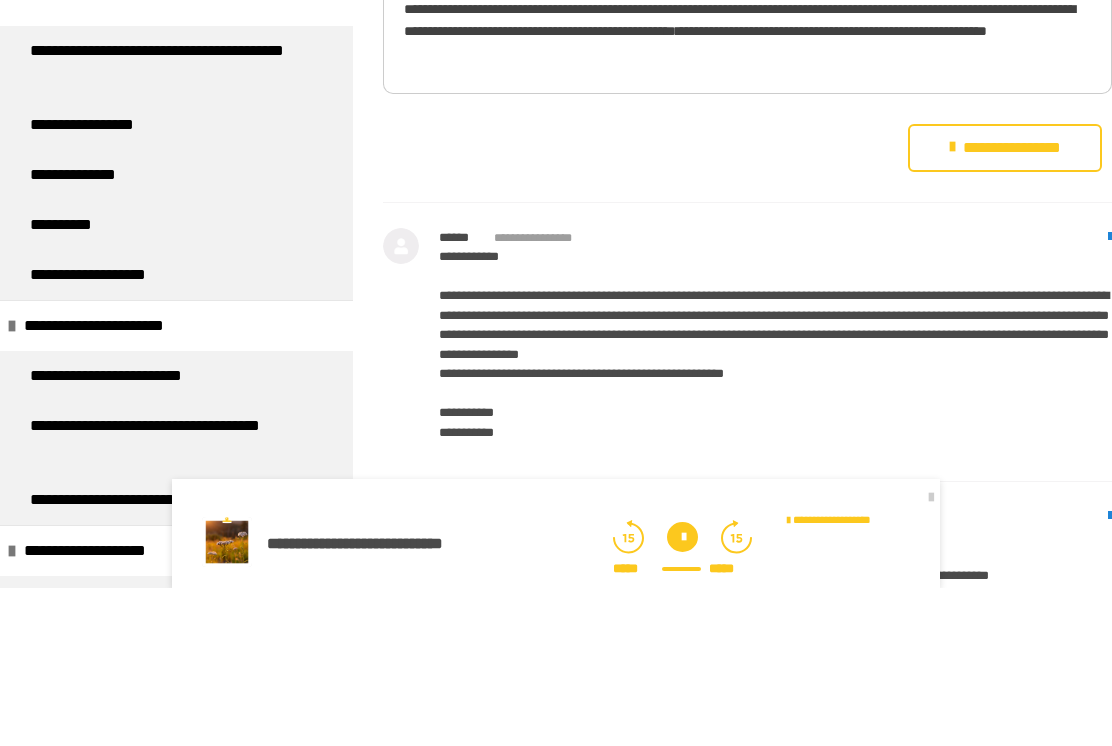 click on "**********" at bounding box center (747, 189) 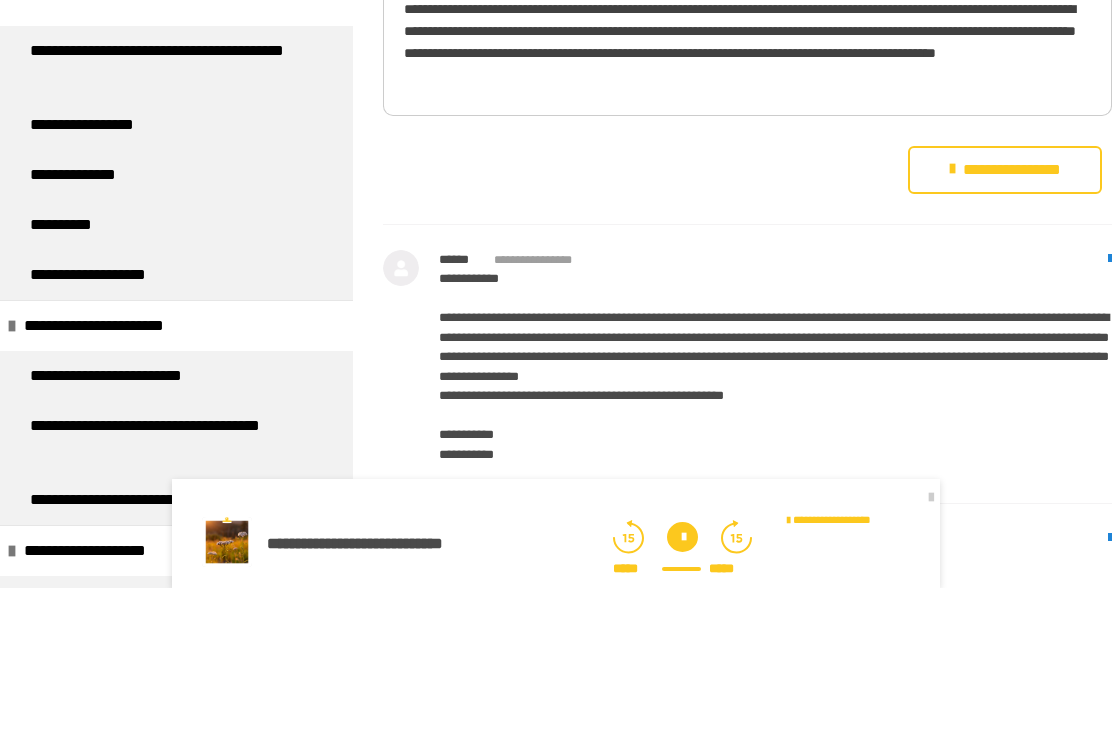 click on "**********" at bounding box center [1005, 328] 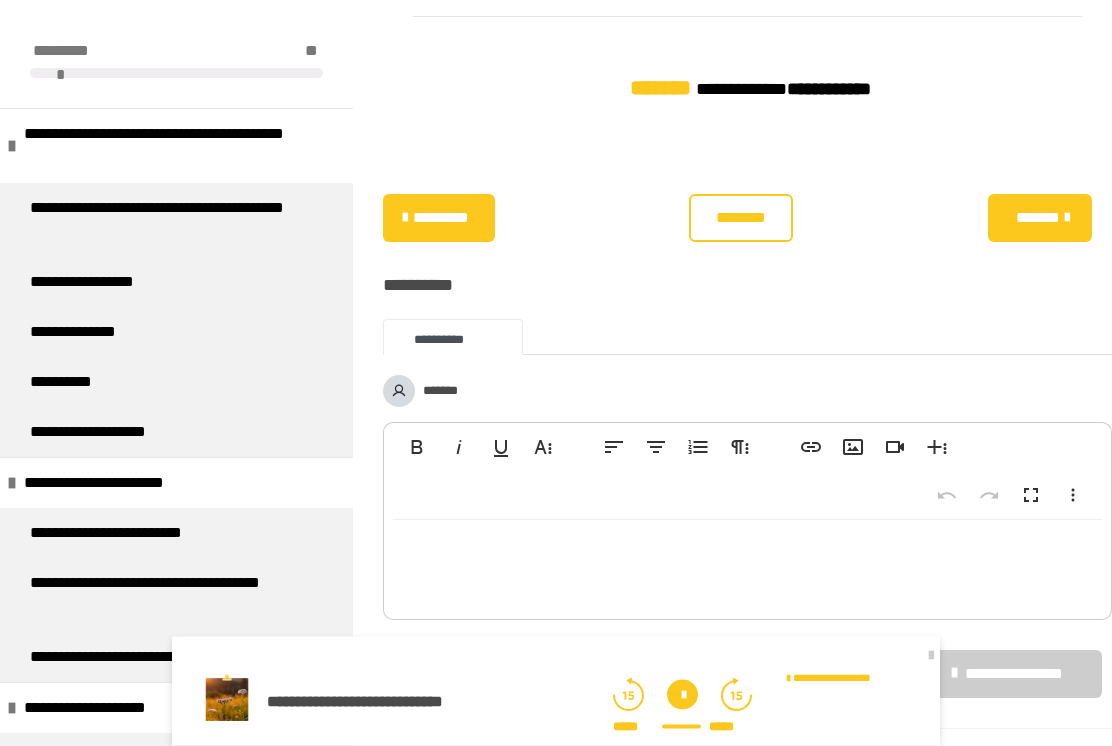 scroll, scrollTop: 2379, scrollLeft: 0, axis: vertical 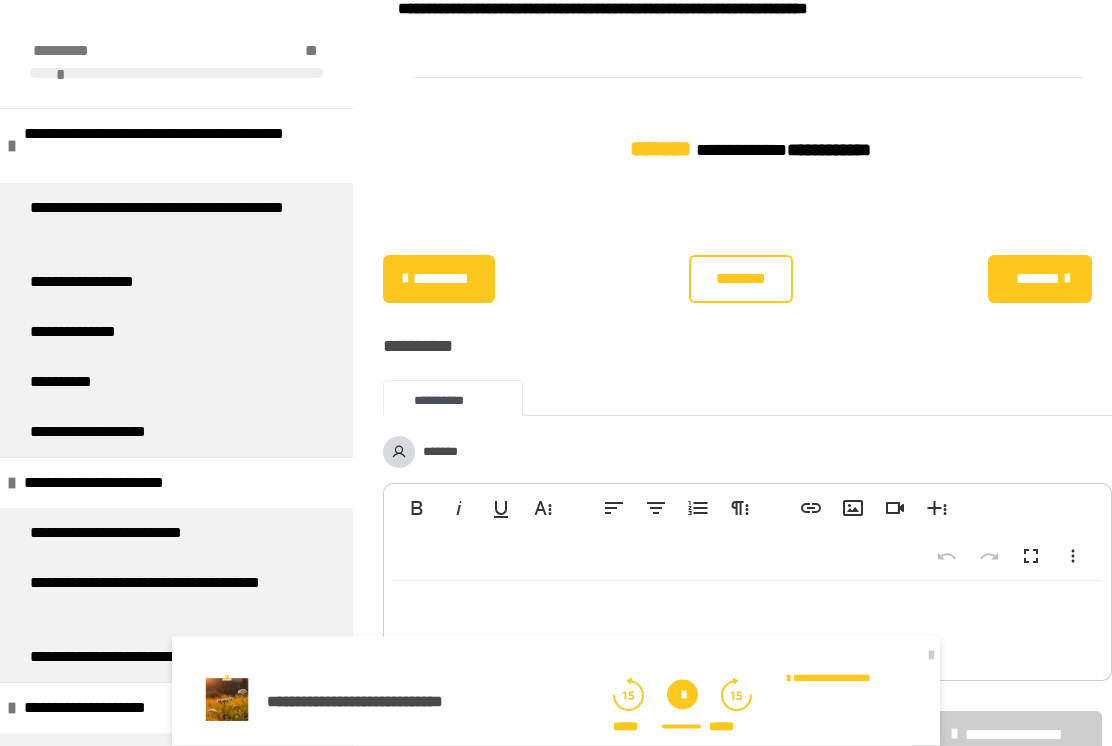 click on "*******" at bounding box center (1038, 280) 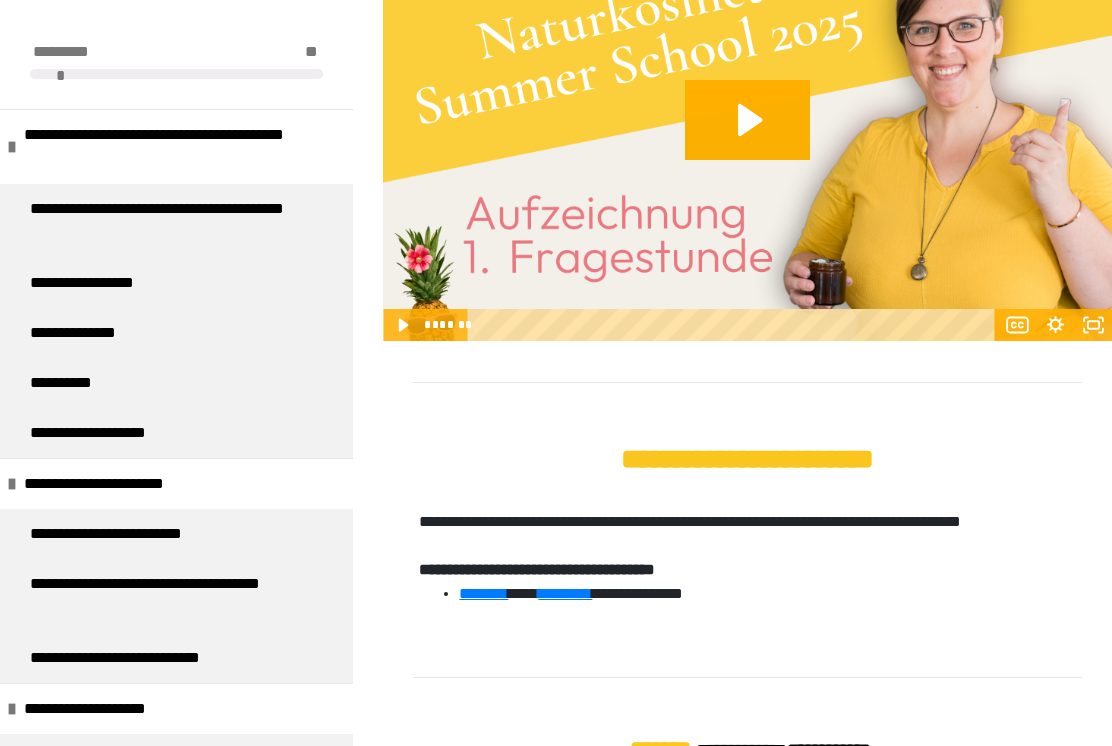 scroll, scrollTop: 631, scrollLeft: 0, axis: vertical 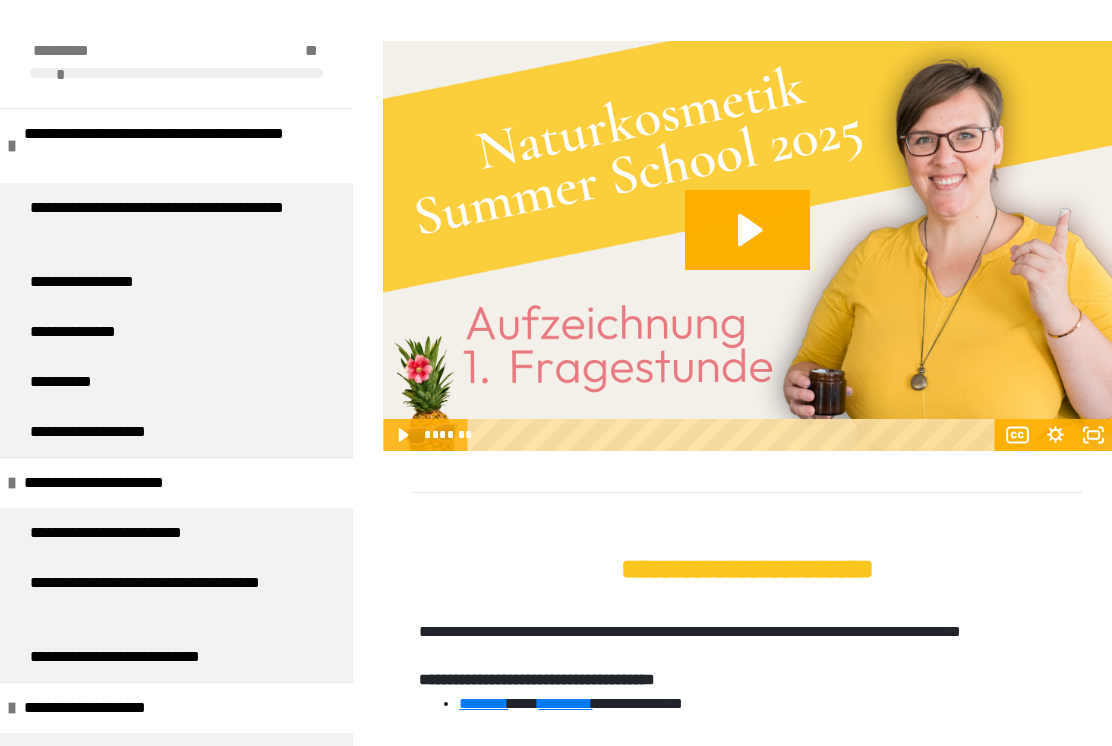 click 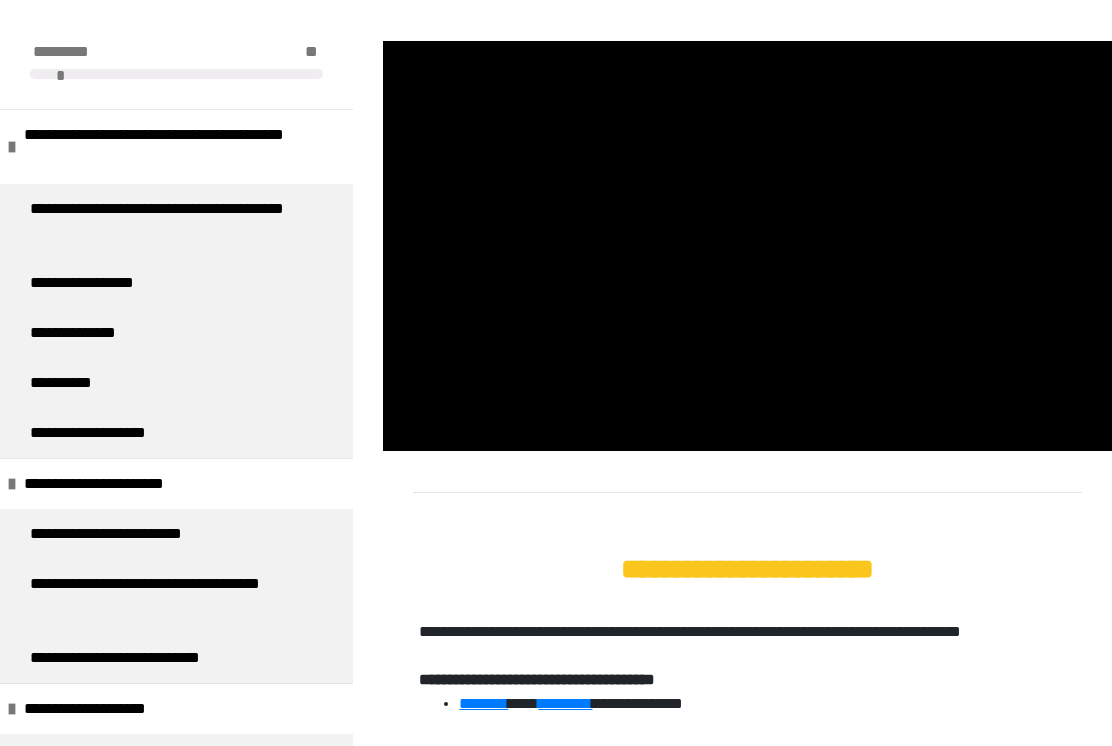 click at bounding box center [747, 246] 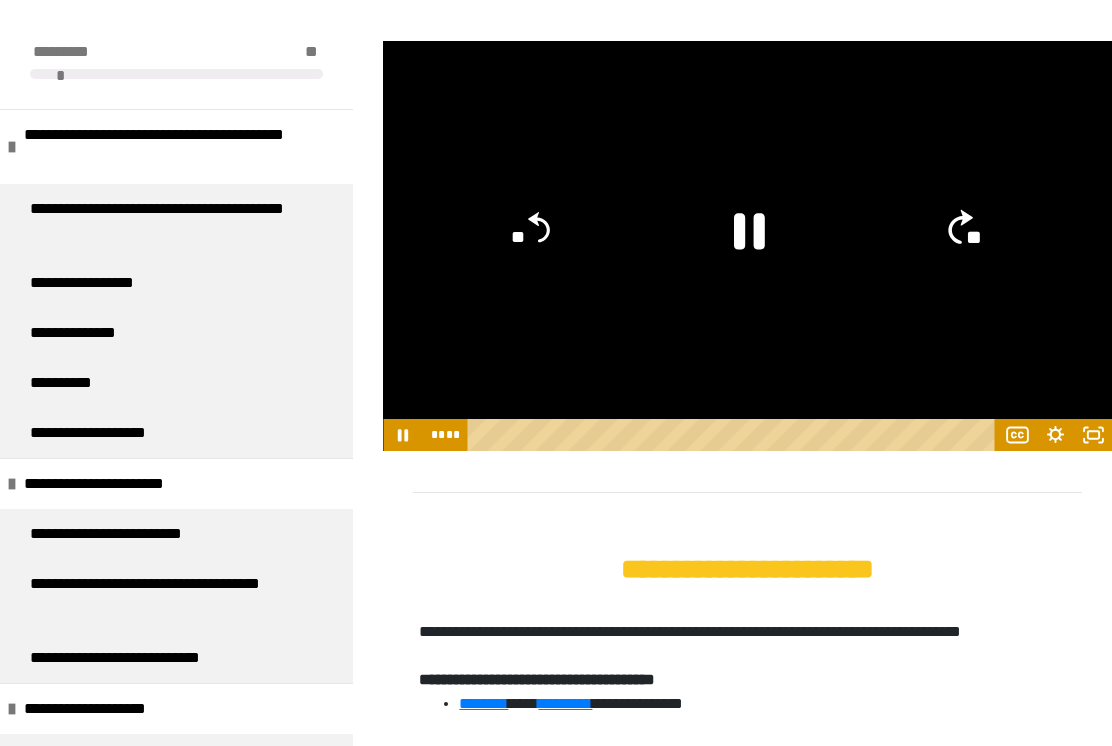 click on "**" 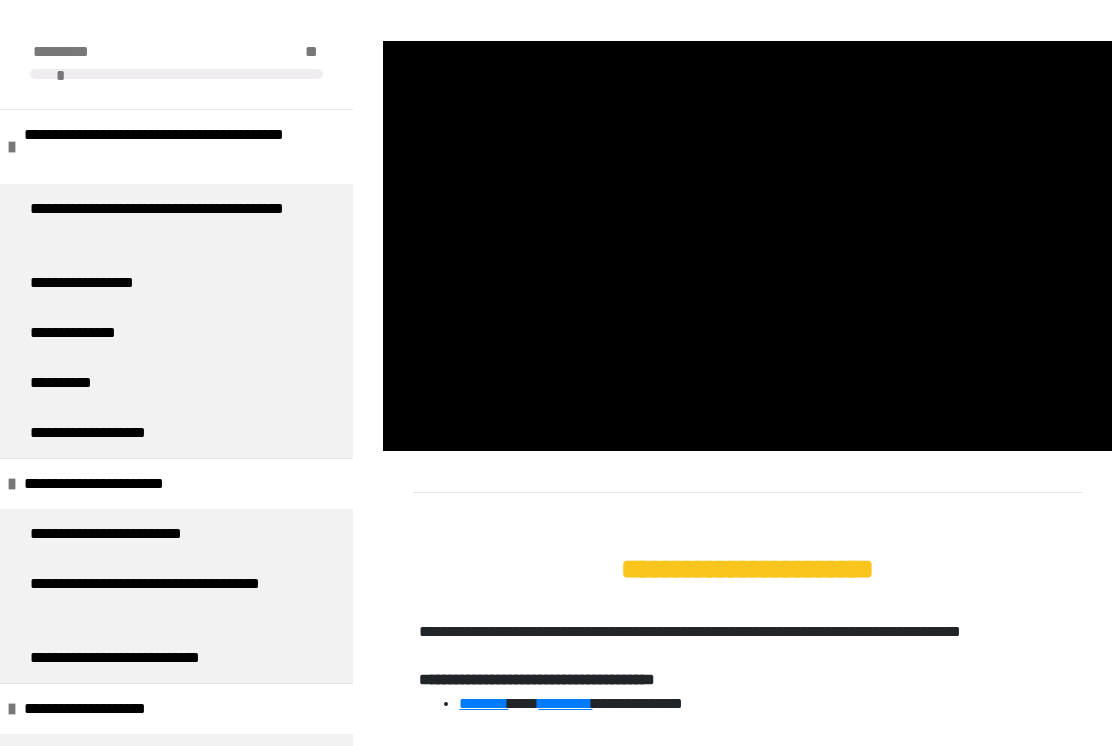click at bounding box center (747, 246) 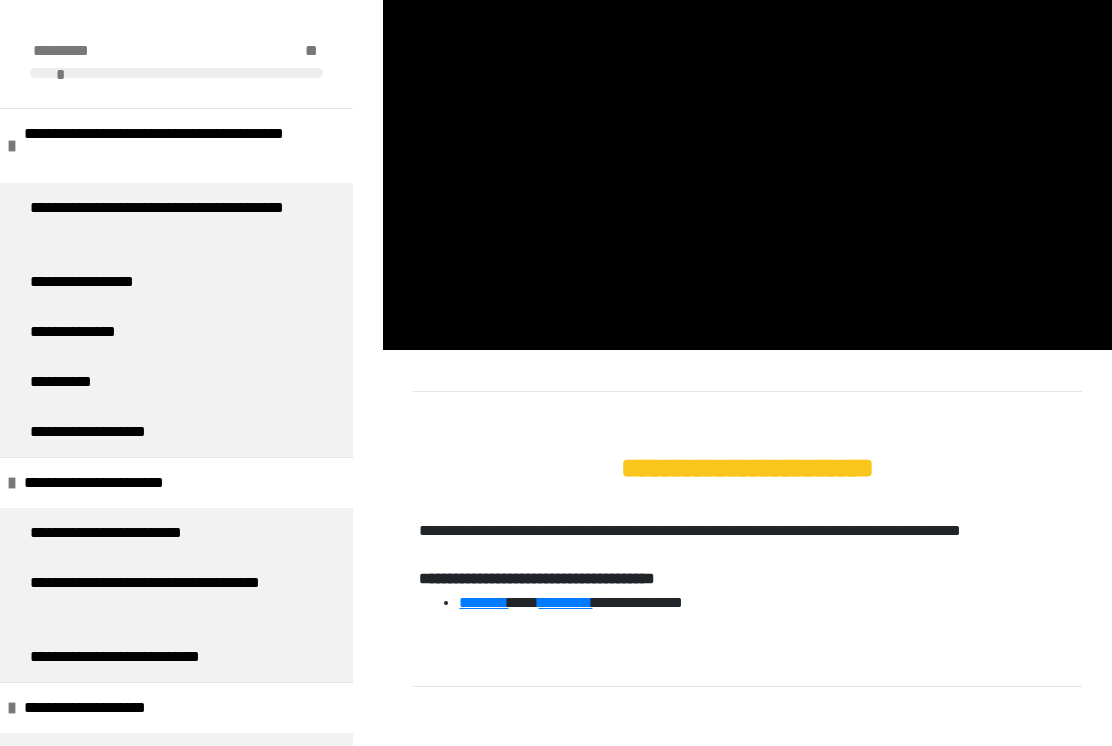 scroll, scrollTop: 733, scrollLeft: 0, axis: vertical 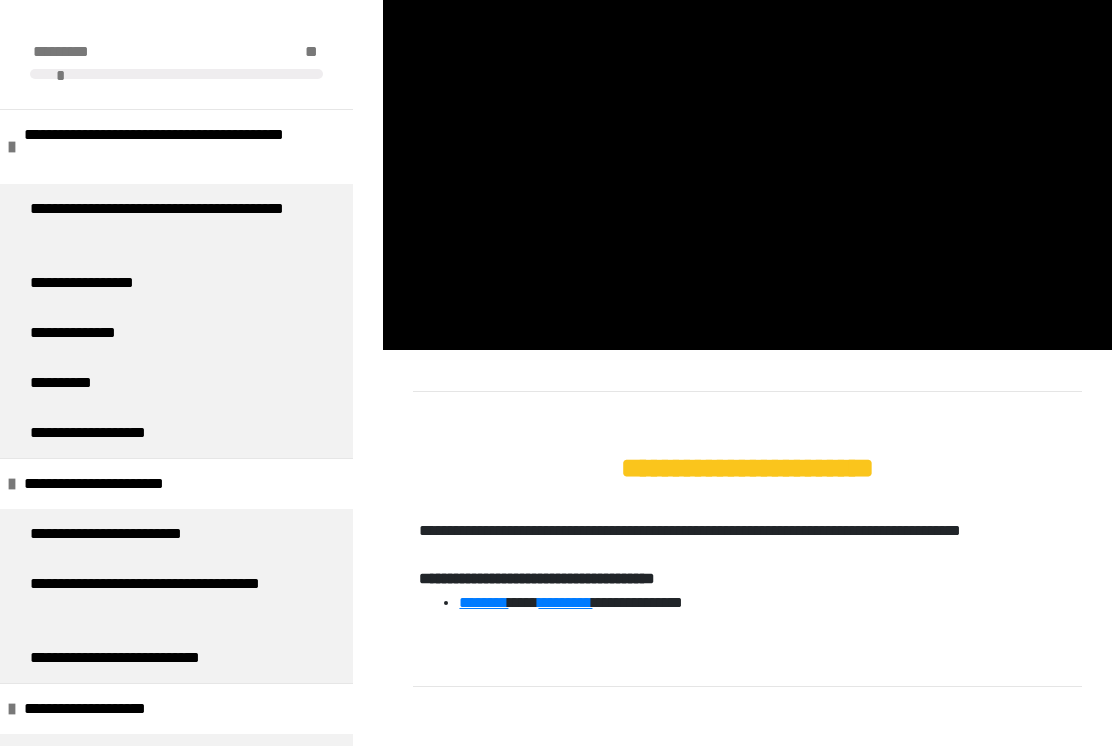 click at bounding box center [747, 145] 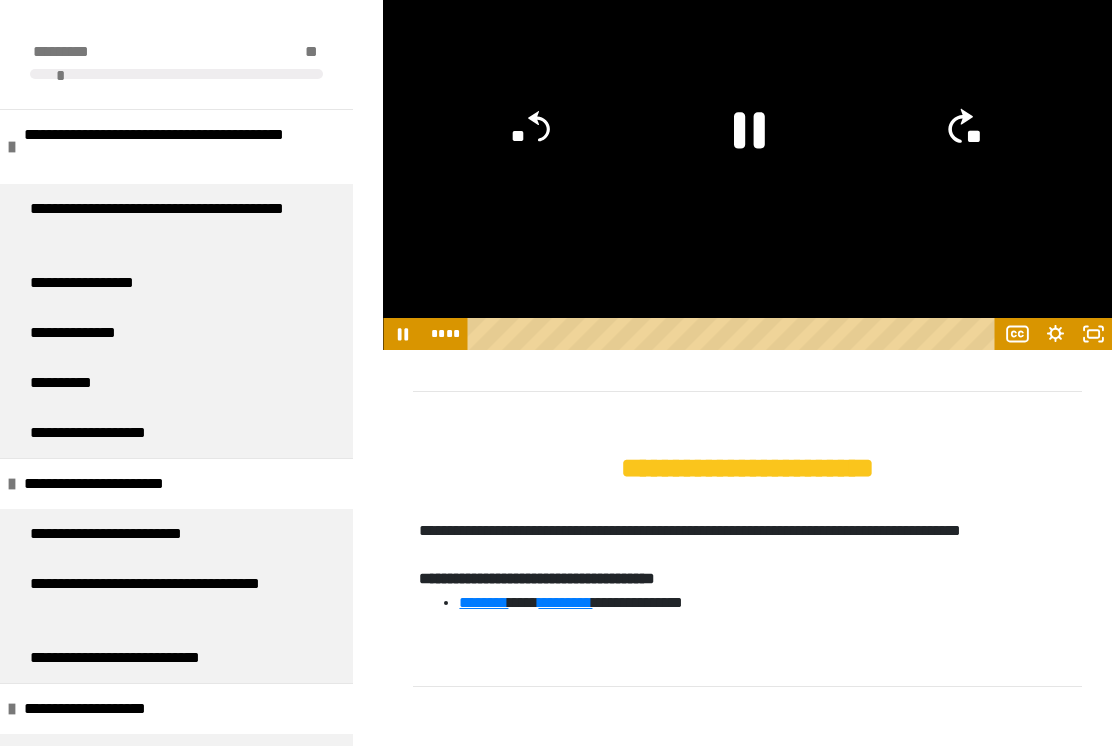 click on "**" 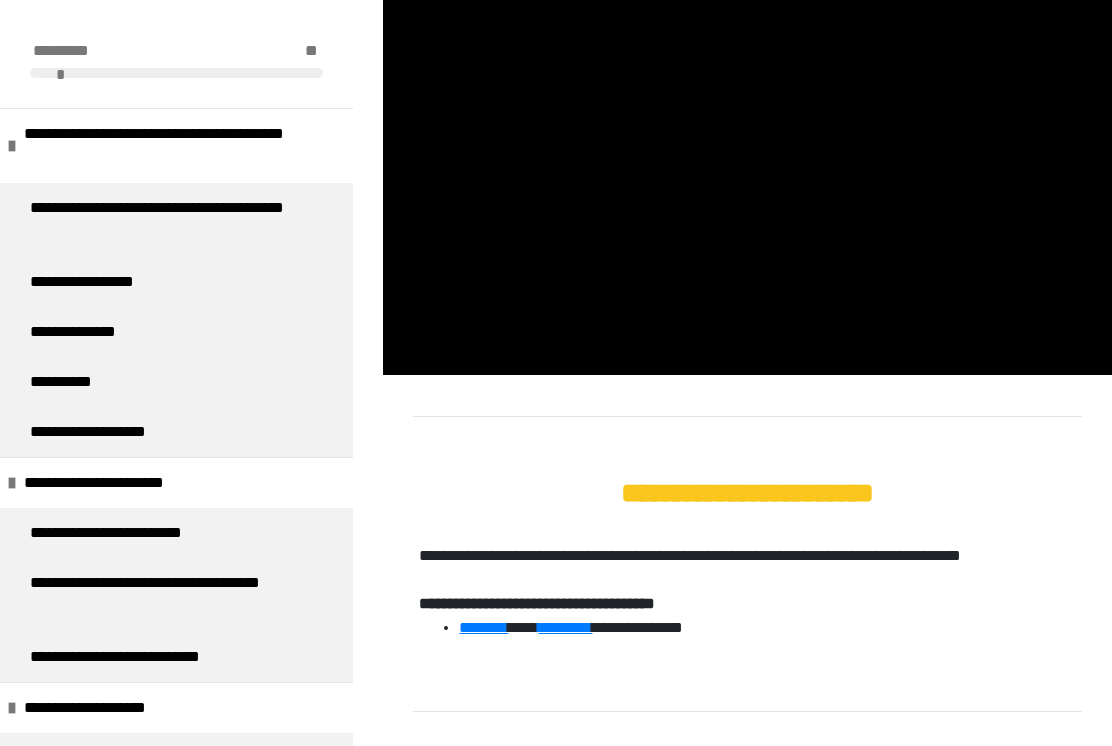 scroll, scrollTop: 708, scrollLeft: 0, axis: vertical 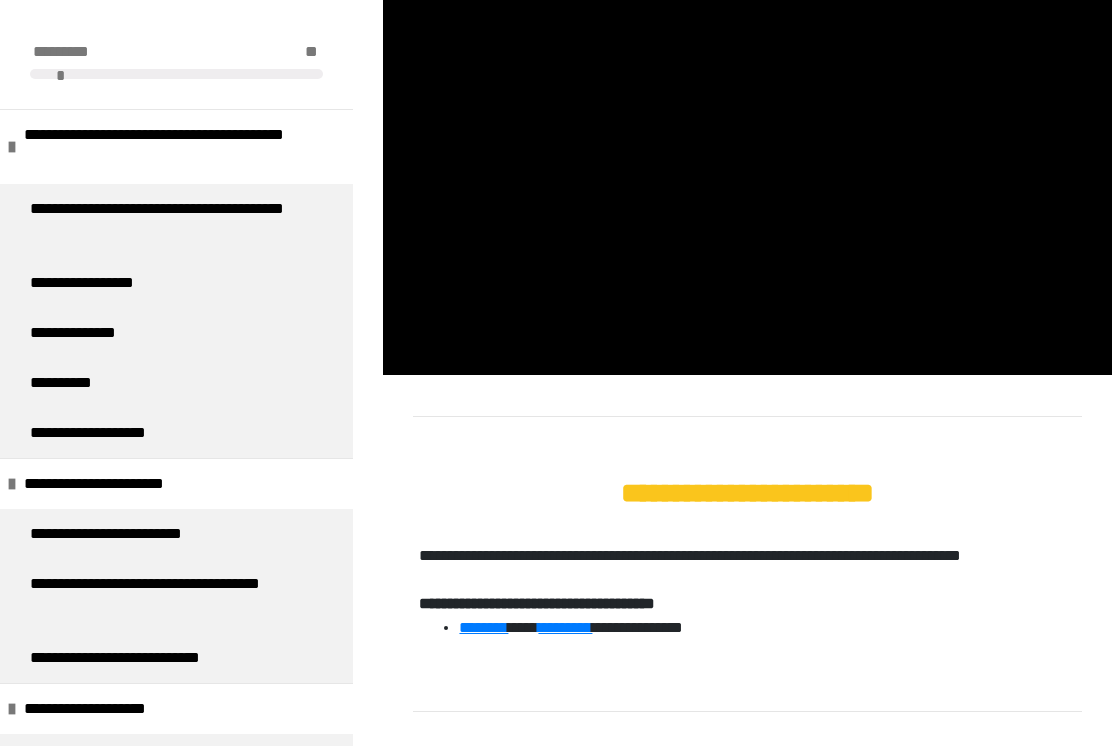 click at bounding box center (747, 170) 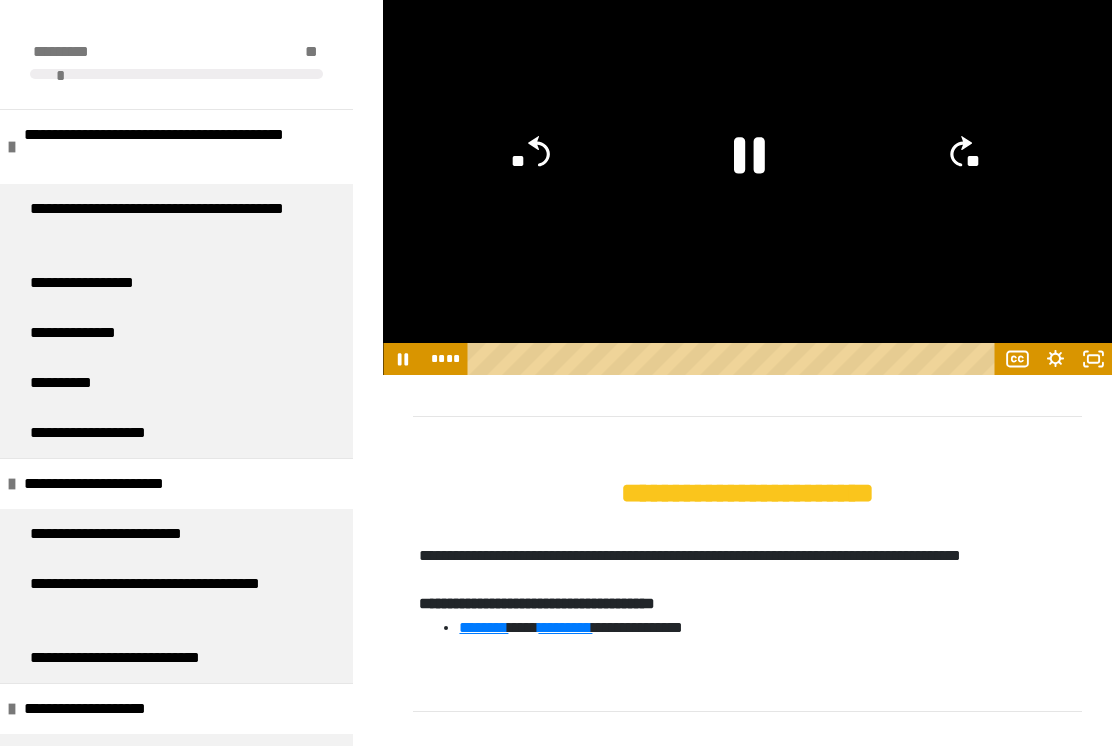 click on "**********" at bounding box center [747, 493] 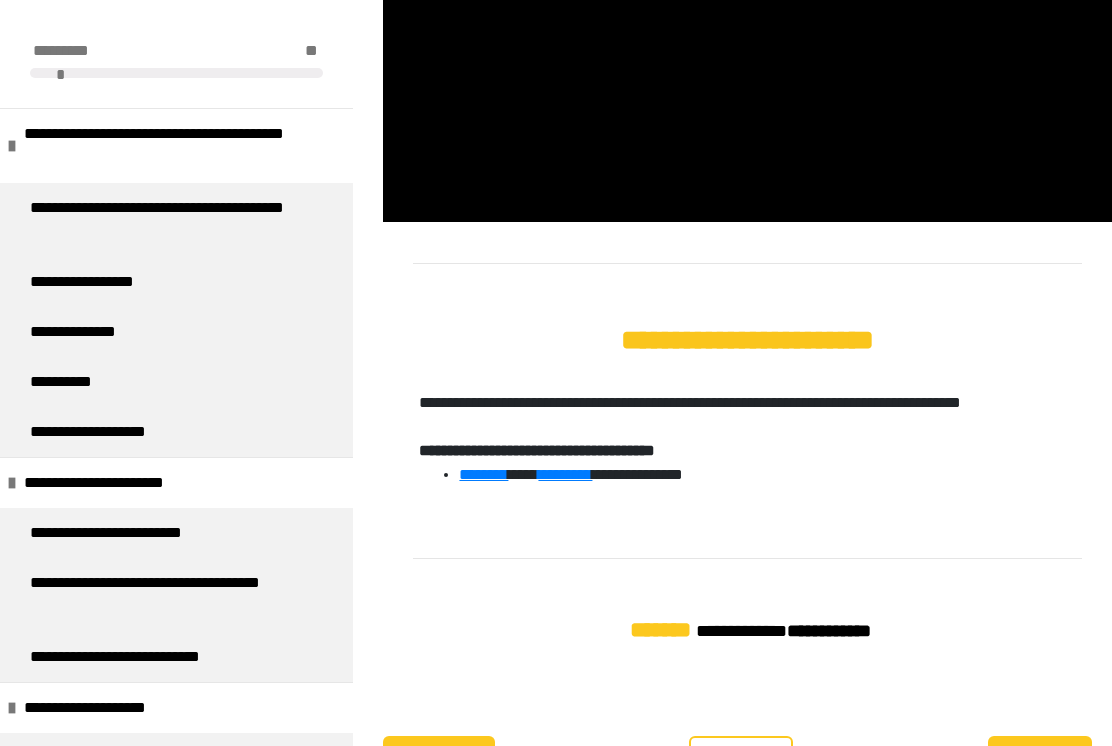 scroll, scrollTop: 861, scrollLeft: 0, axis: vertical 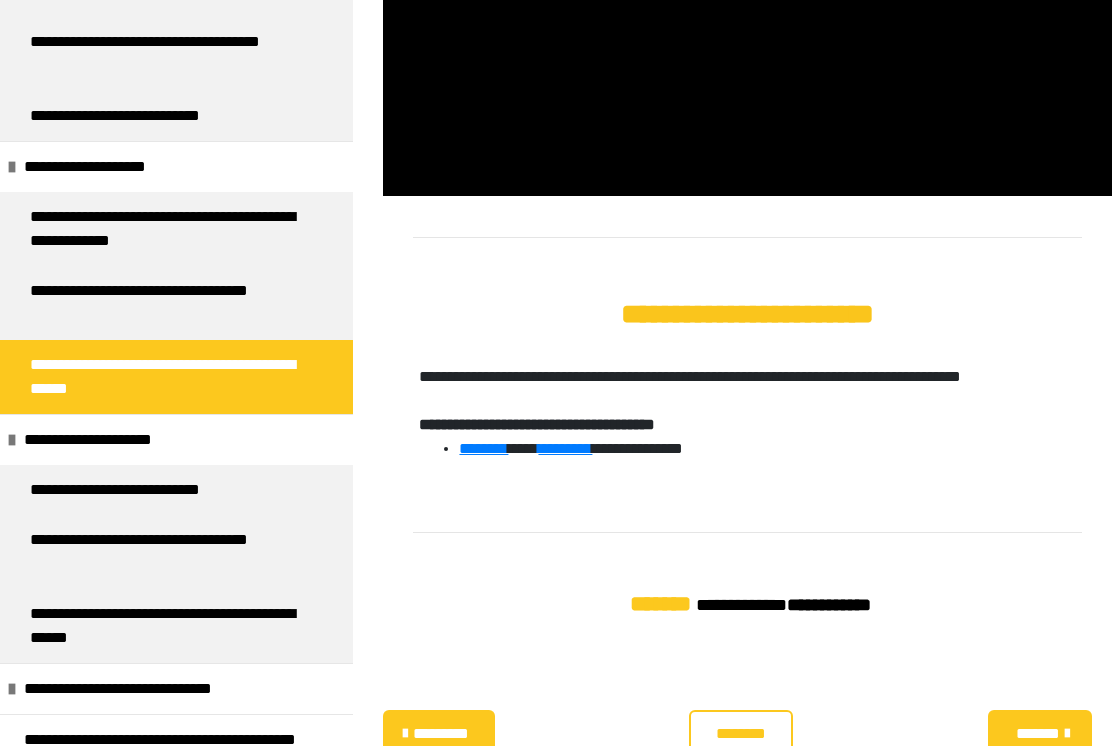 click at bounding box center (12, 689) 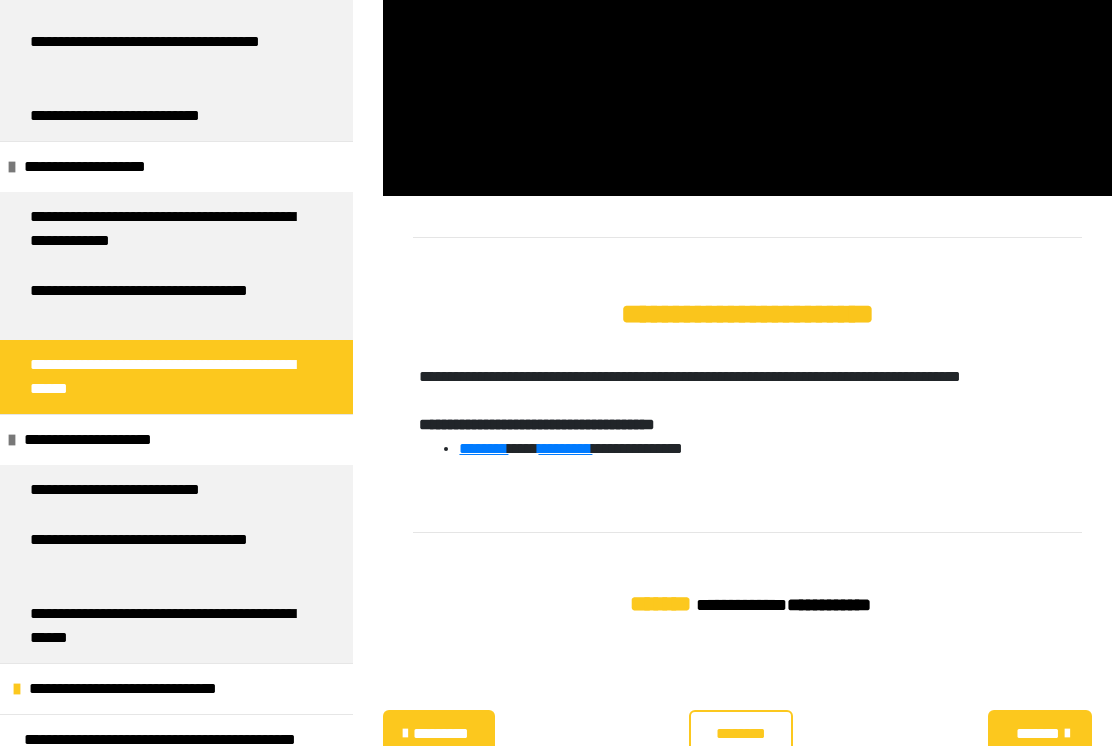 click on "**********" at bounding box center (148, 689) 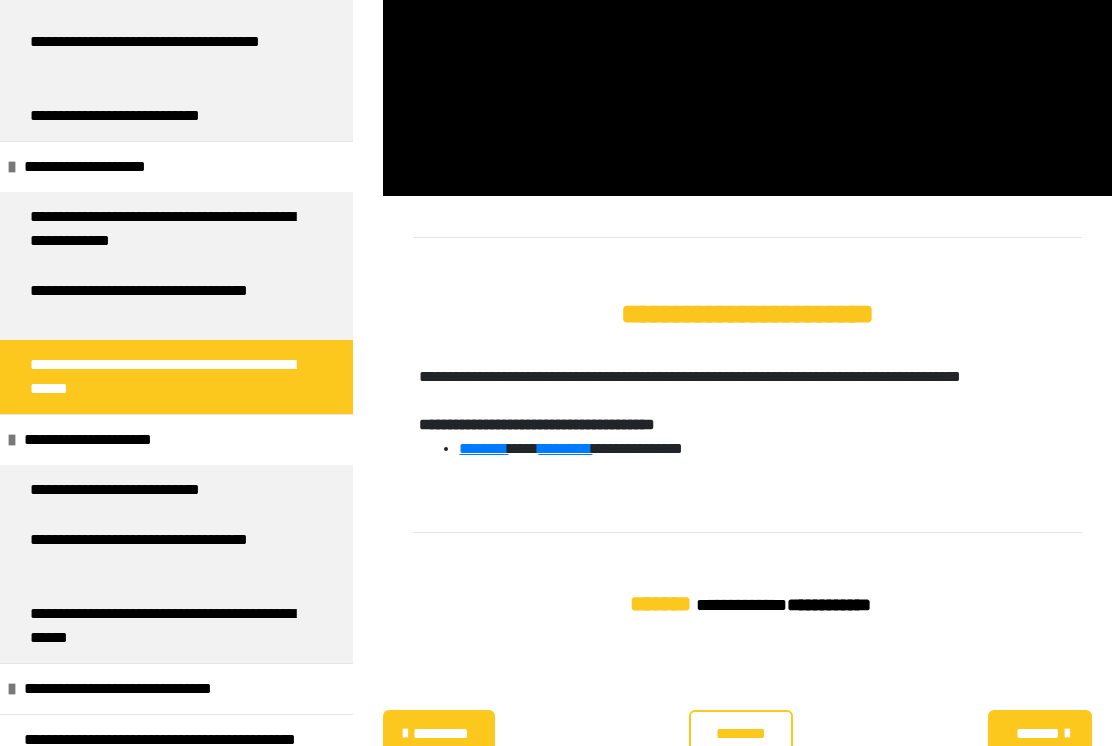 click on "**********" at bounding box center (143, 689) 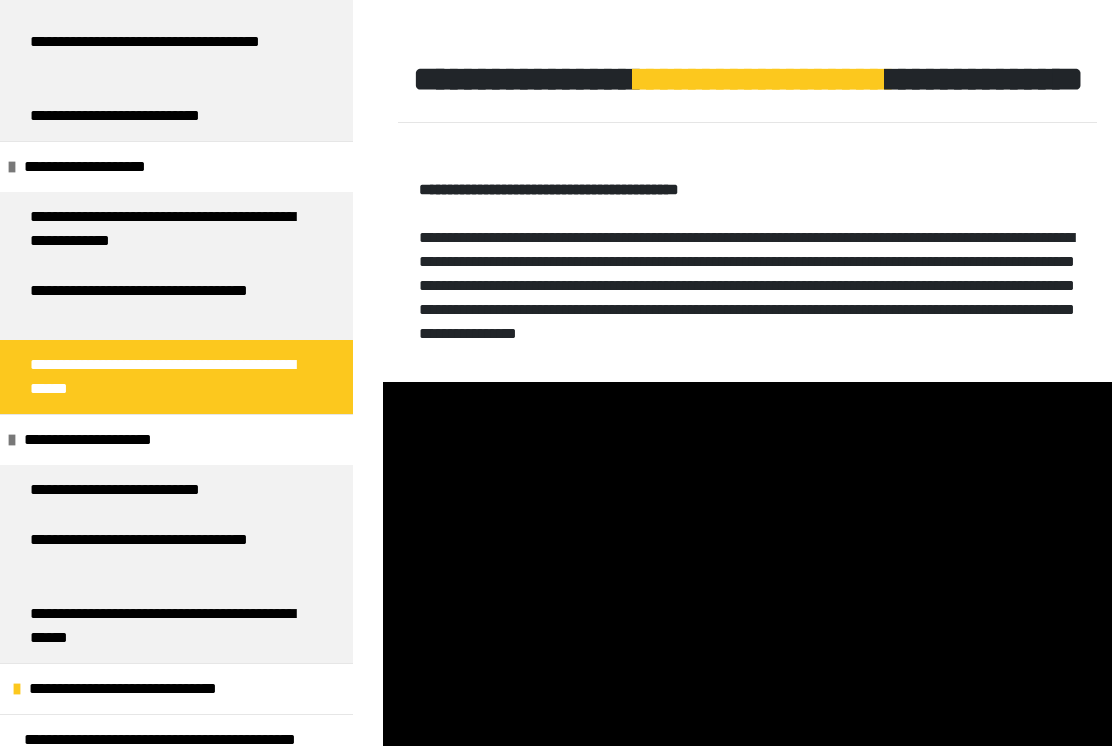 scroll, scrollTop: 248, scrollLeft: 0, axis: vertical 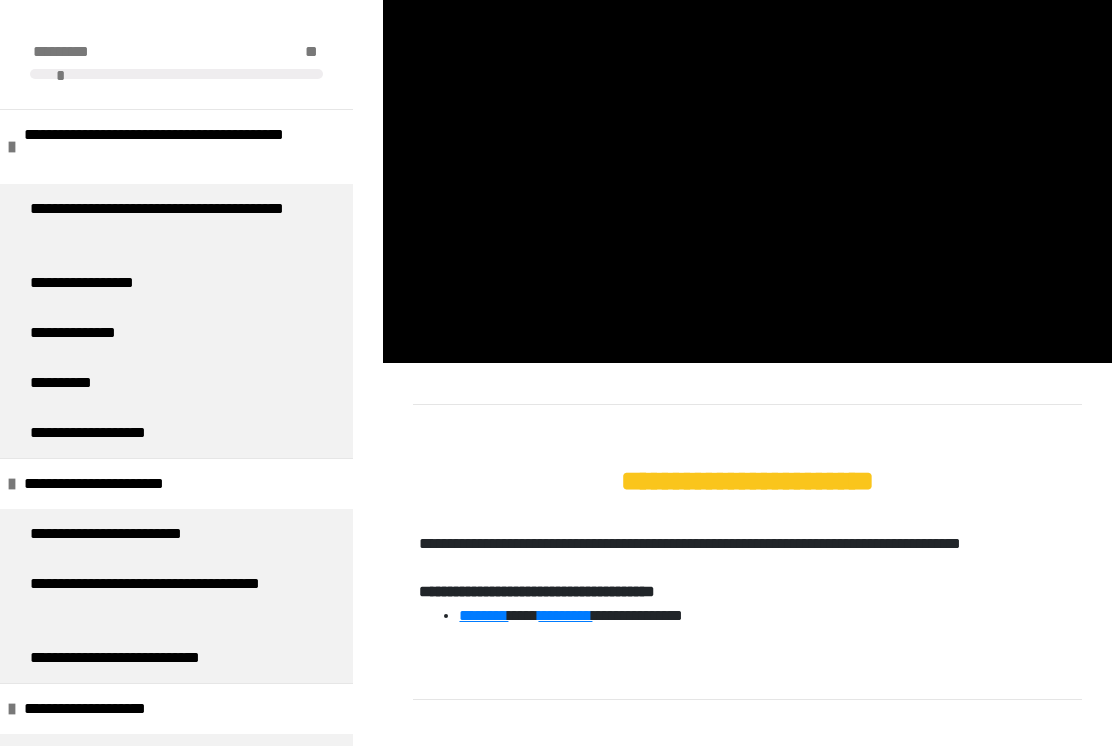 click at bounding box center [747, 158] 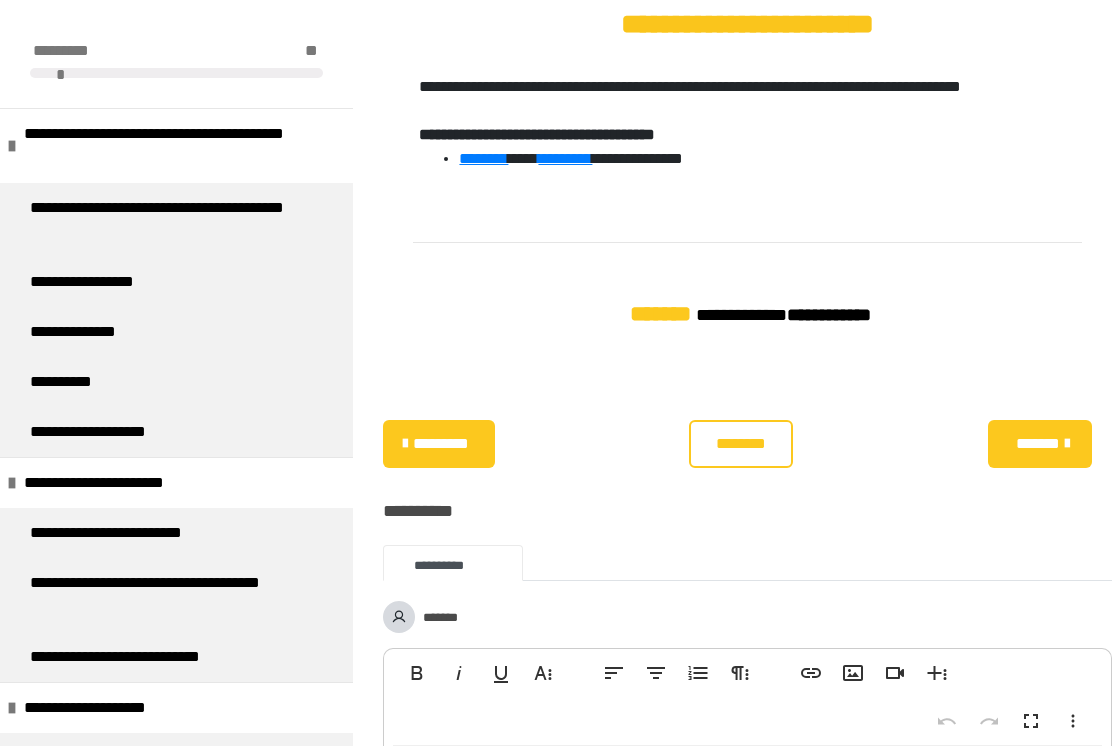 scroll, scrollTop: 1174, scrollLeft: 0, axis: vertical 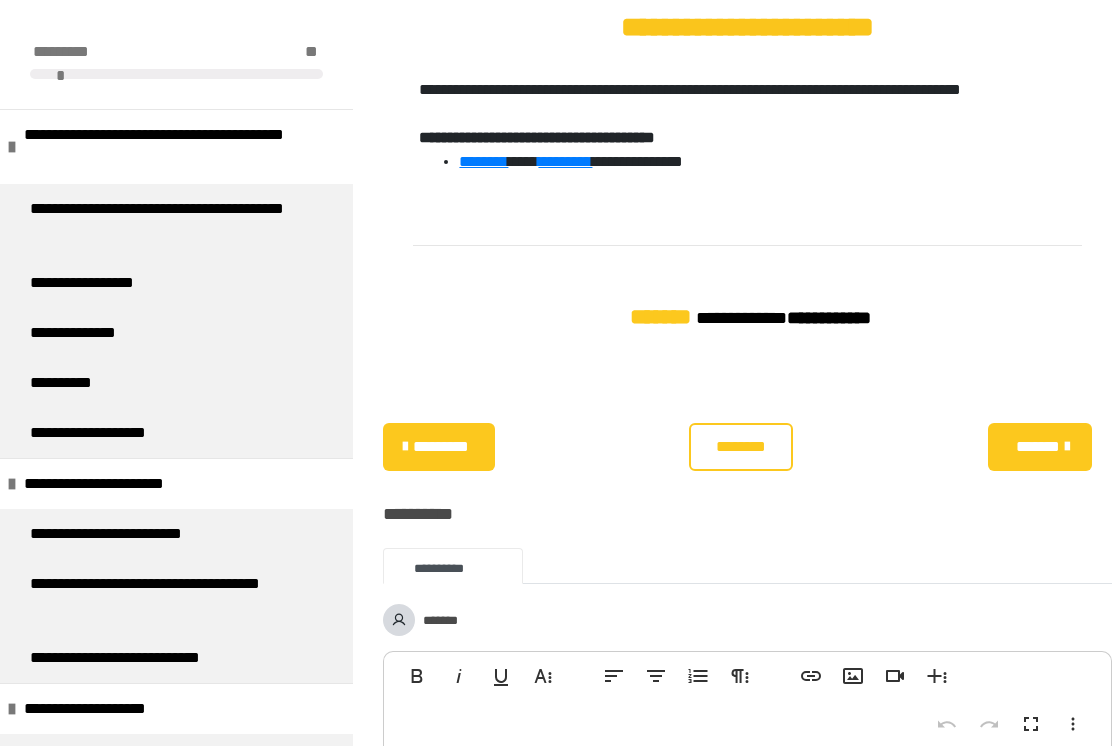 click on "**********" at bounding box center [747, 566] 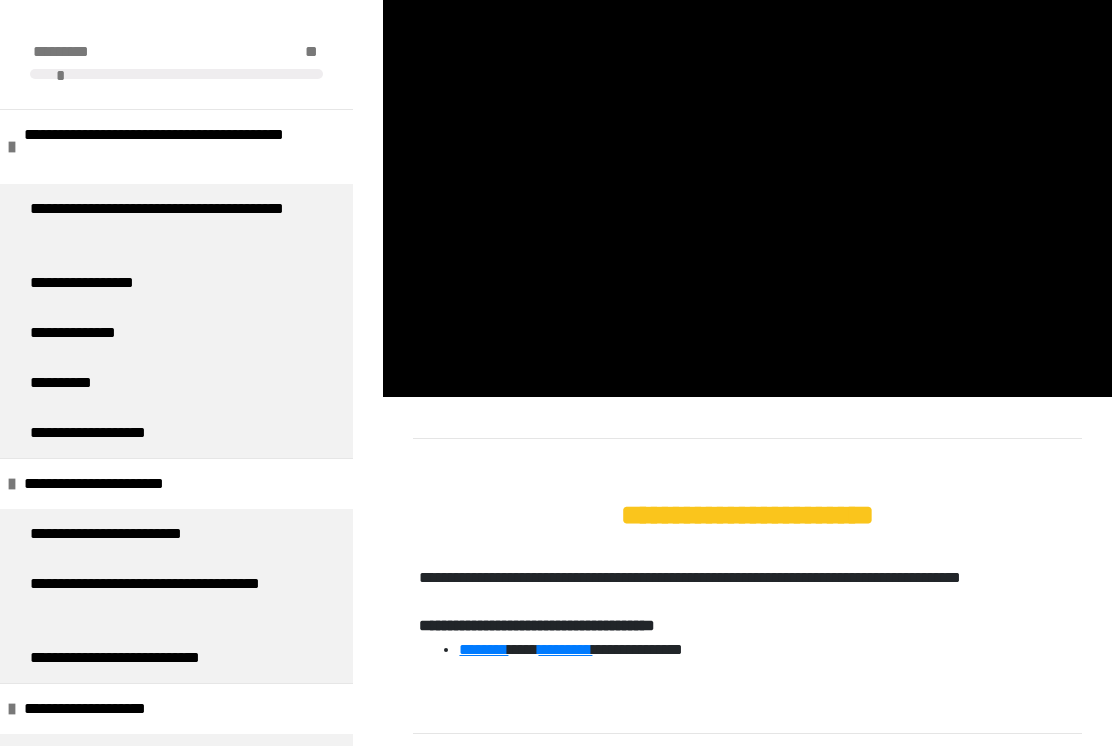 scroll, scrollTop: 684, scrollLeft: 0, axis: vertical 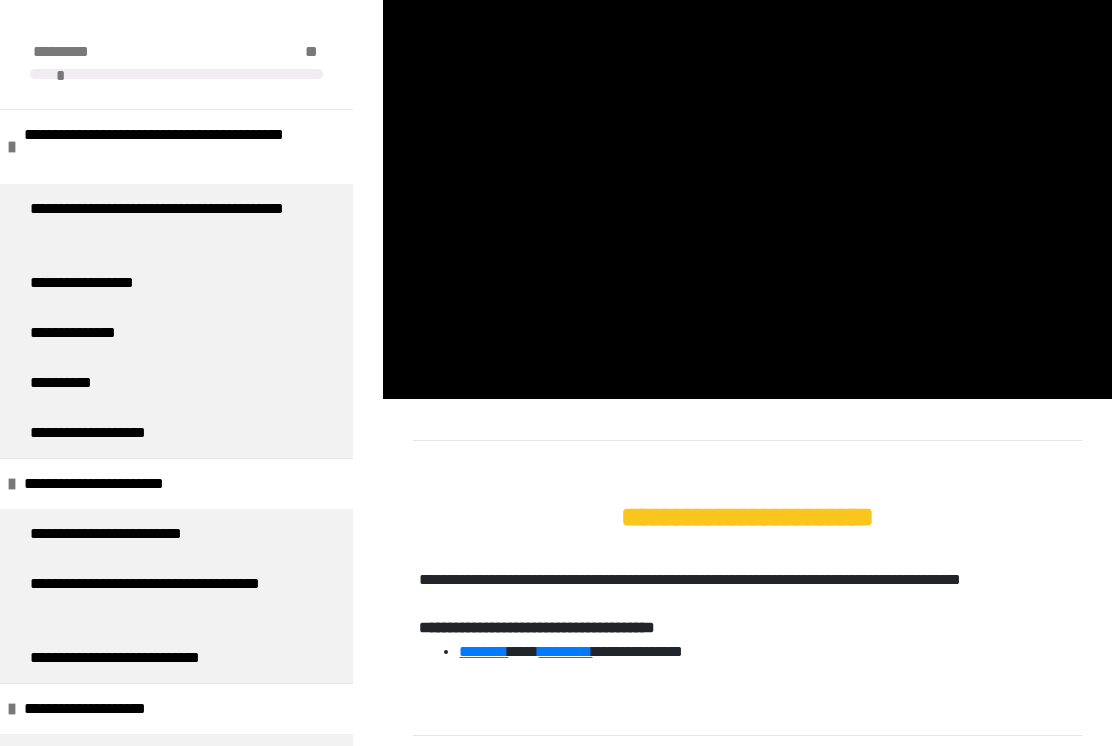 click at bounding box center [747, 194] 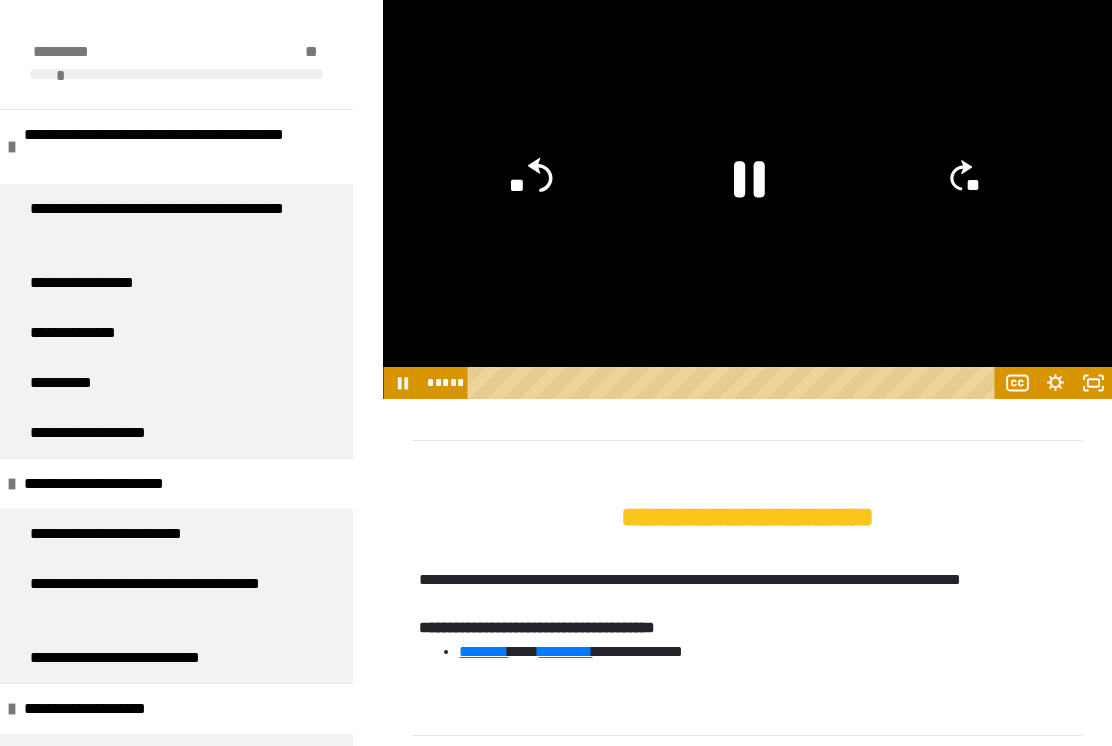 click on "**" 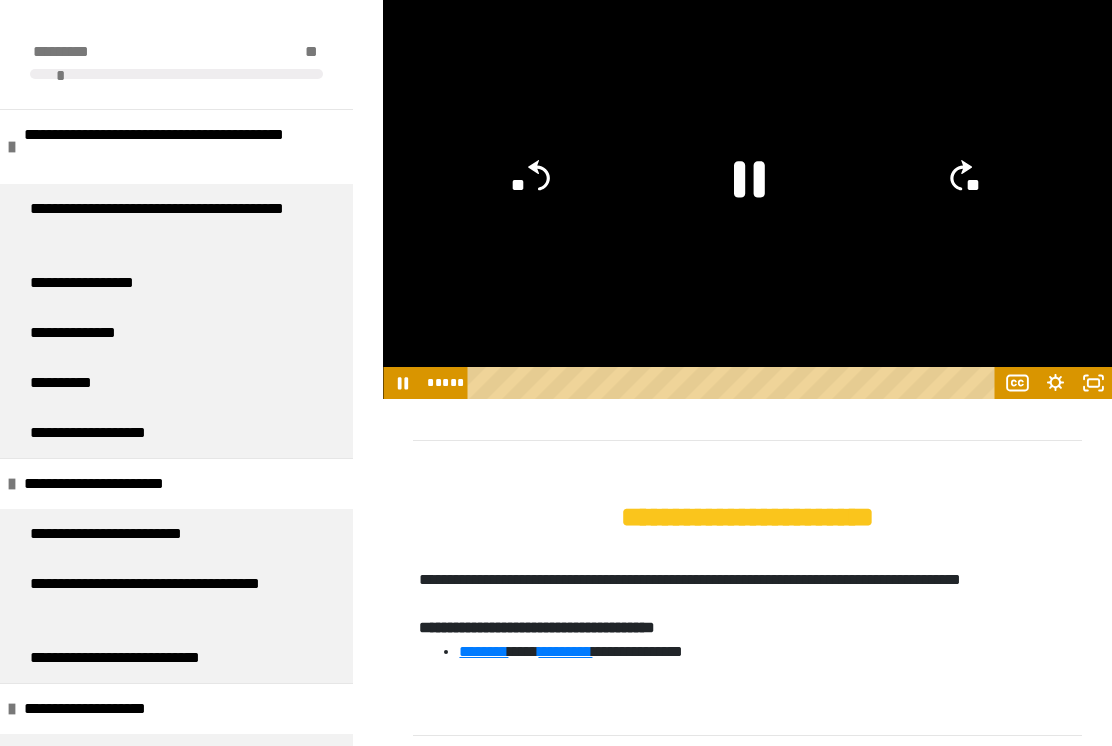 click on "**" 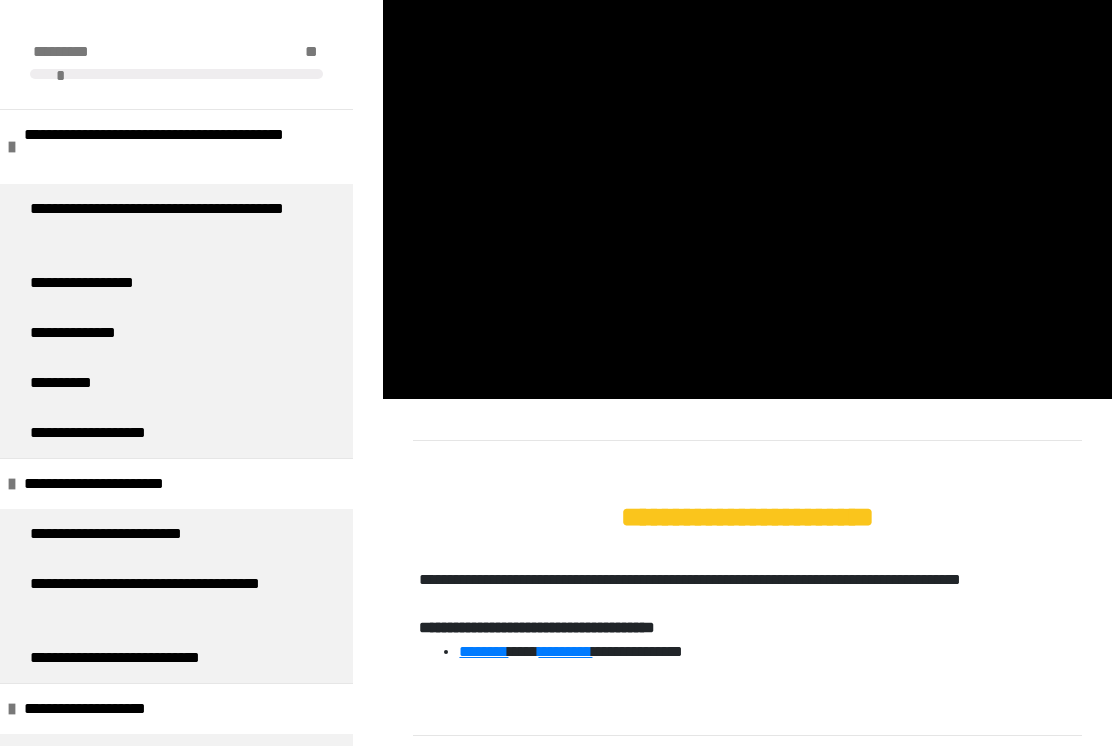 click at bounding box center (747, 194) 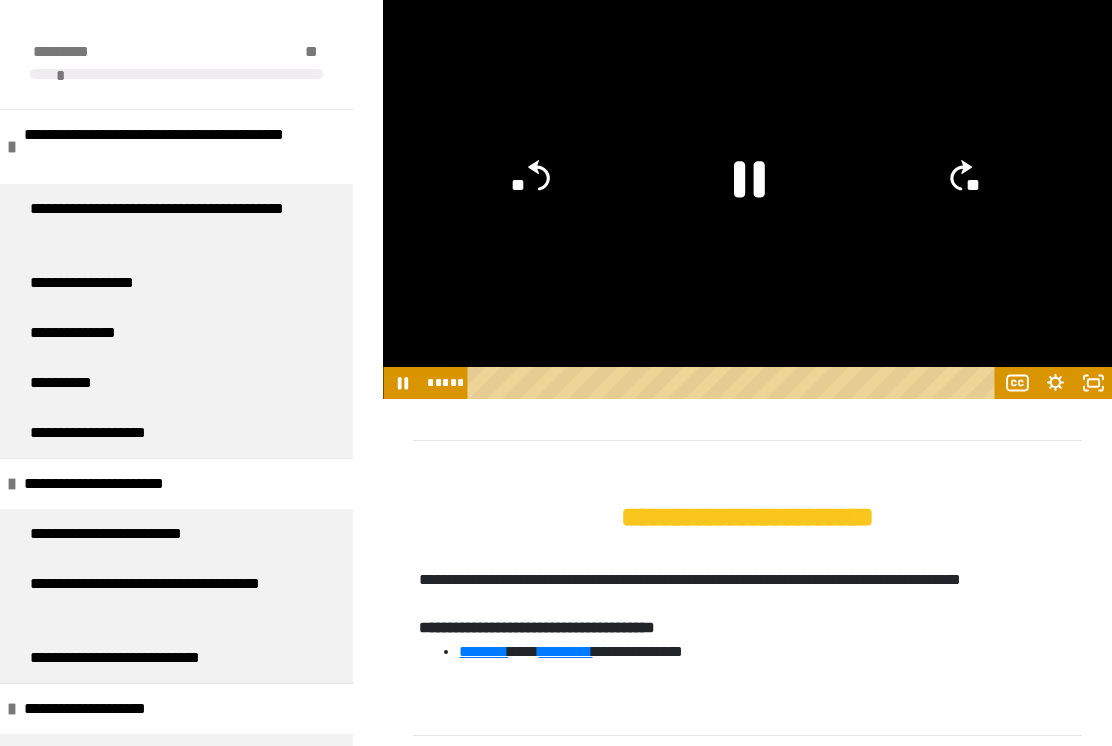 click on "**" 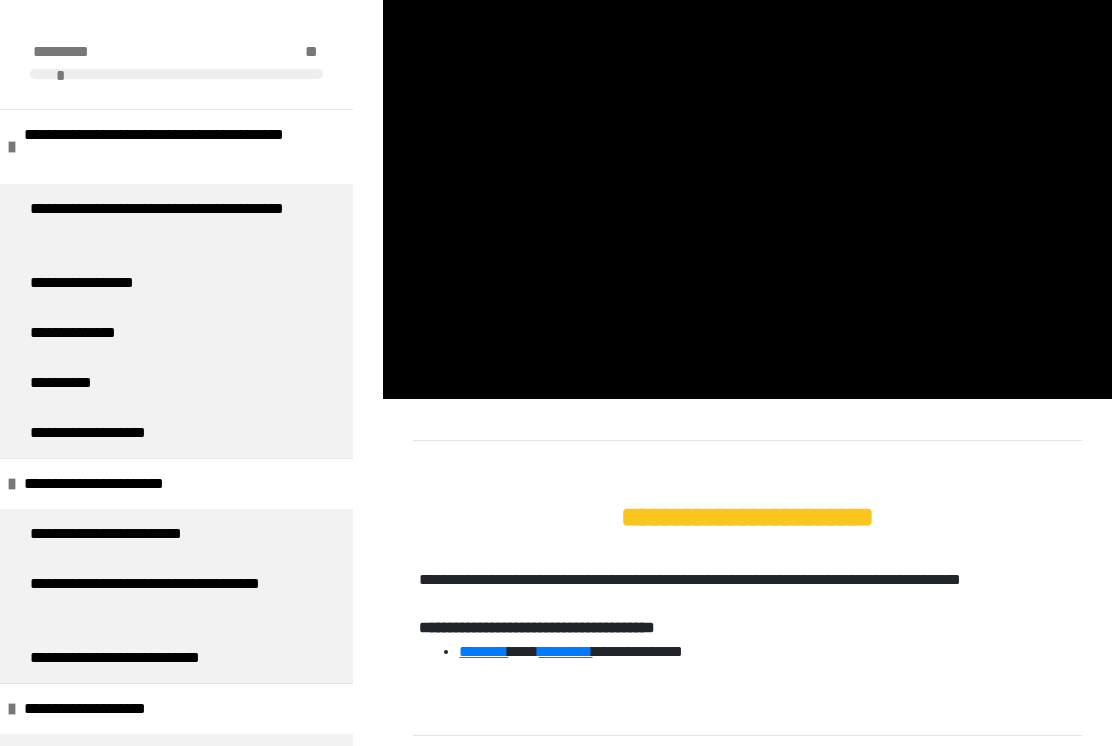 click at bounding box center [747, 194] 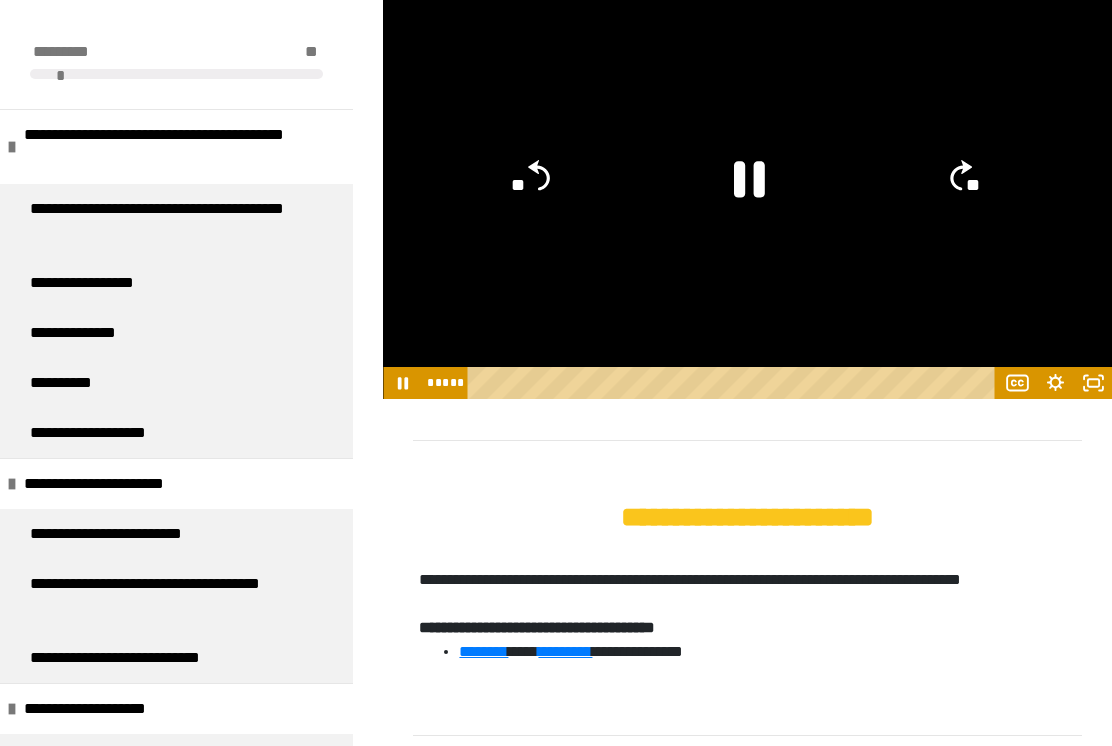 click on "**" 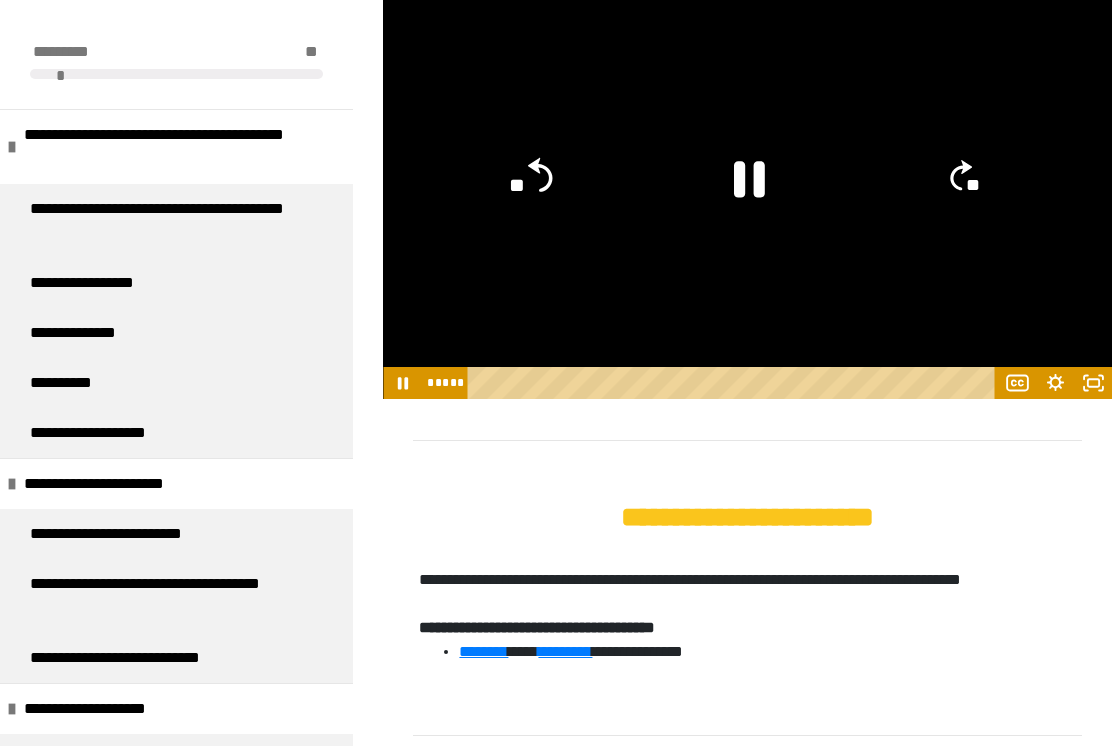 click on "**" 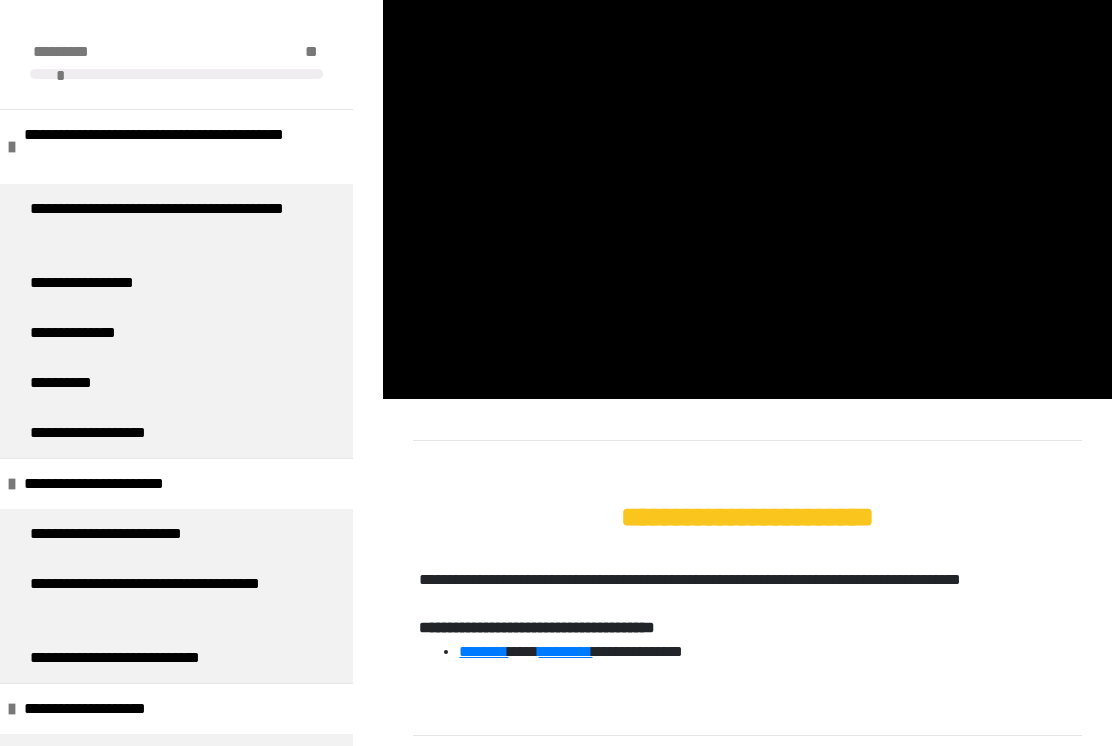 click at bounding box center (747, 194) 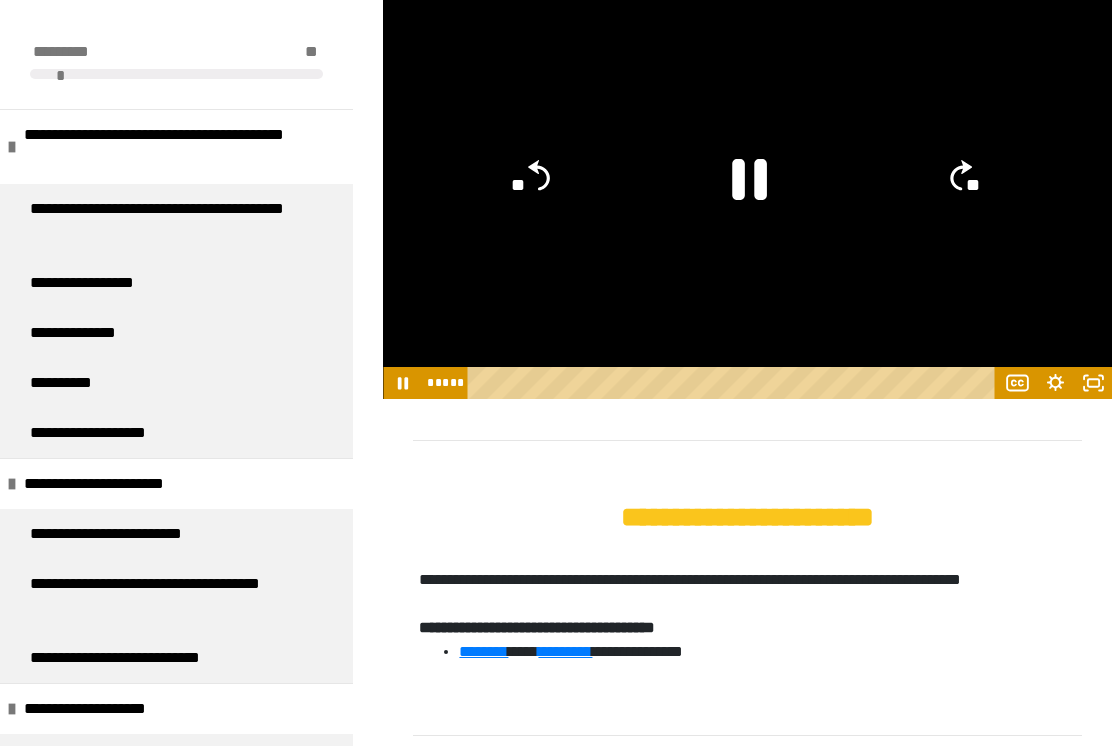 click 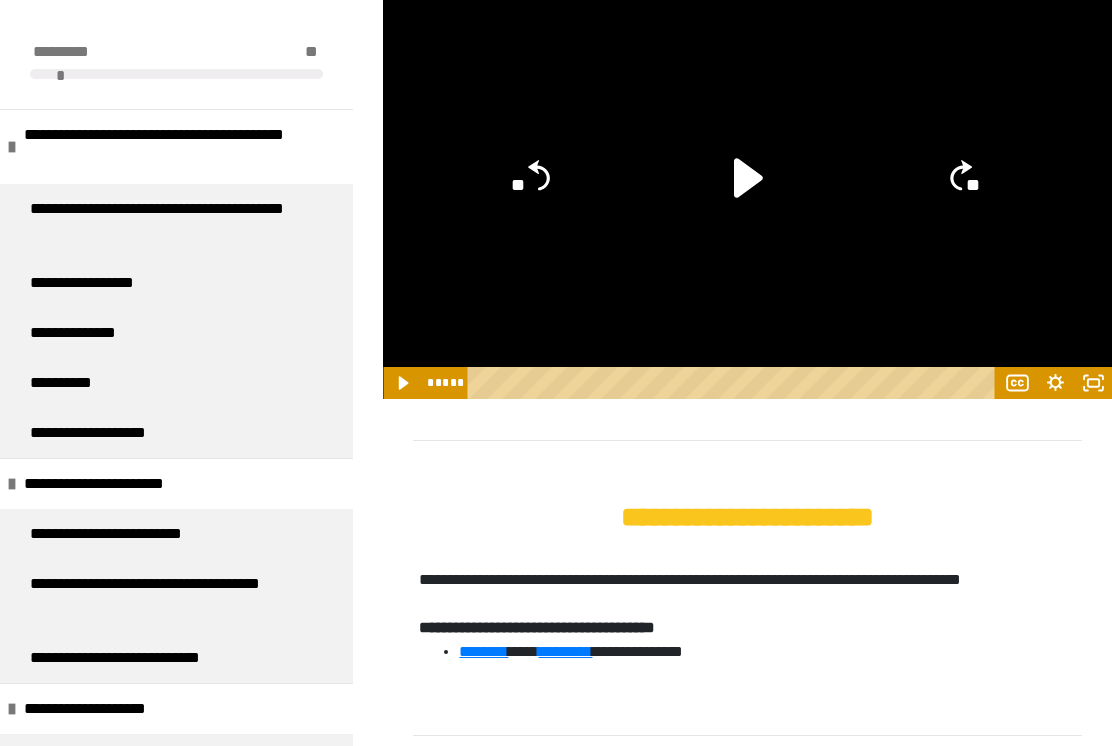 click on "**********" at bounding box center (103, 709) 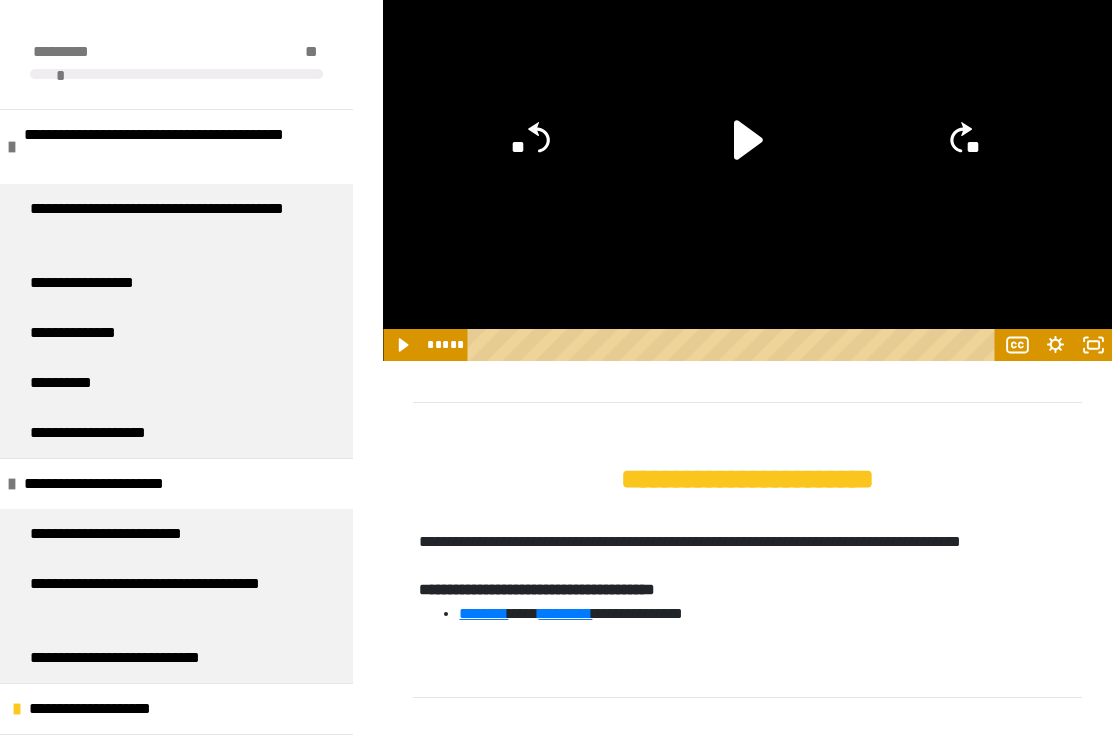 click 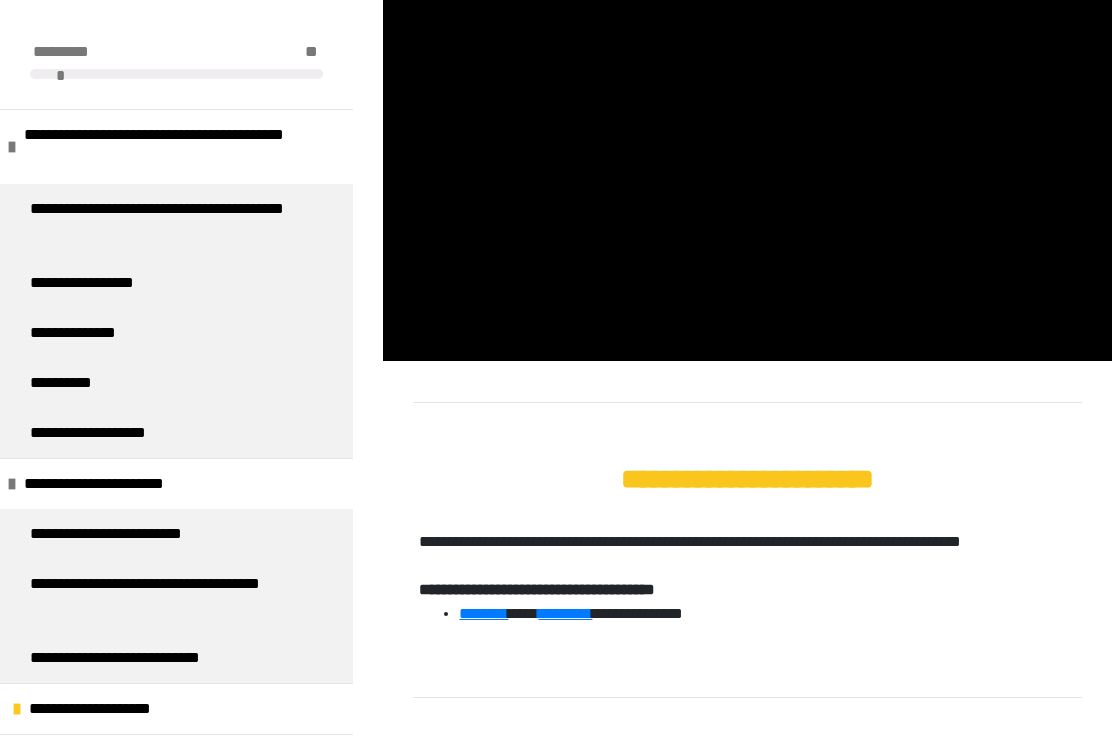 click at bounding box center (747, 156) 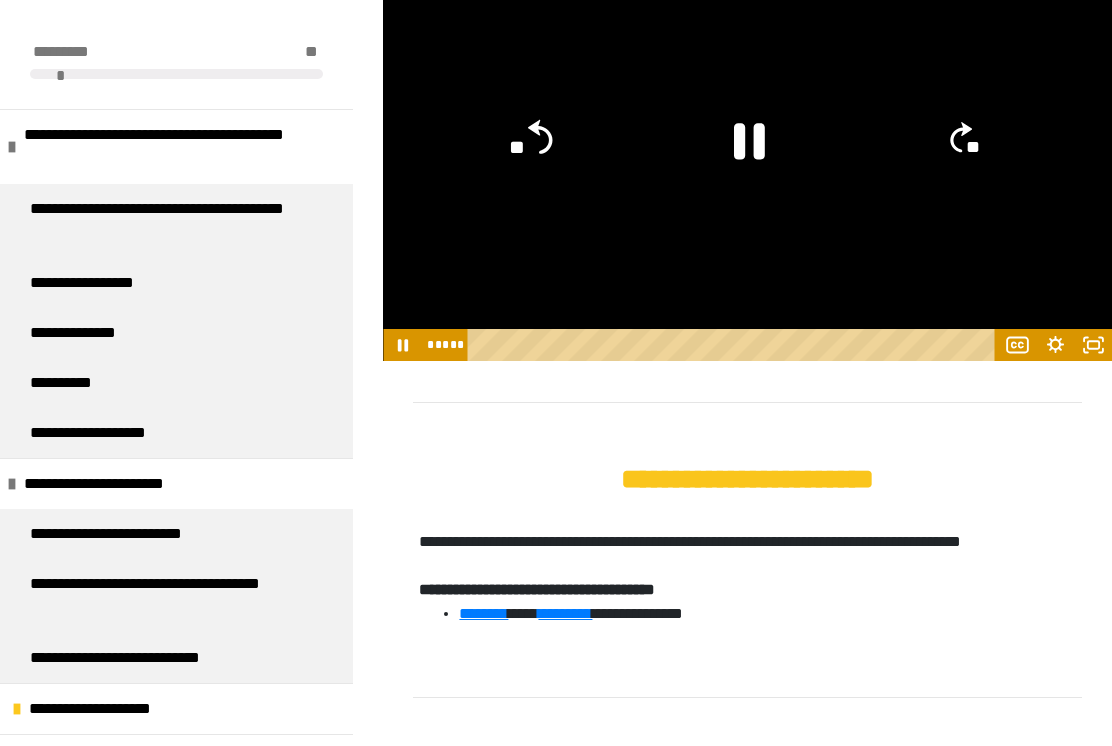 click on "**" 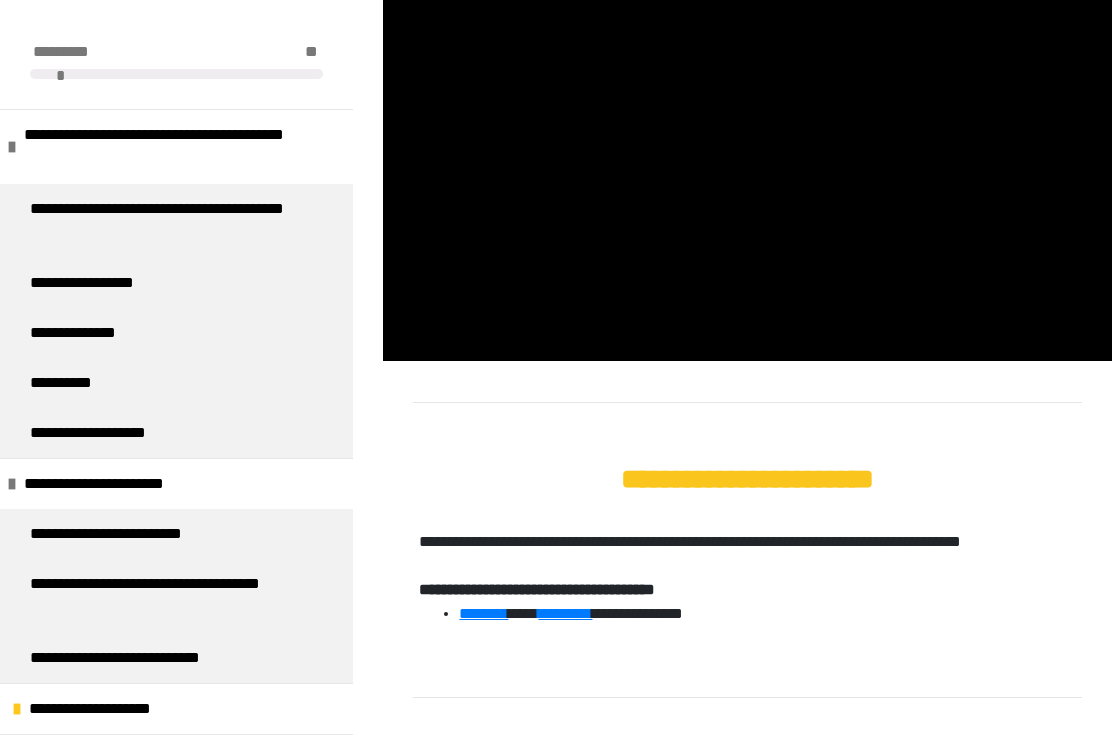 click at bounding box center [747, 156] 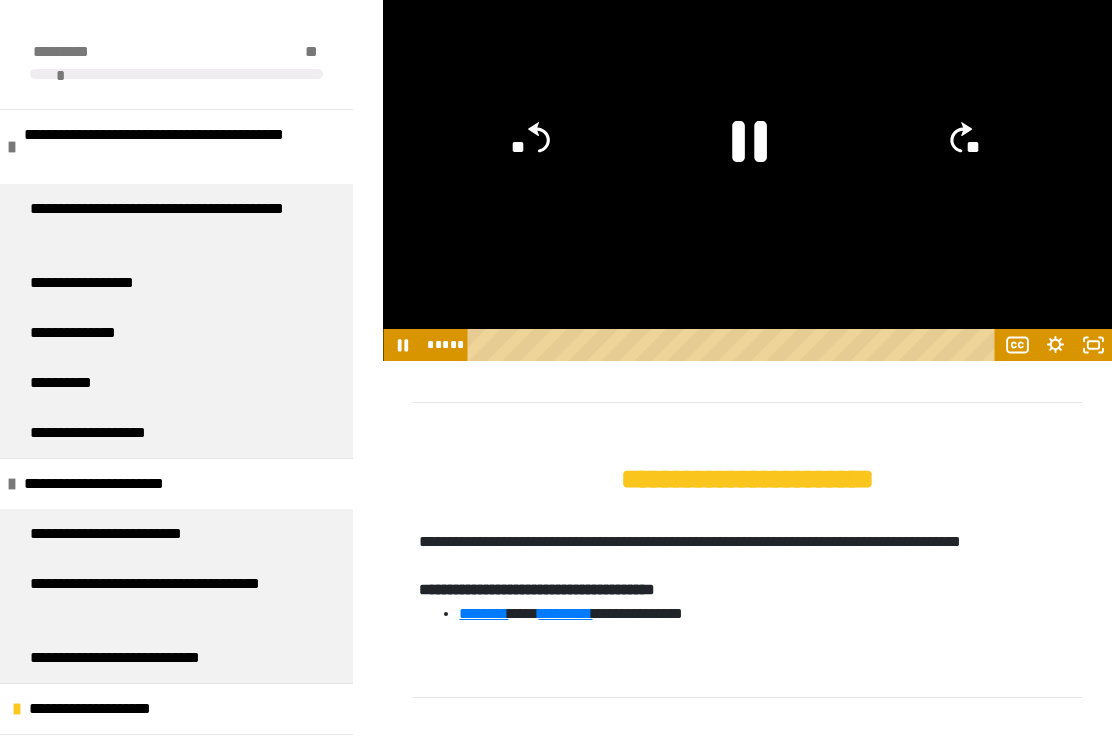 click 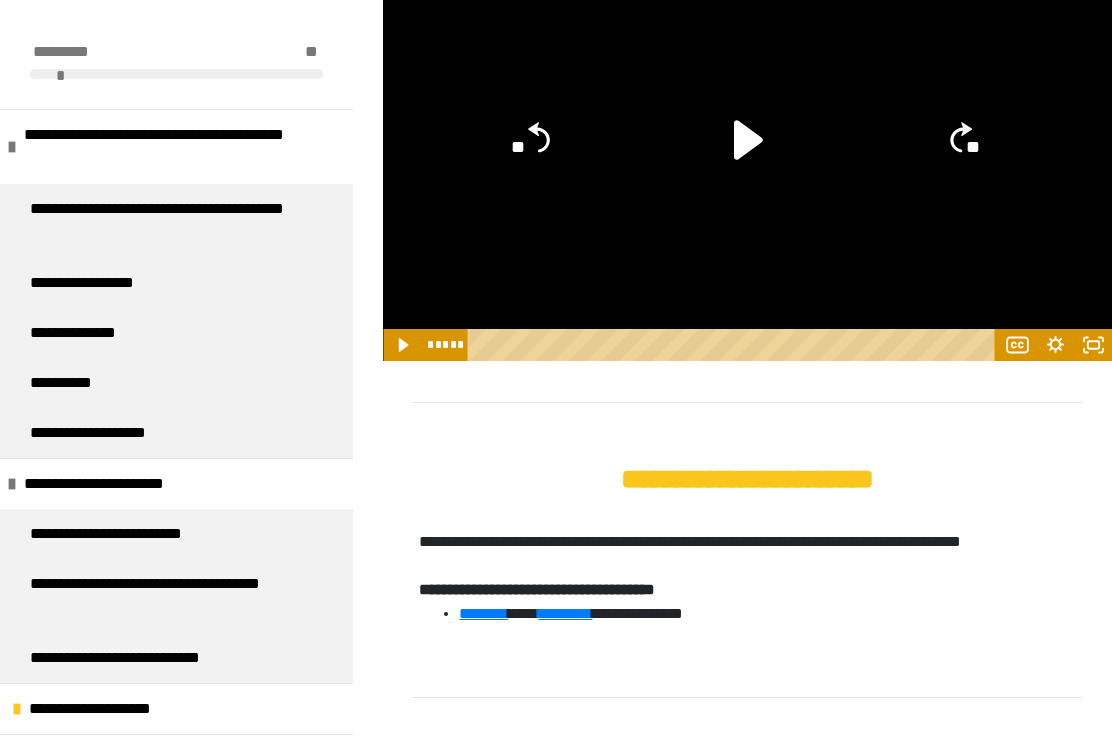 click 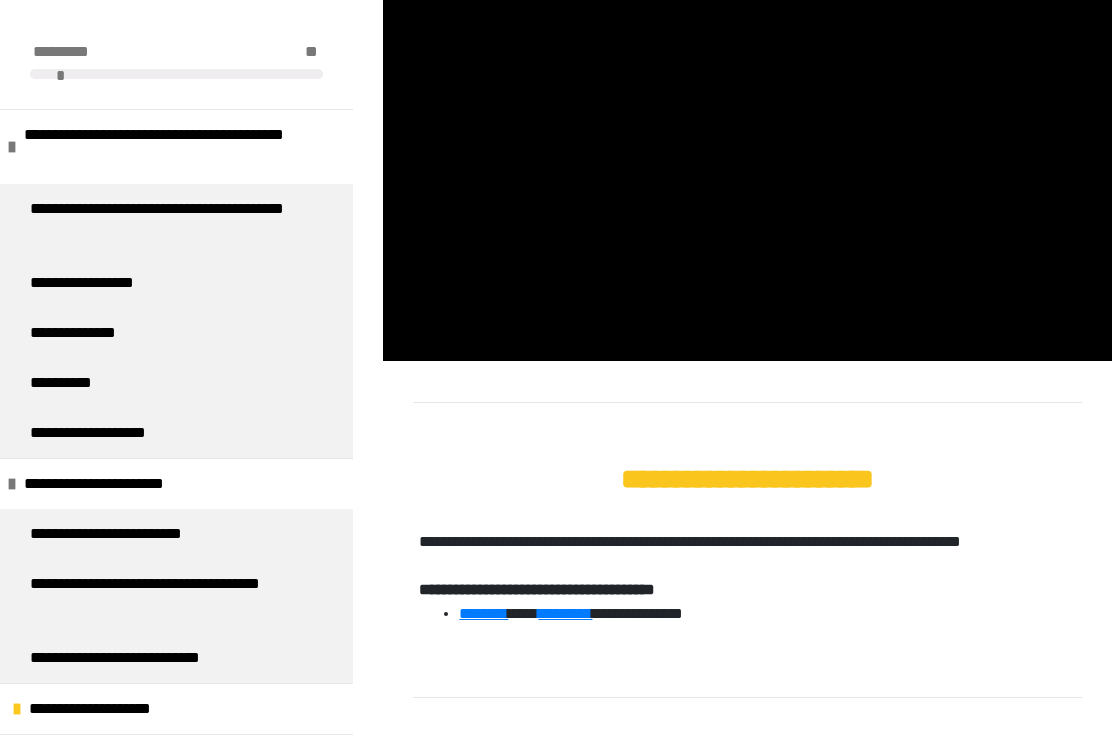 click at bounding box center [747, 156] 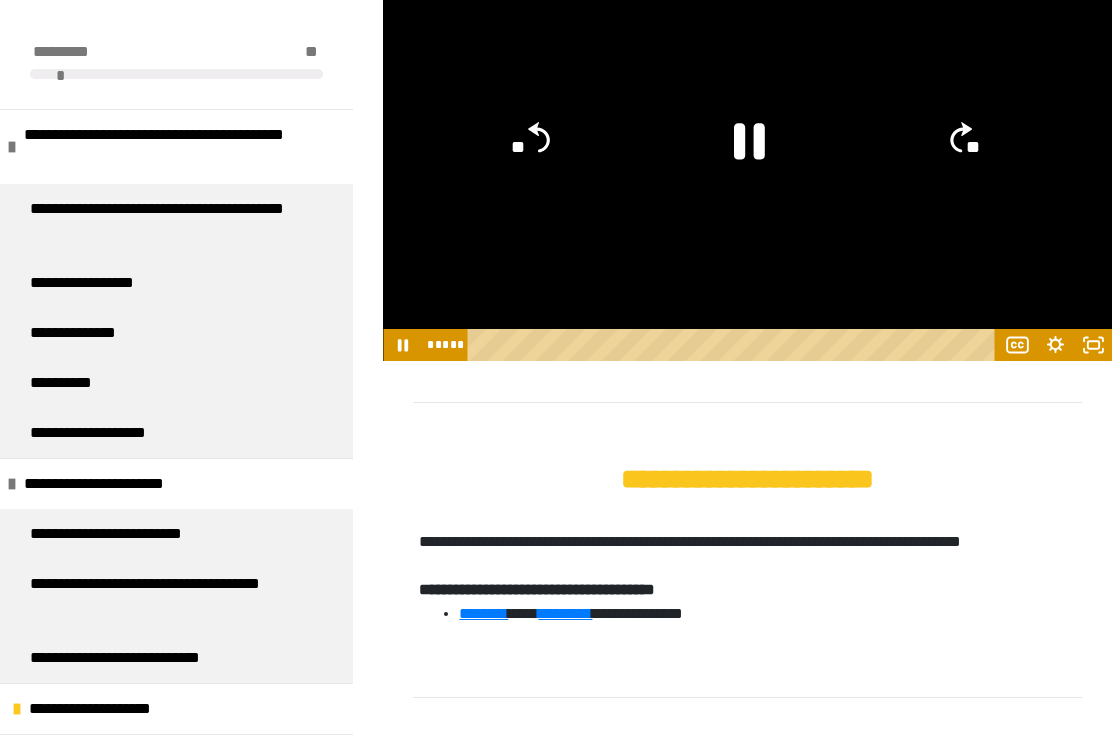 click 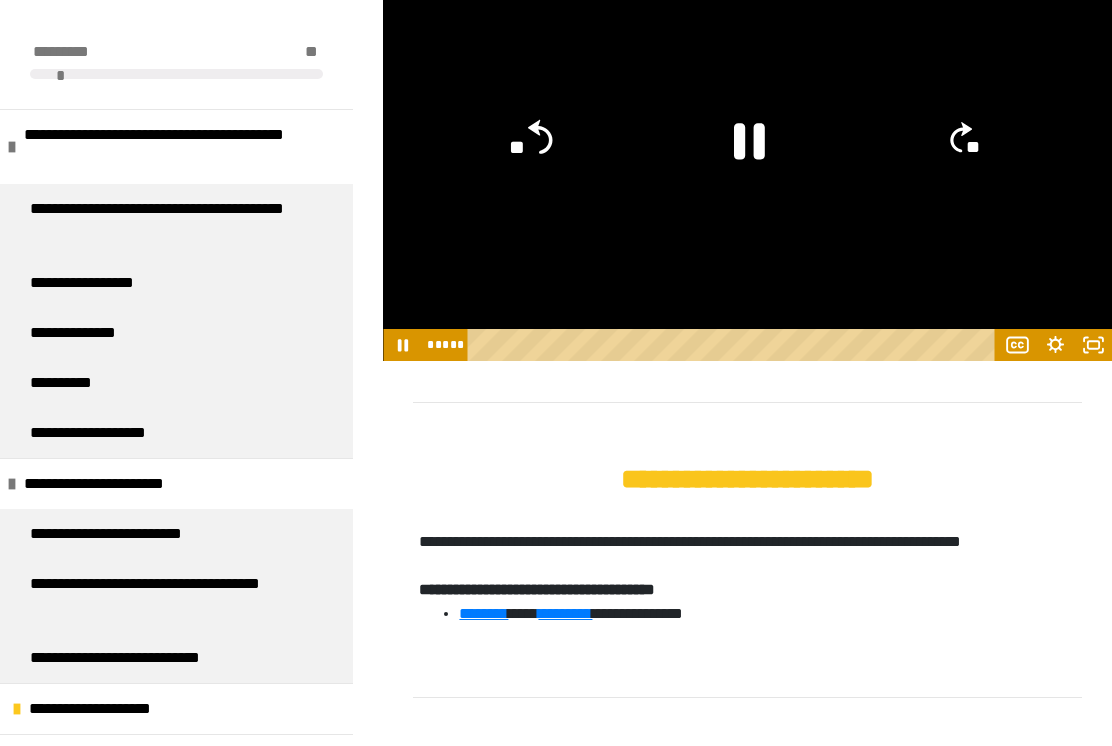 click on "**" 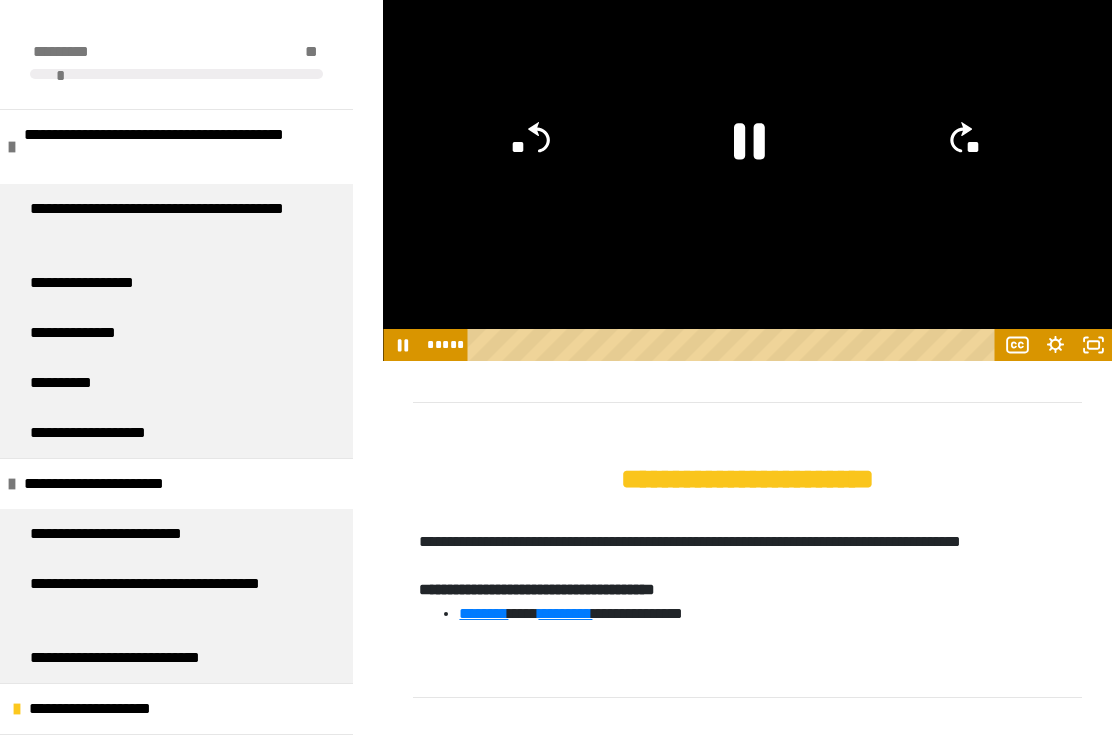 click on "**" 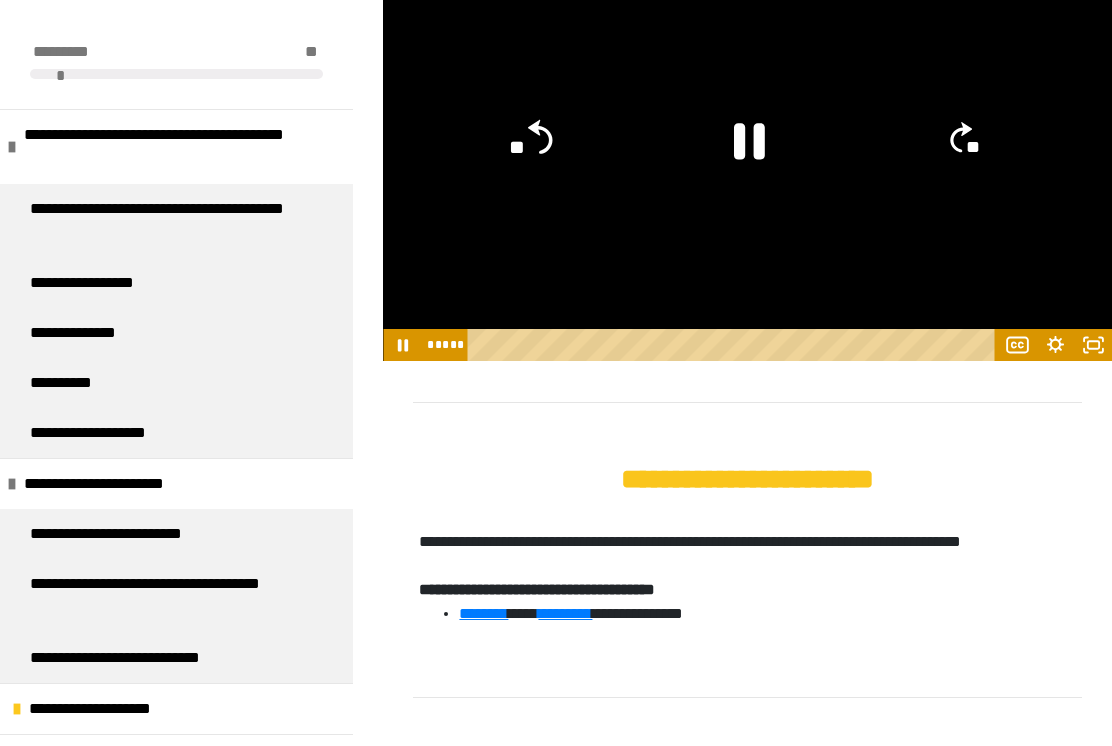 click on "**" 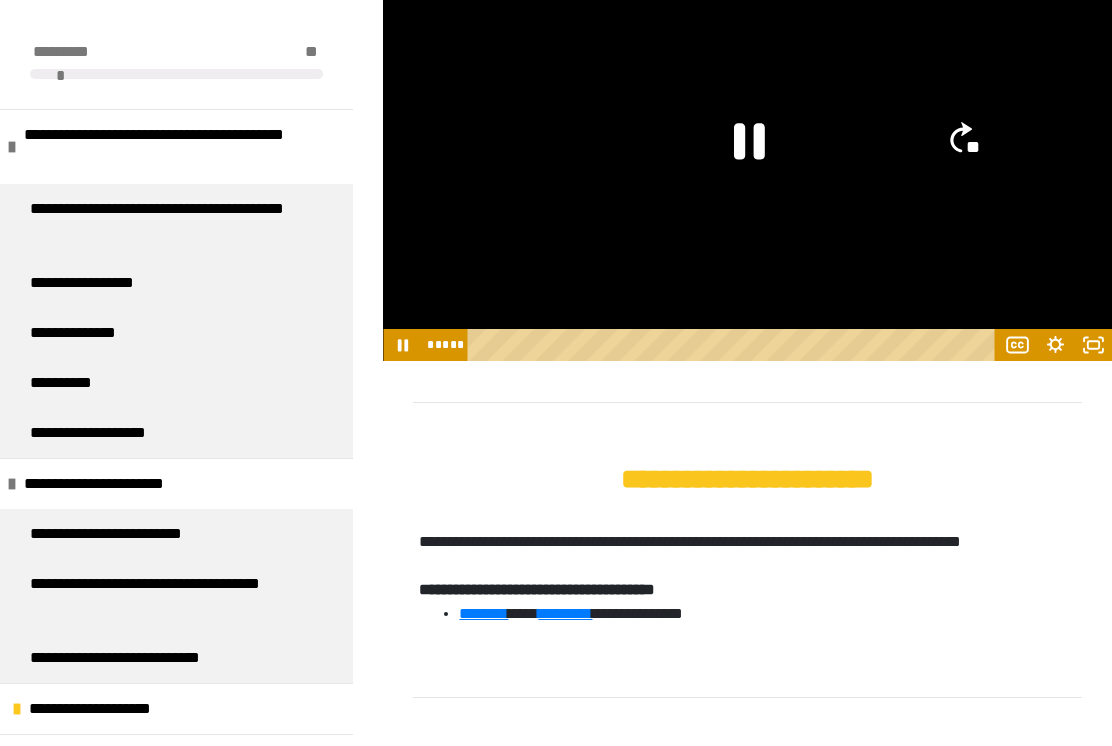 click on "**" 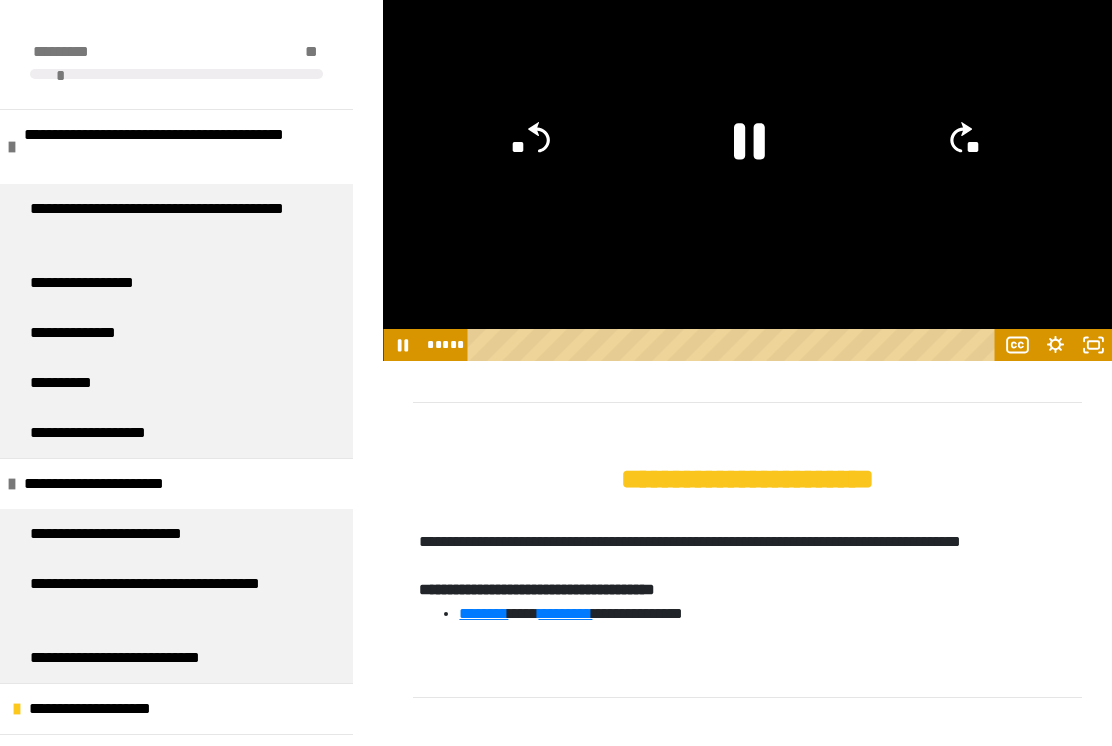 click on "**" 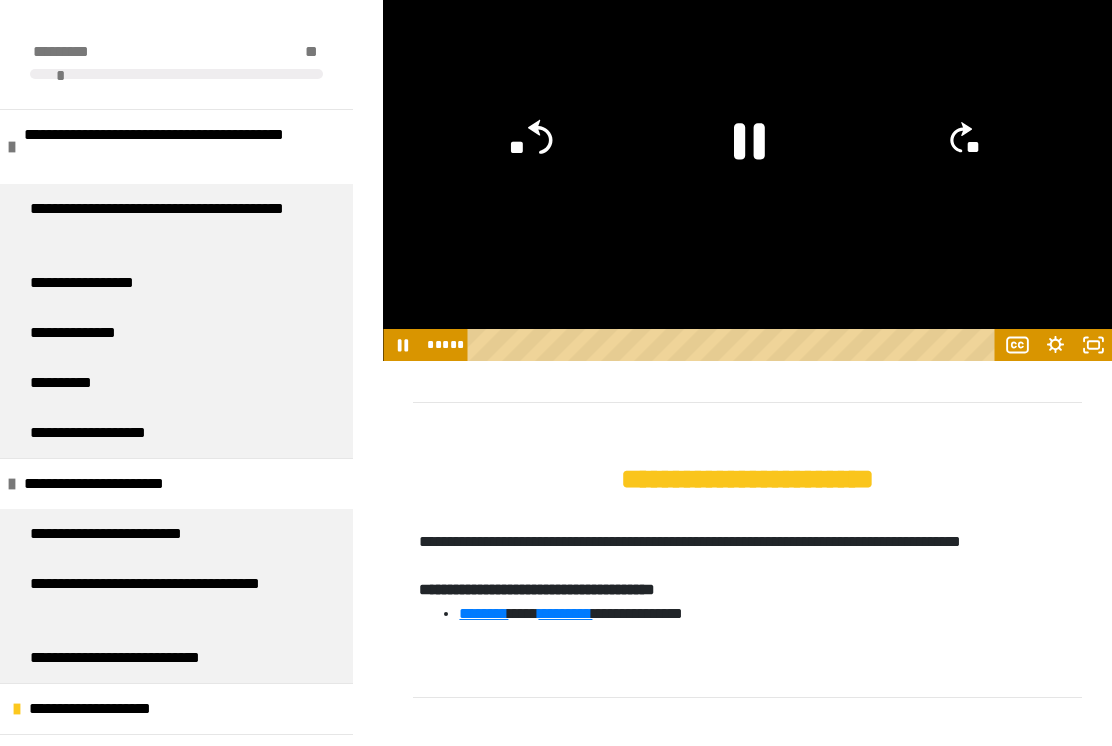 click on "**" 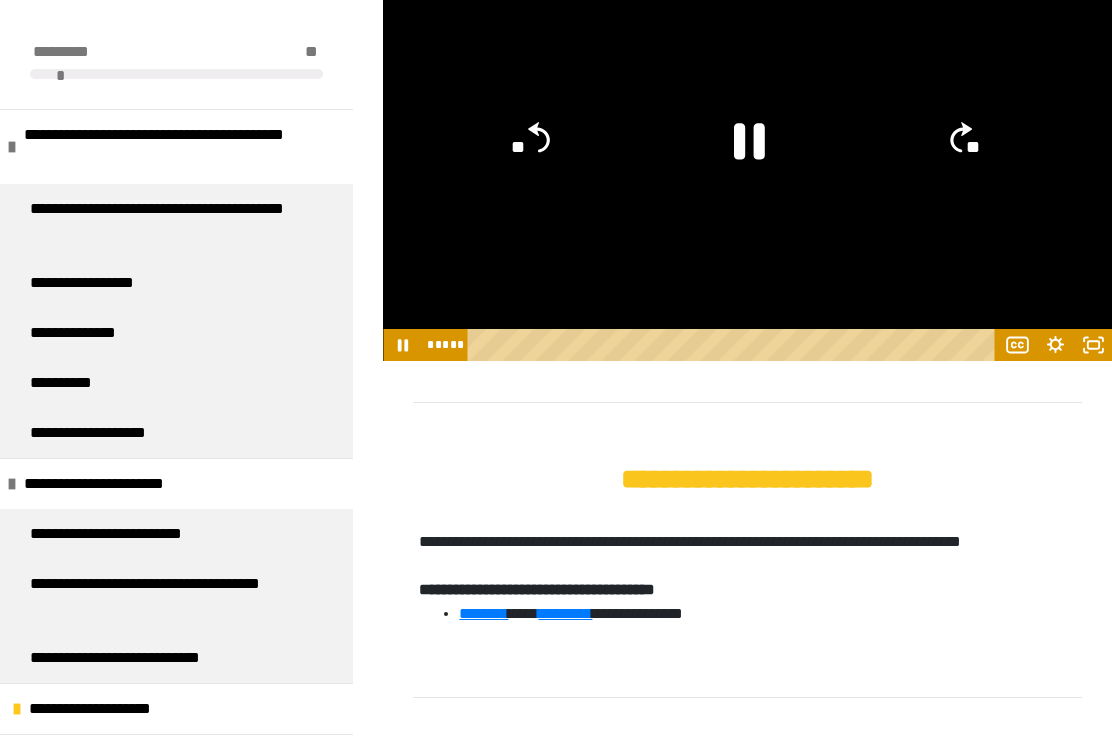 click on "**" 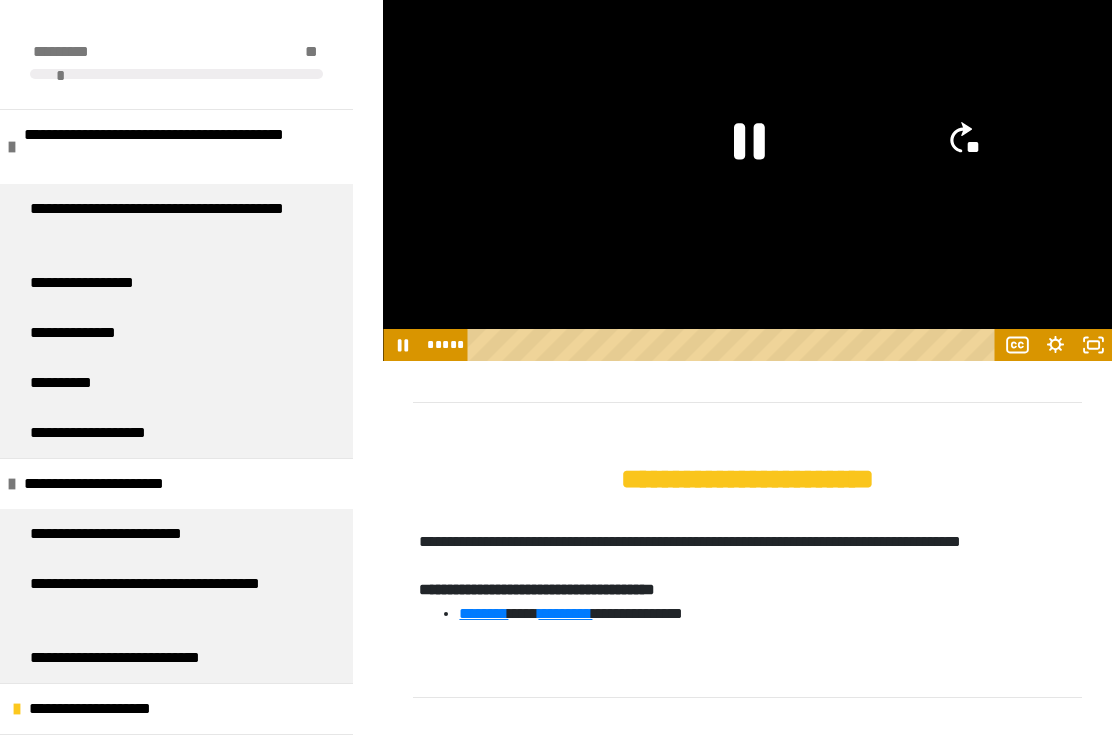 click on "**" 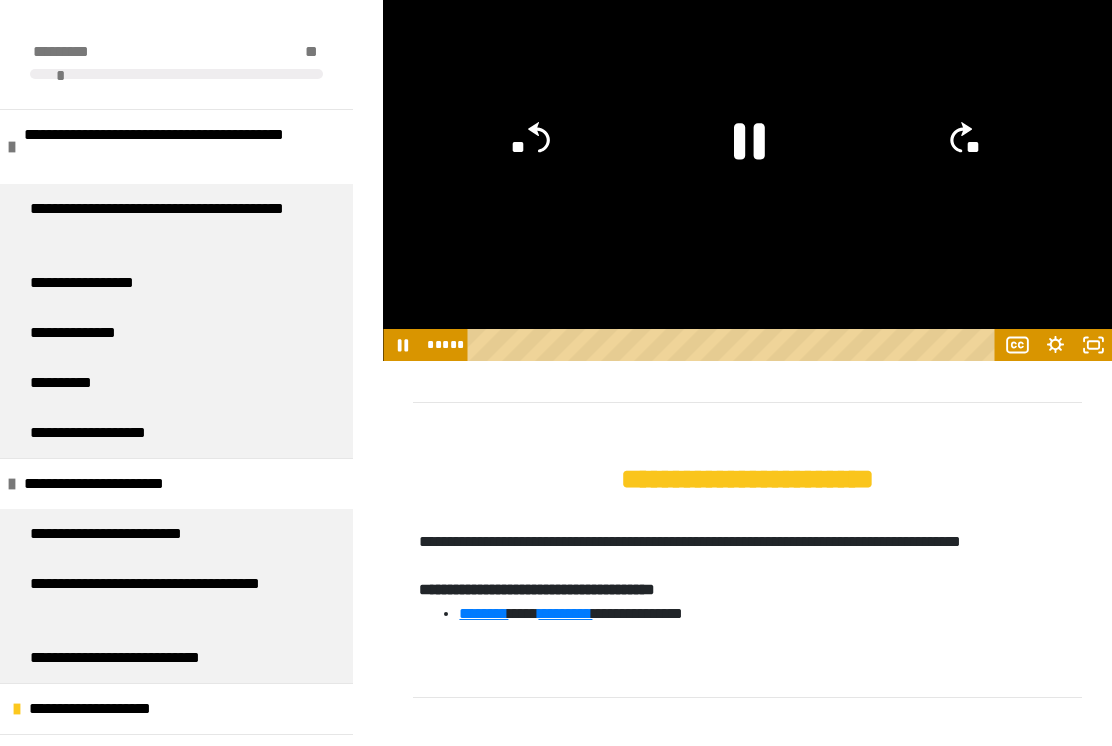 click on "**" 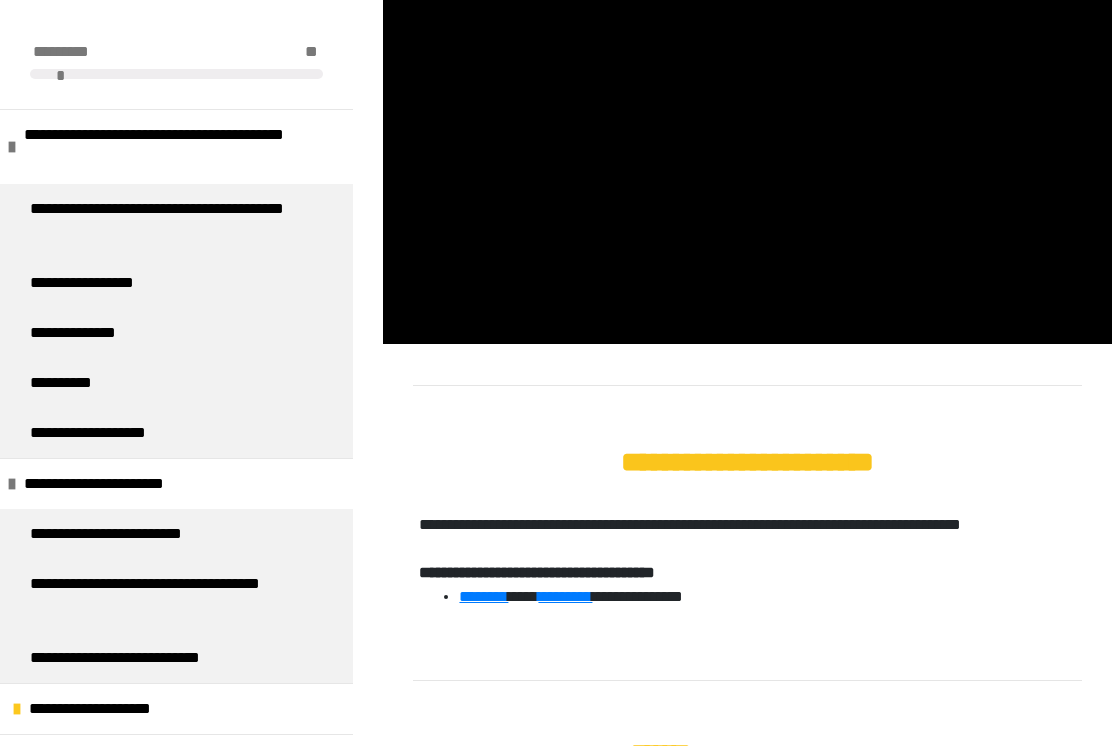 scroll, scrollTop: 718, scrollLeft: 0, axis: vertical 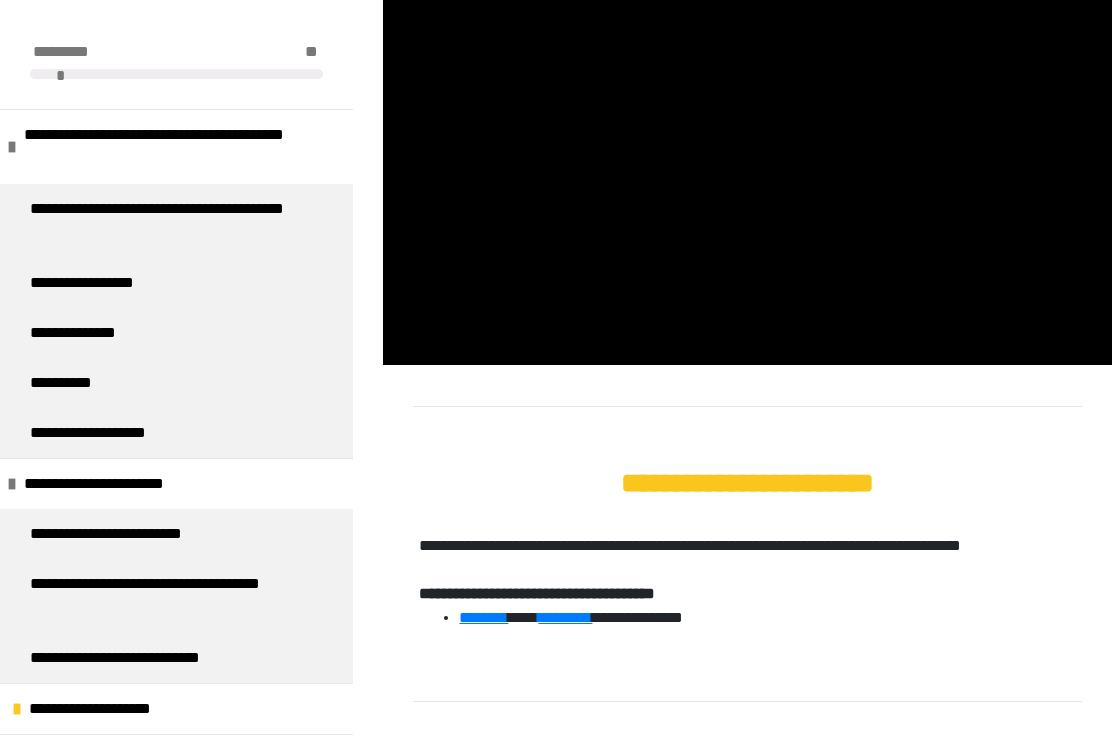 click at bounding box center (747, 160) 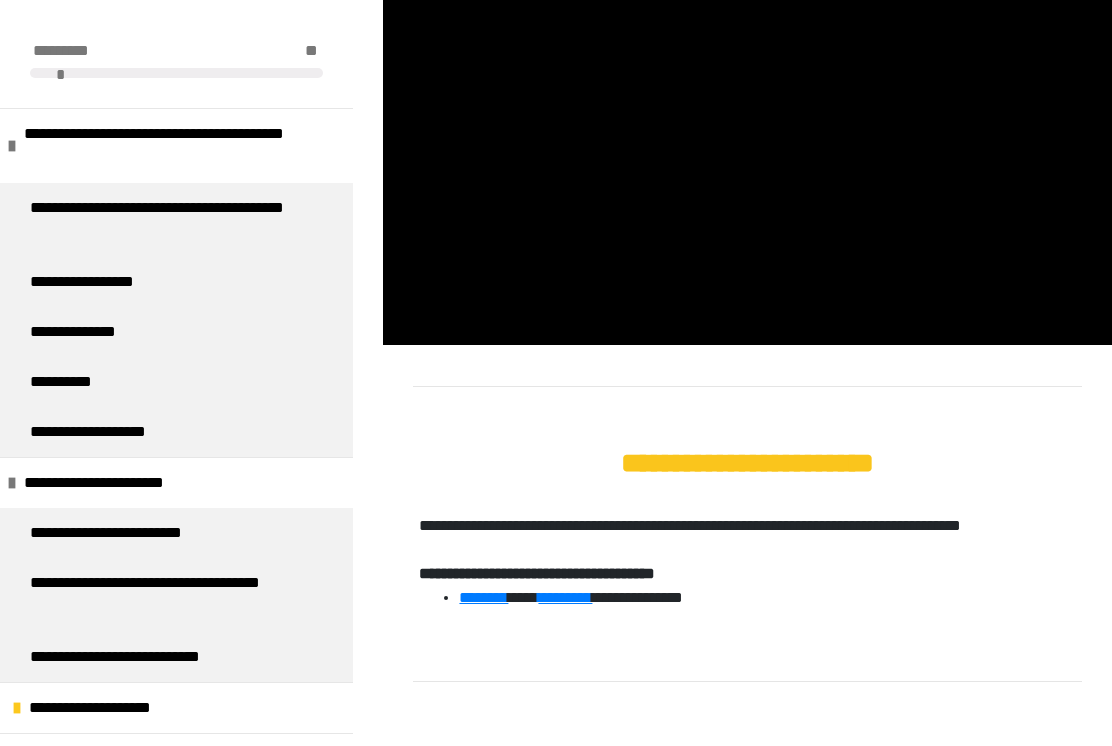 scroll, scrollTop: 738, scrollLeft: 0, axis: vertical 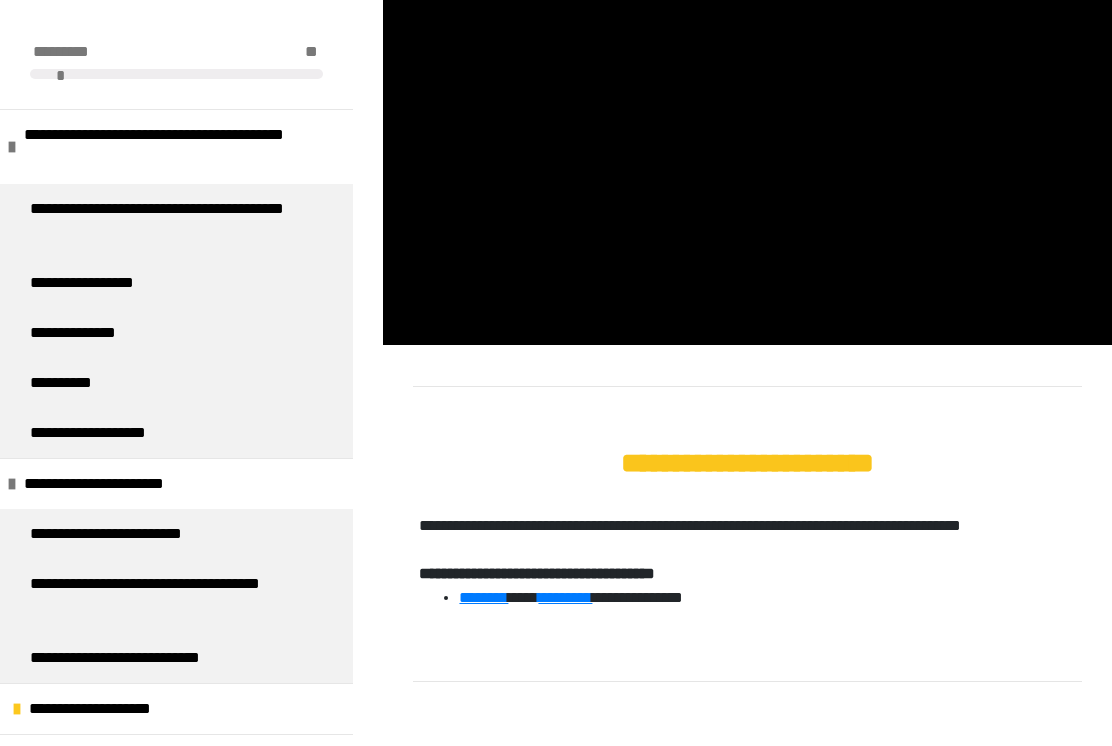 click at bounding box center [747, 140] 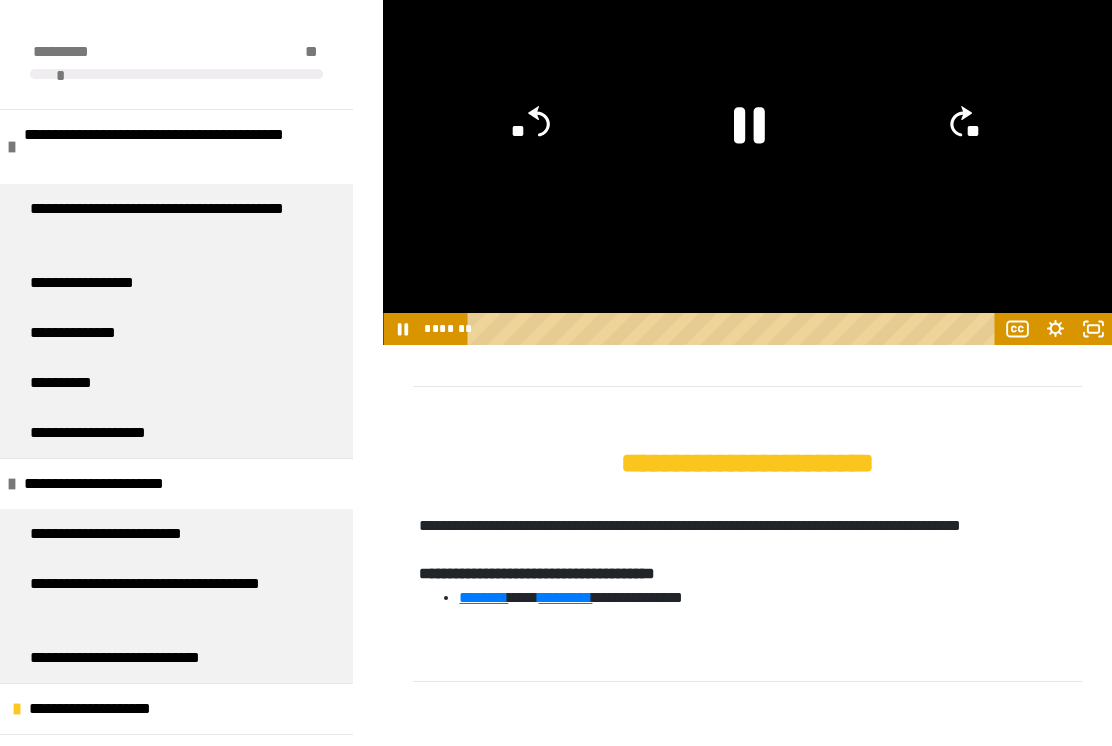 click on "**" 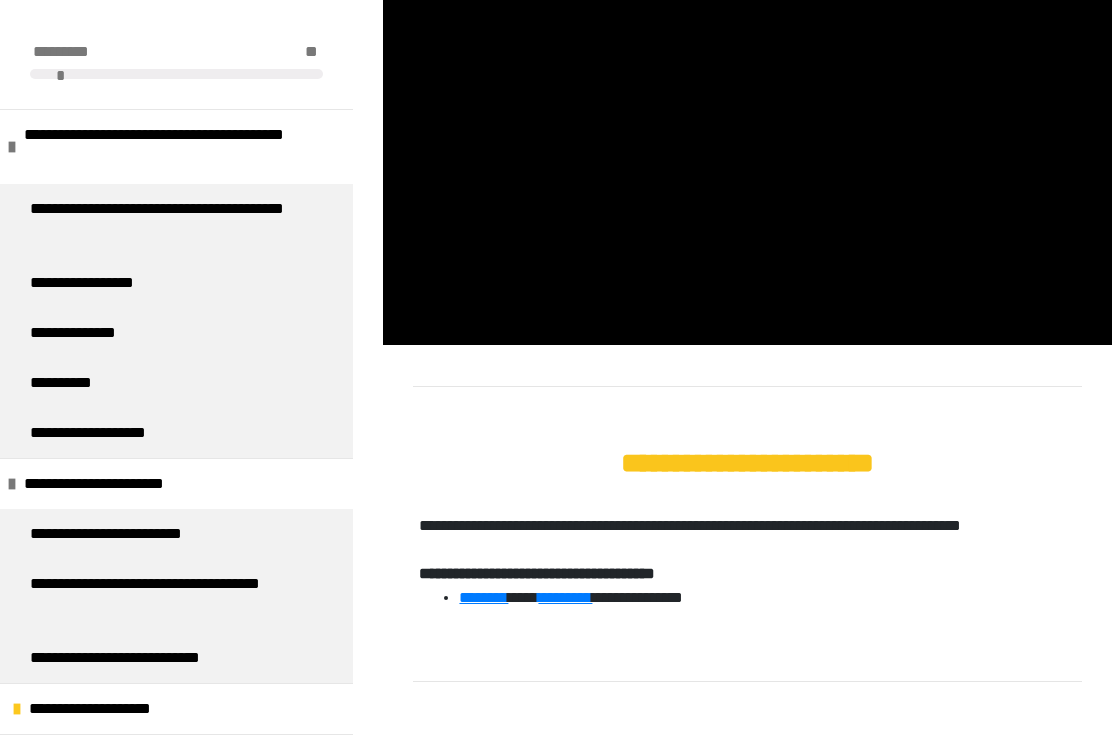 click at bounding box center [747, 140] 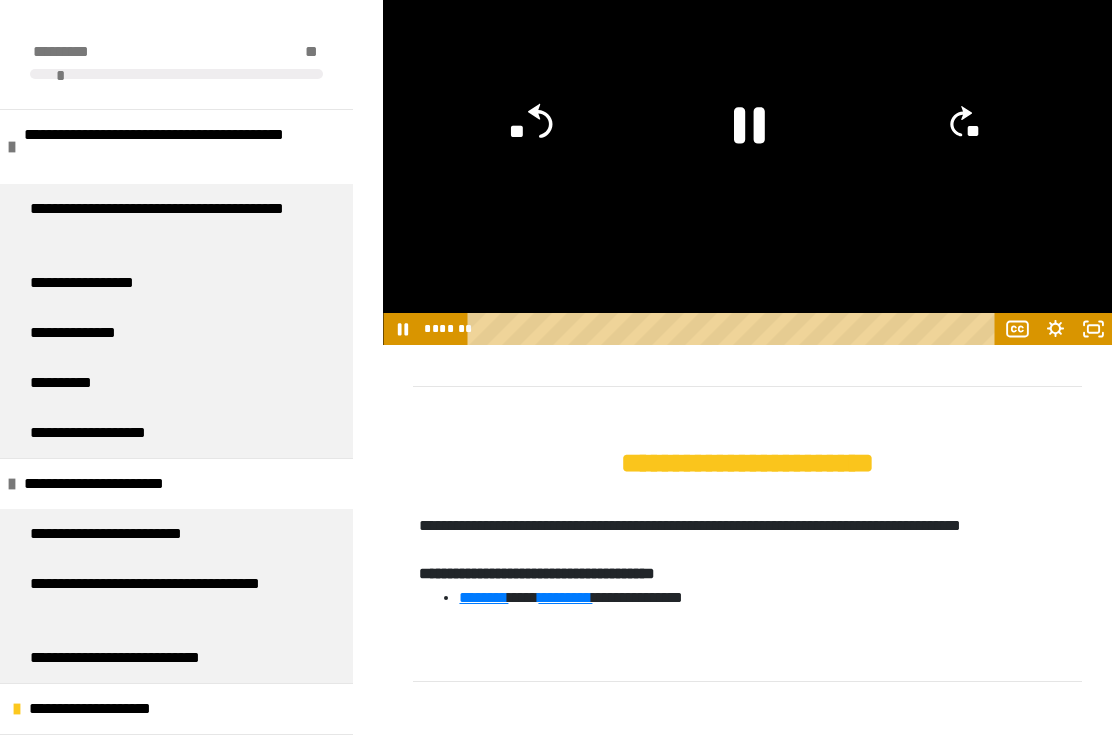 click on "**" 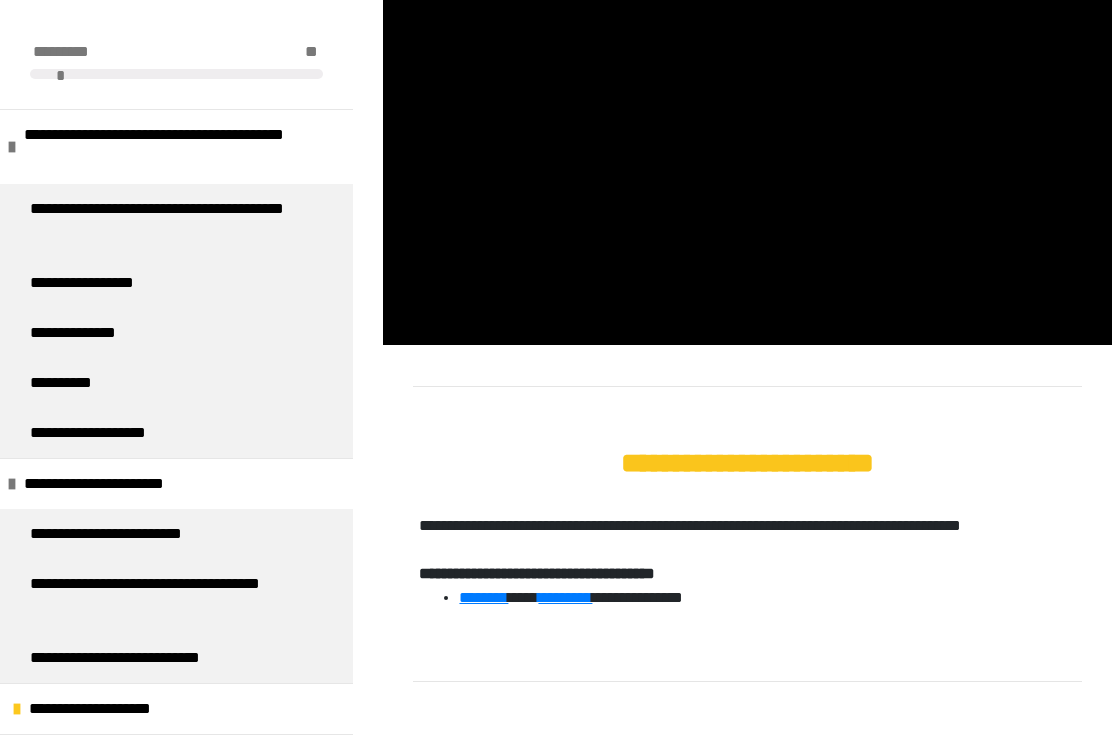 click at bounding box center (747, 140) 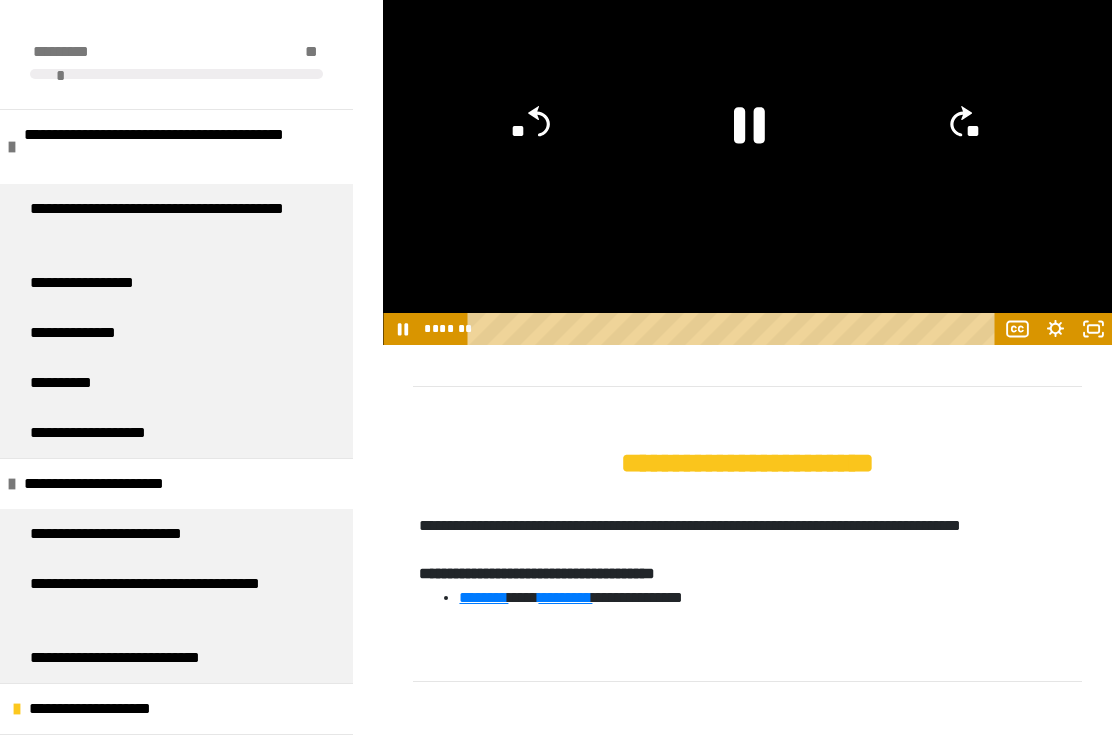 click 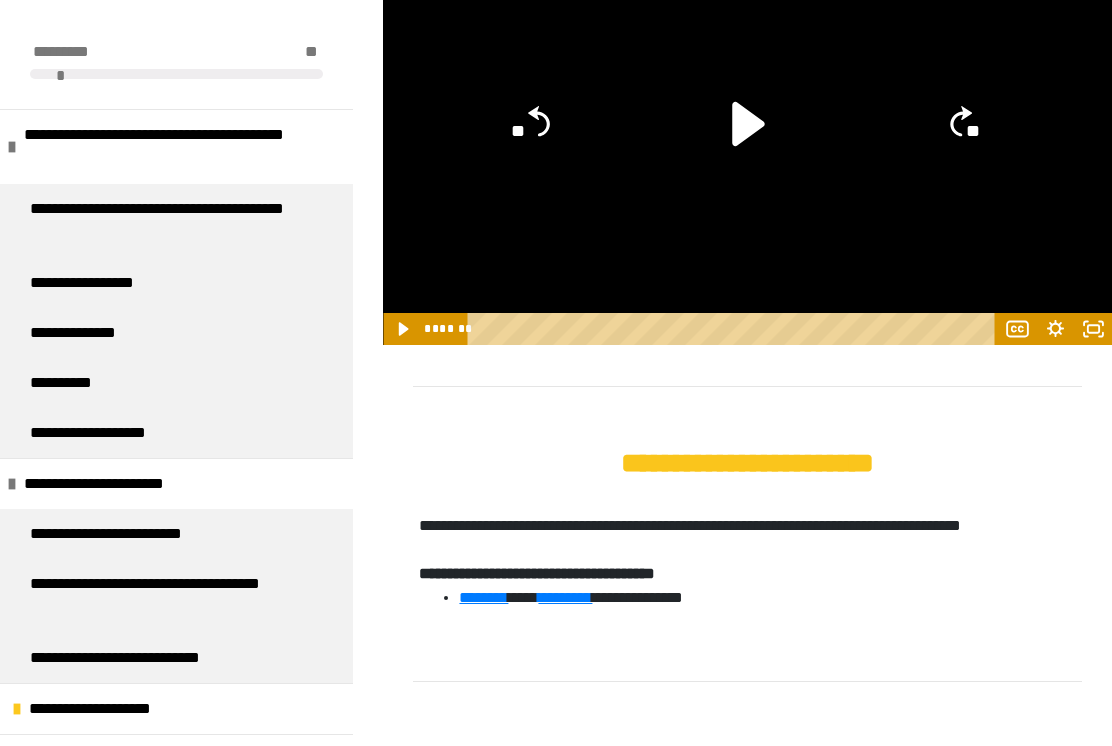 click 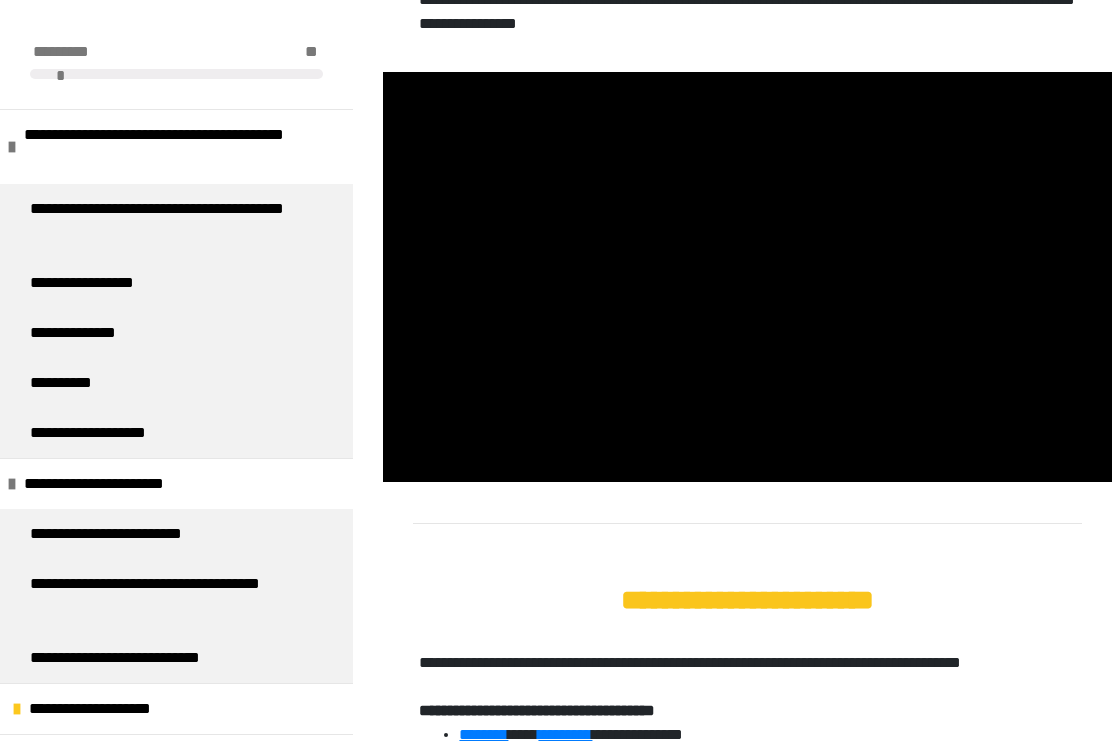 scroll, scrollTop: 600, scrollLeft: 0, axis: vertical 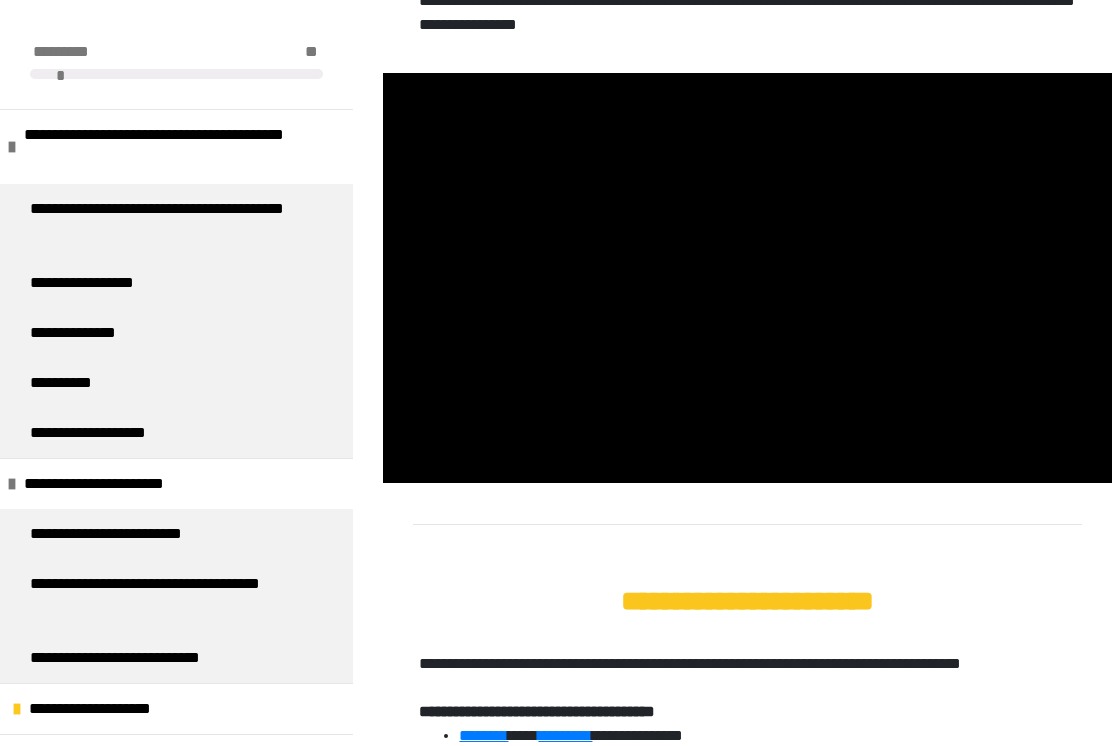 click at bounding box center (747, 278) 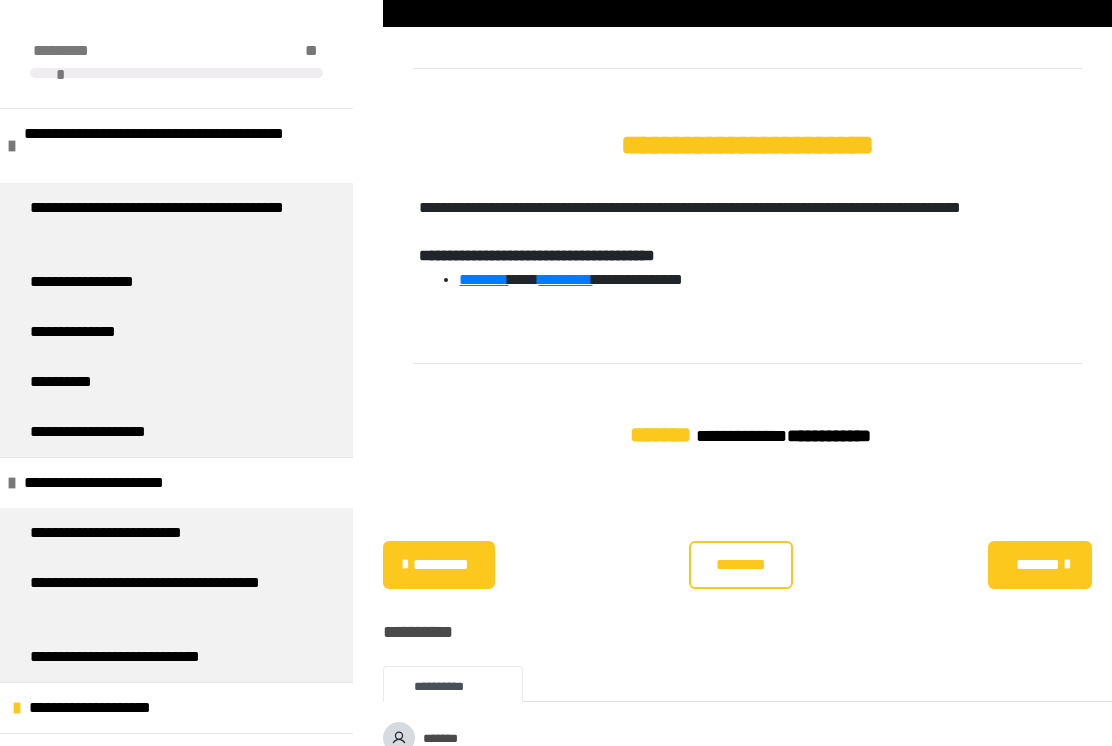 scroll, scrollTop: 1059, scrollLeft: 0, axis: vertical 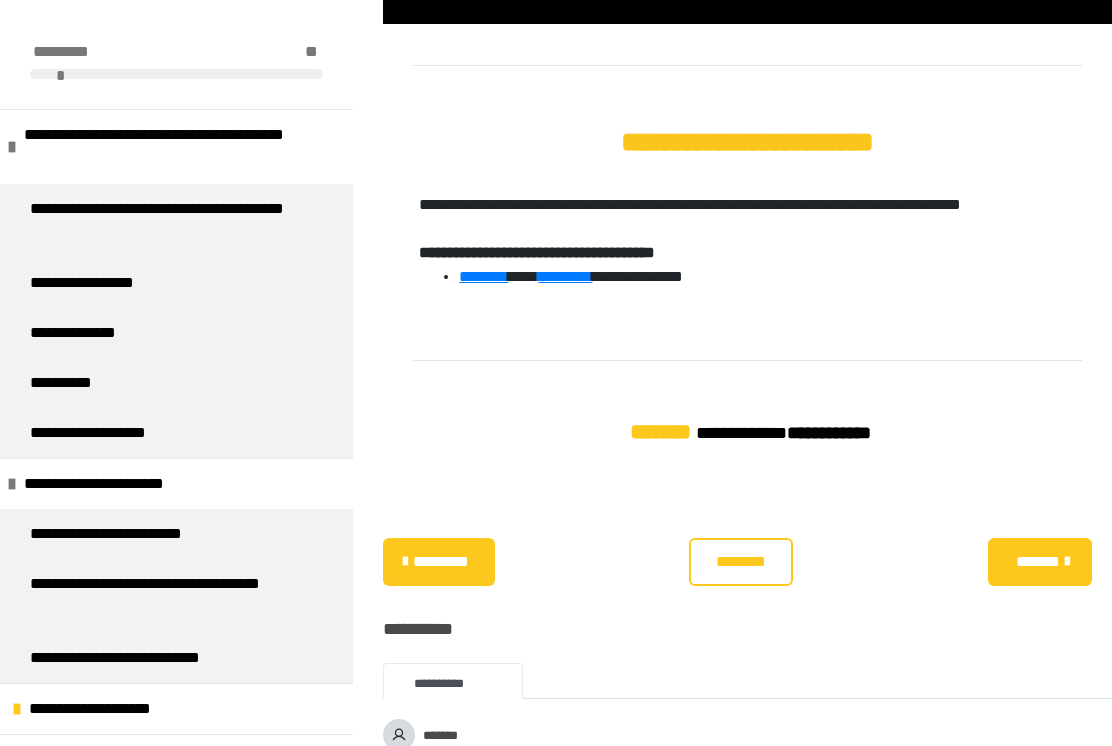 click on "********" at bounding box center [483, 276] 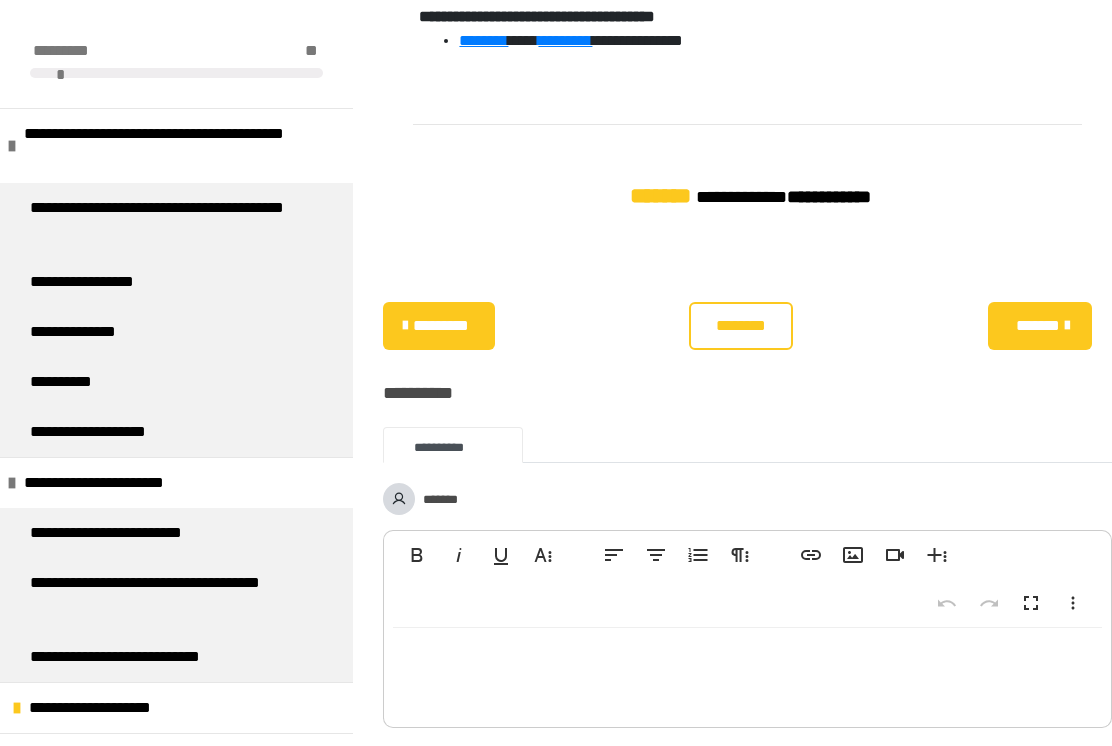 scroll, scrollTop: 1295, scrollLeft: 0, axis: vertical 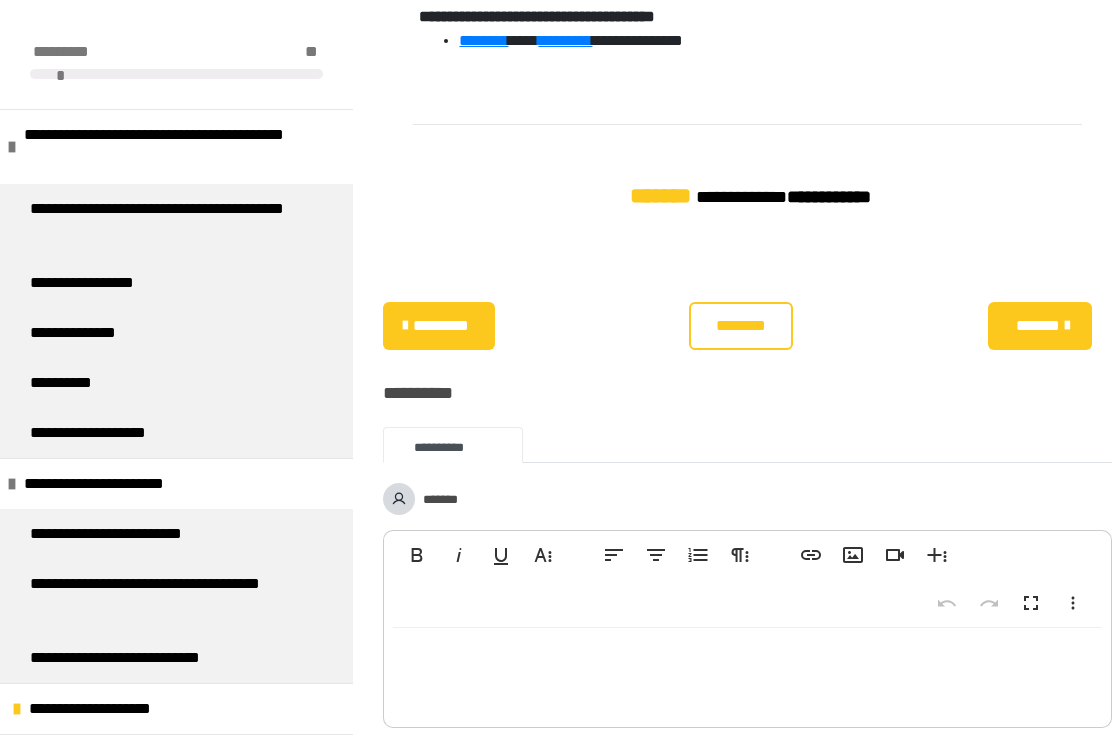 click on "********" at bounding box center [741, 326] 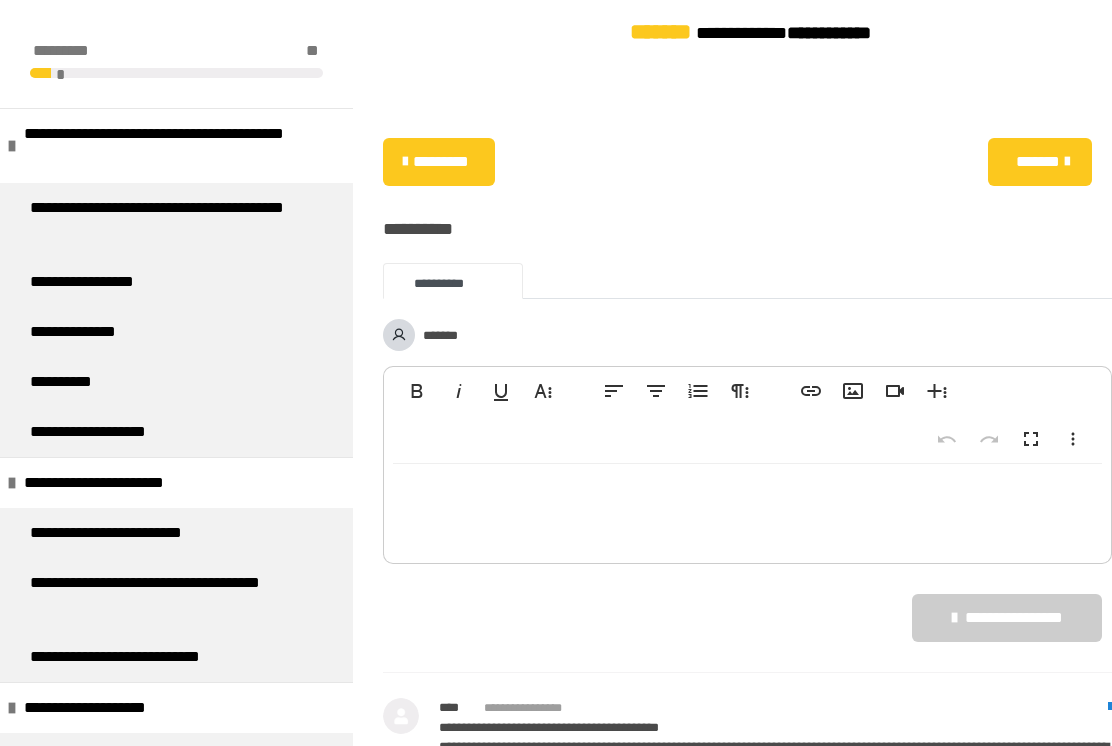 scroll, scrollTop: 1460, scrollLeft: 0, axis: vertical 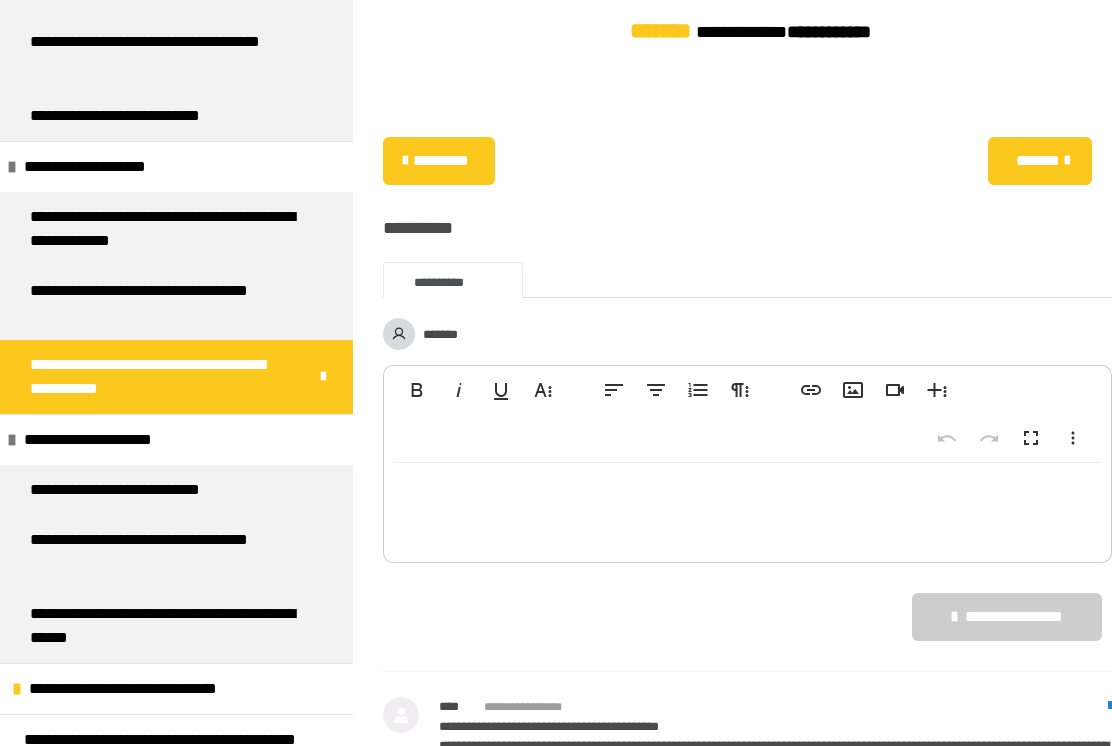click on "**********" at bounding box center [140, 490] 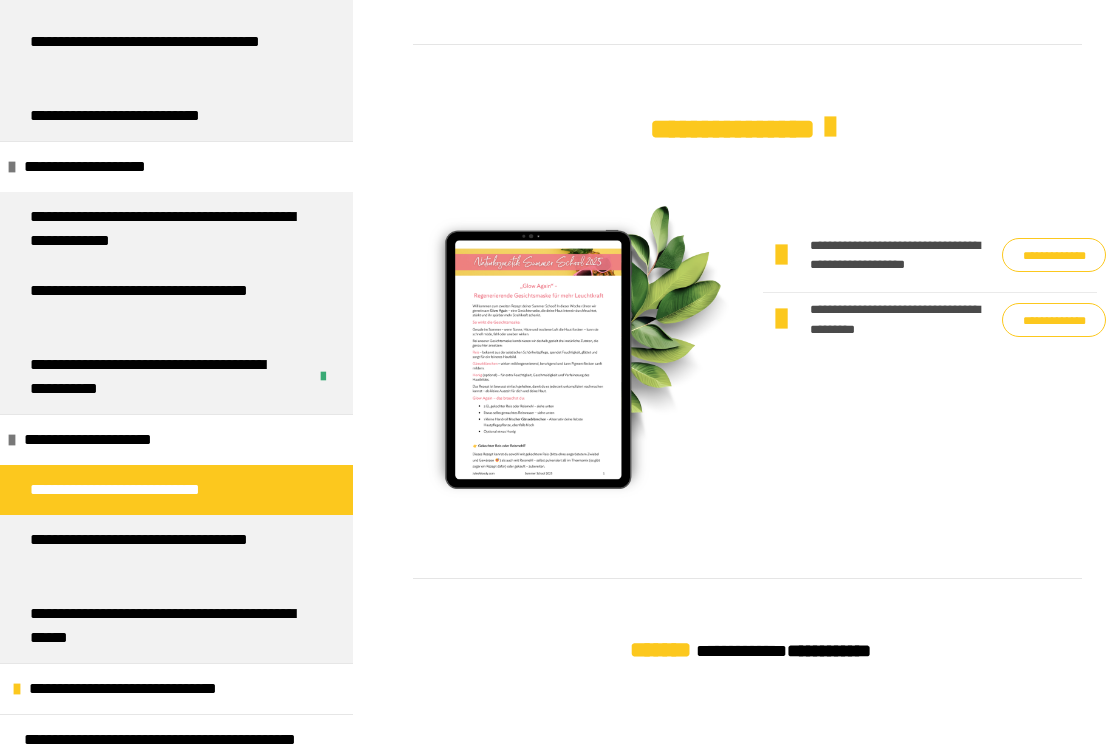 scroll, scrollTop: 1458, scrollLeft: 0, axis: vertical 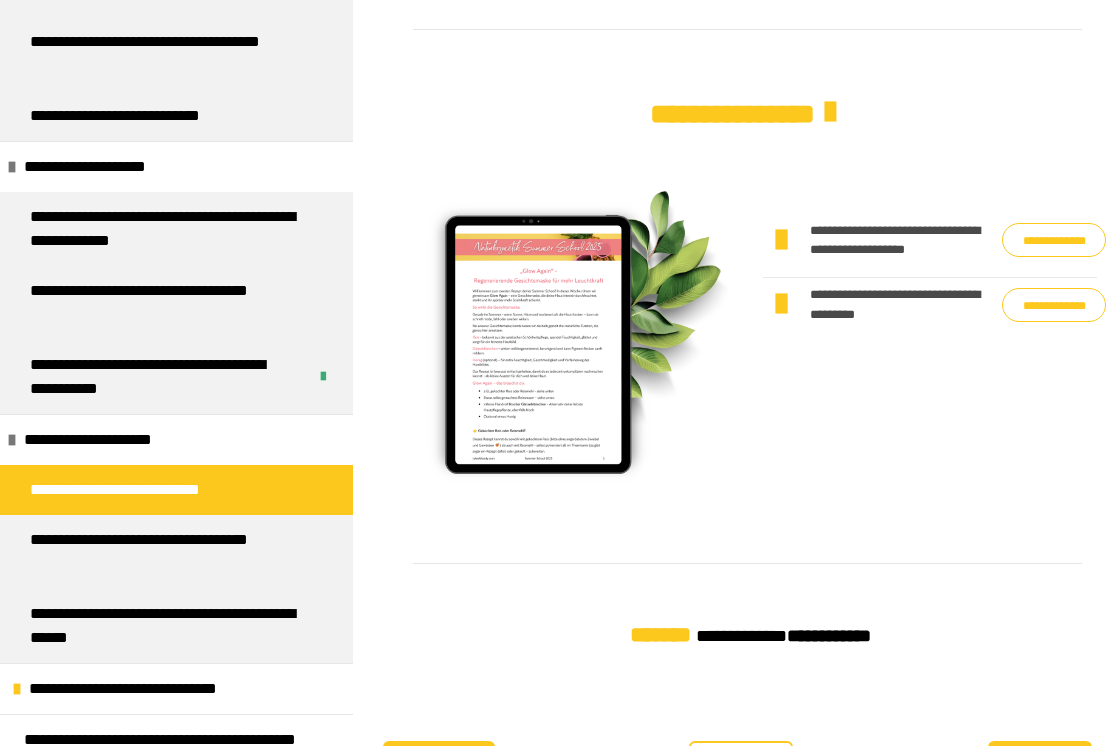 click on "**********" at bounding box center (148, 689) 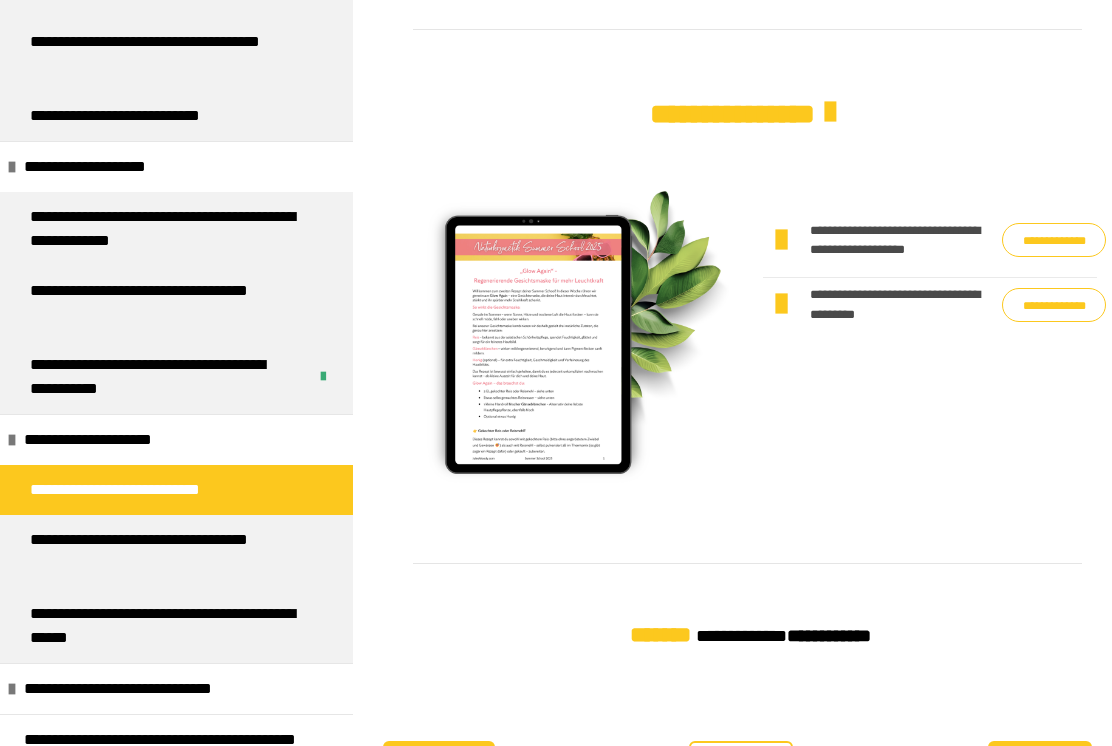 click on "**********" at bounding box center [143, 689] 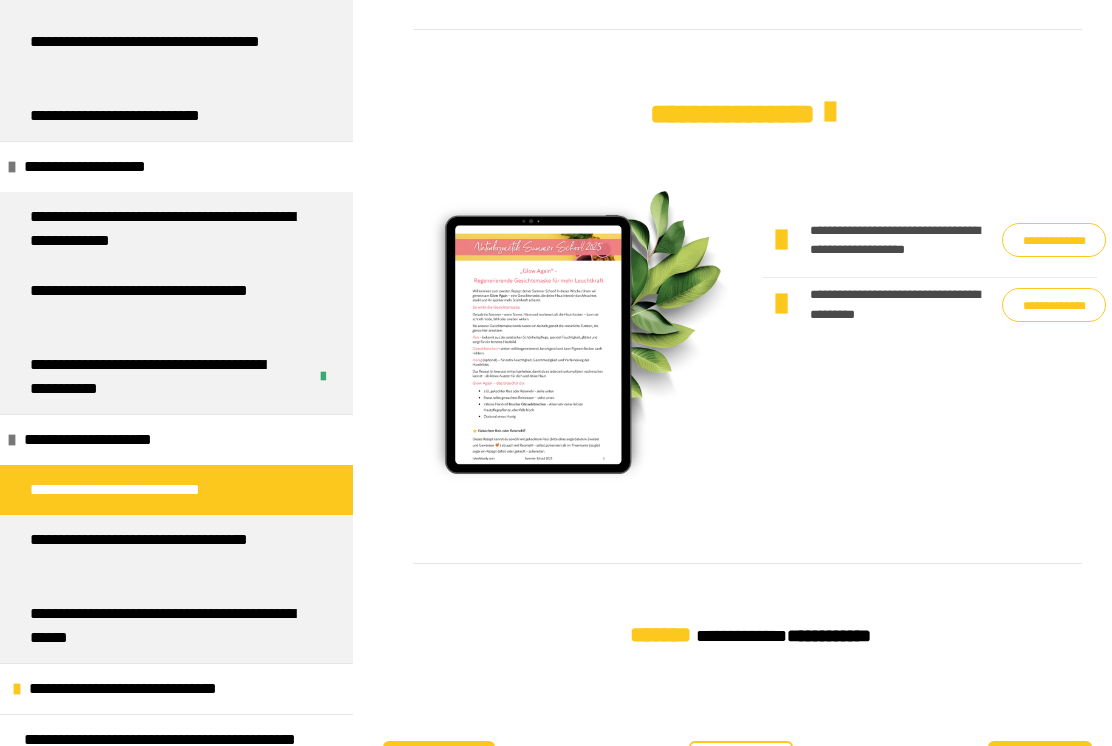 click on "**********" at bounding box center (148, 689) 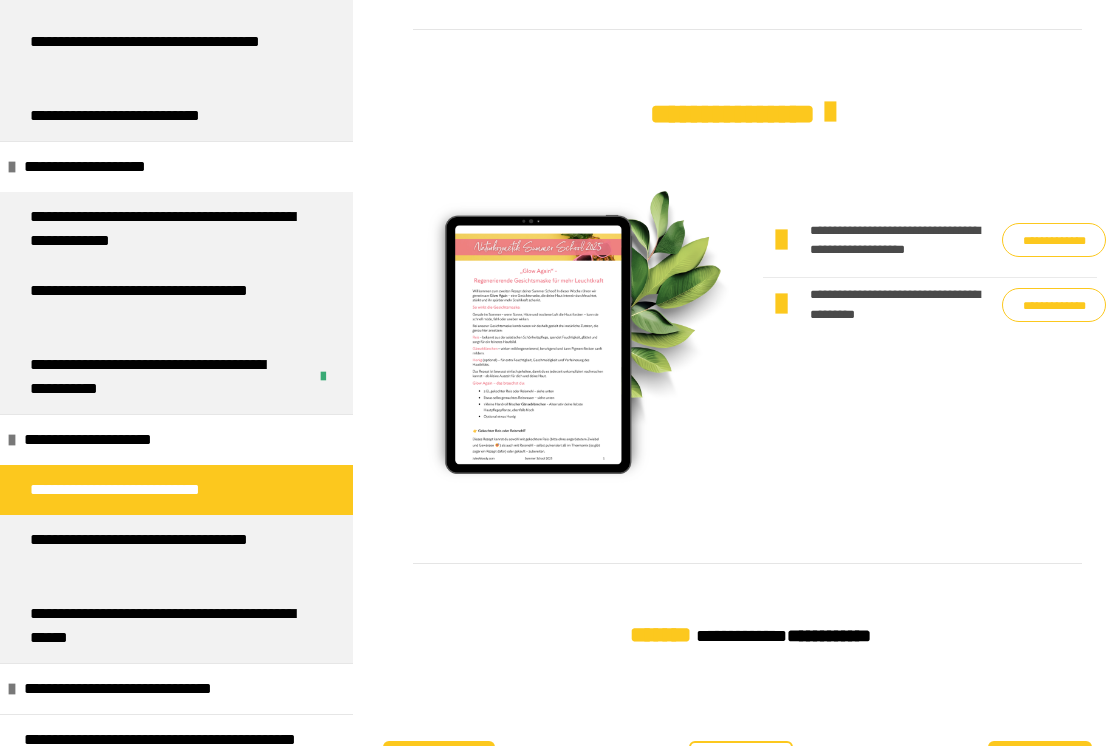 click on "**********" at bounding box center [143, 689] 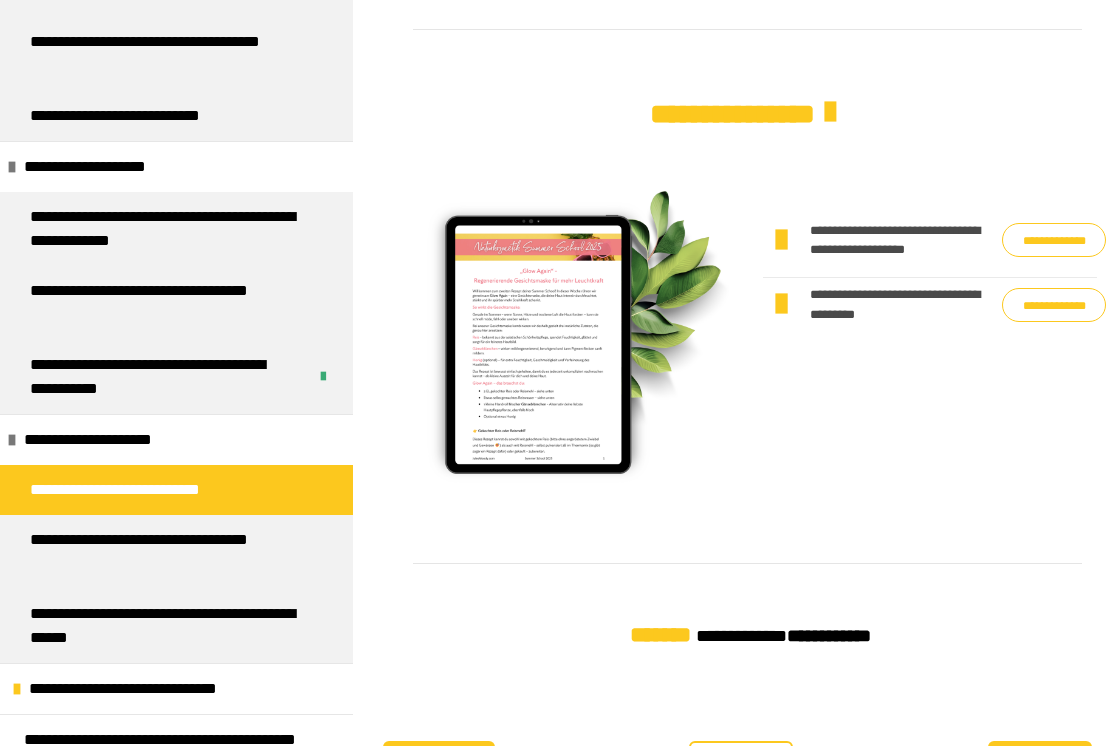 click on "**********" at bounding box center (148, 689) 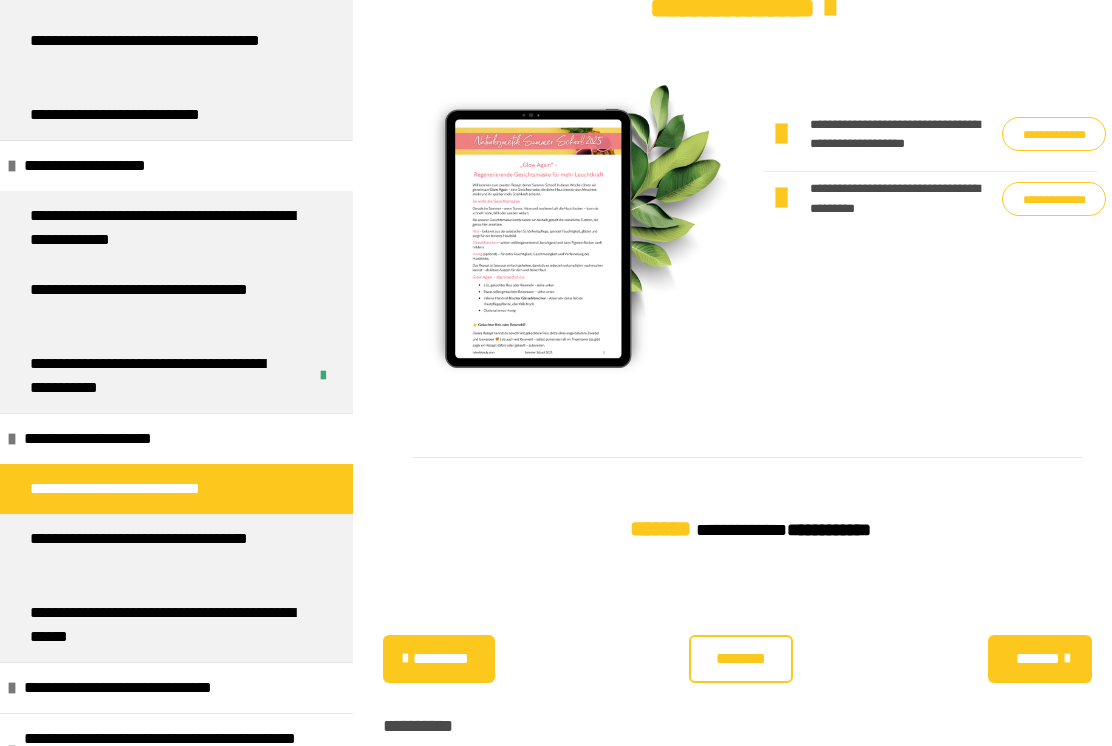 scroll, scrollTop: 1627, scrollLeft: 0, axis: vertical 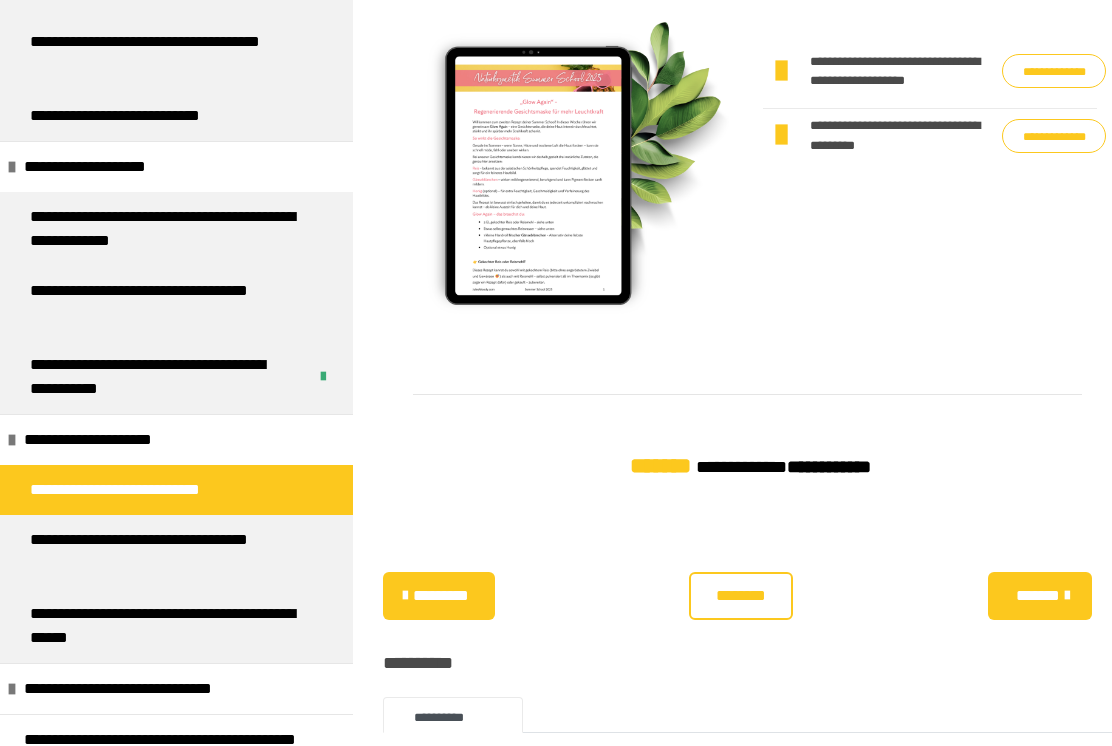click on "**********" at bounding box center [143, 689] 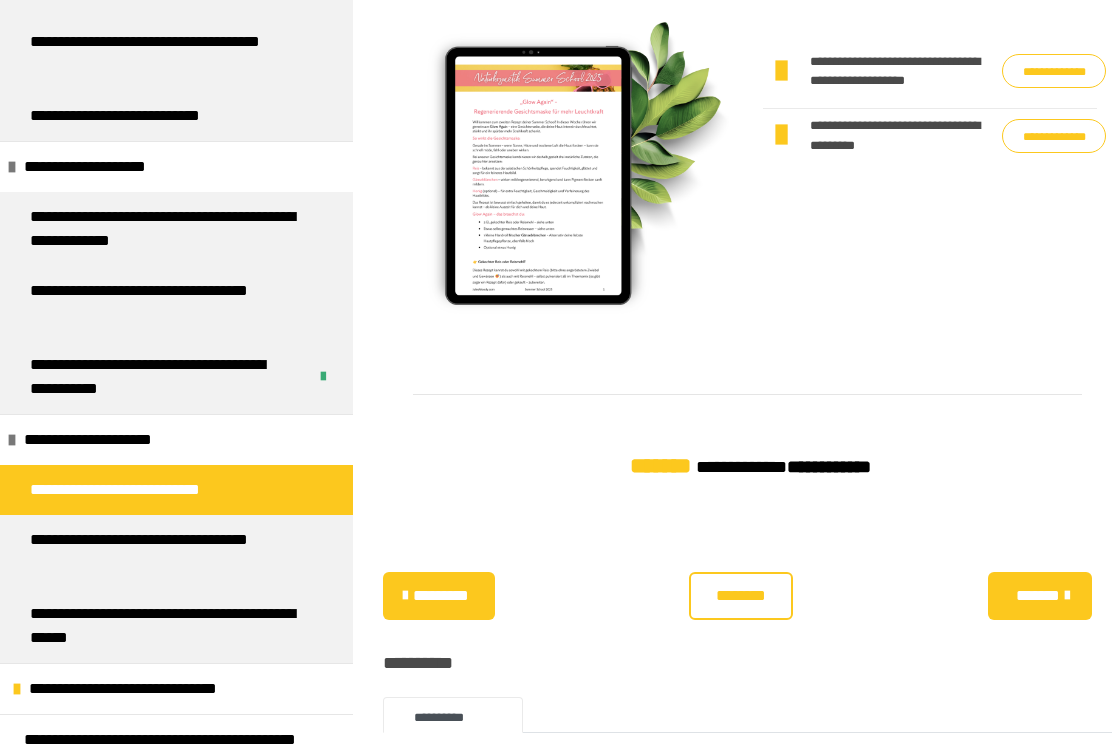 click on "**********" at bounding box center [148, 689] 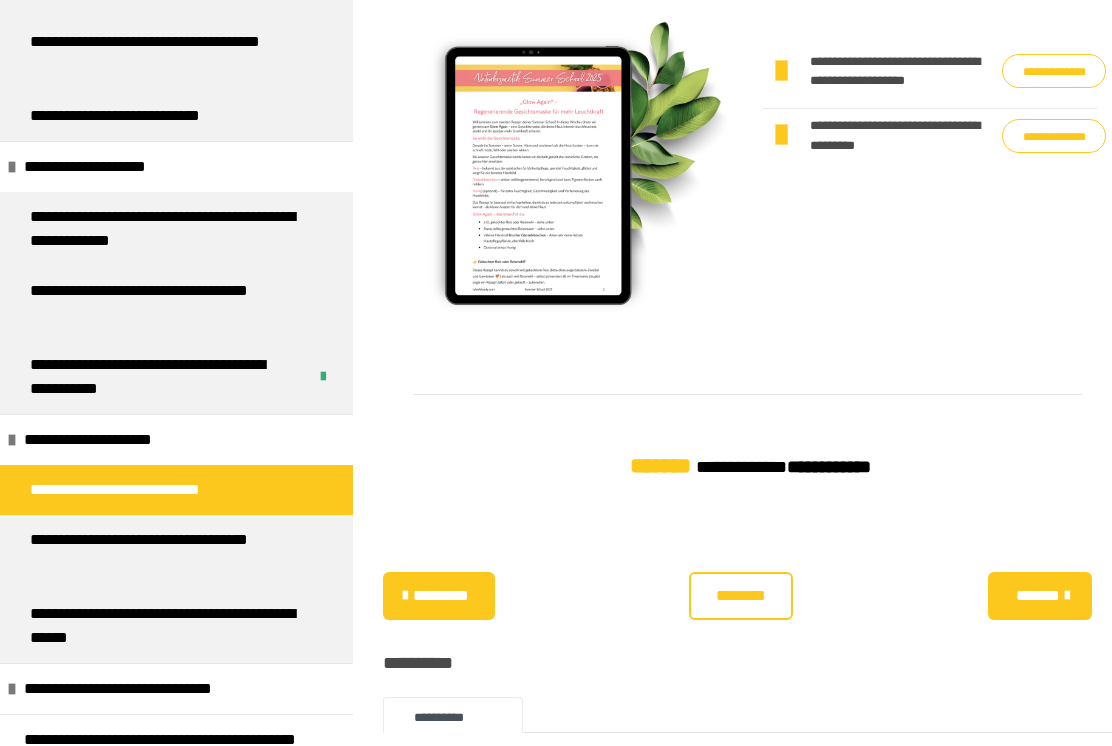 click on "**********" at bounding box center (143, 689) 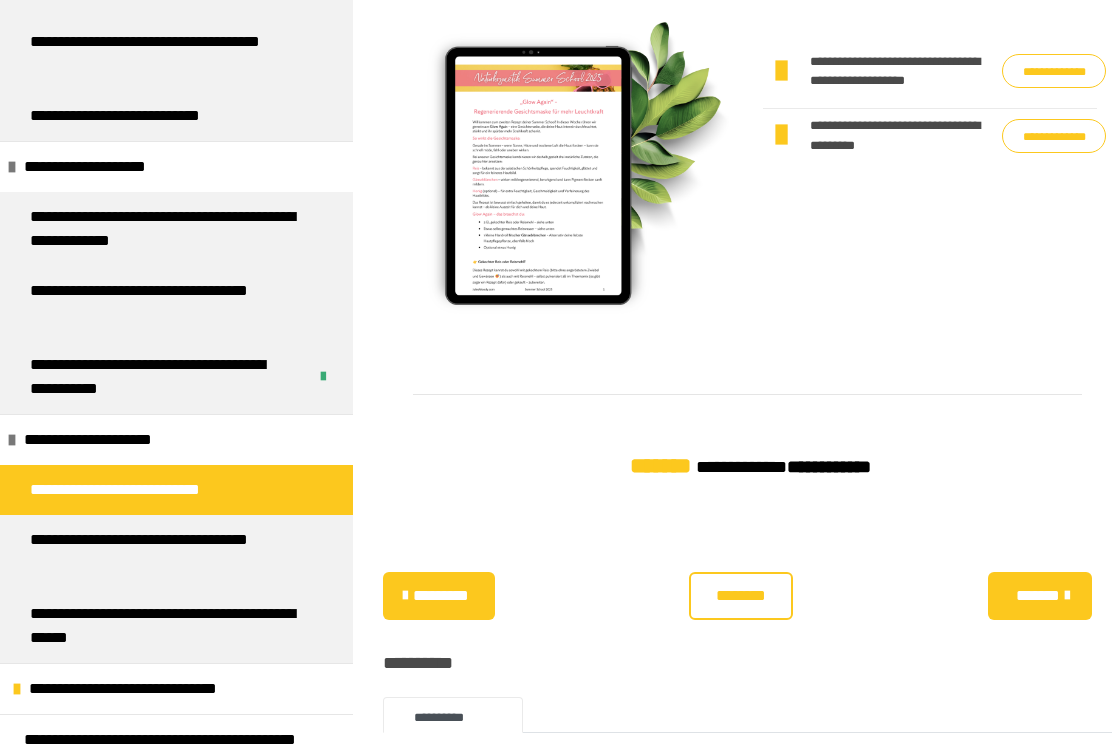 click on "**********" at bounding box center (148, 689) 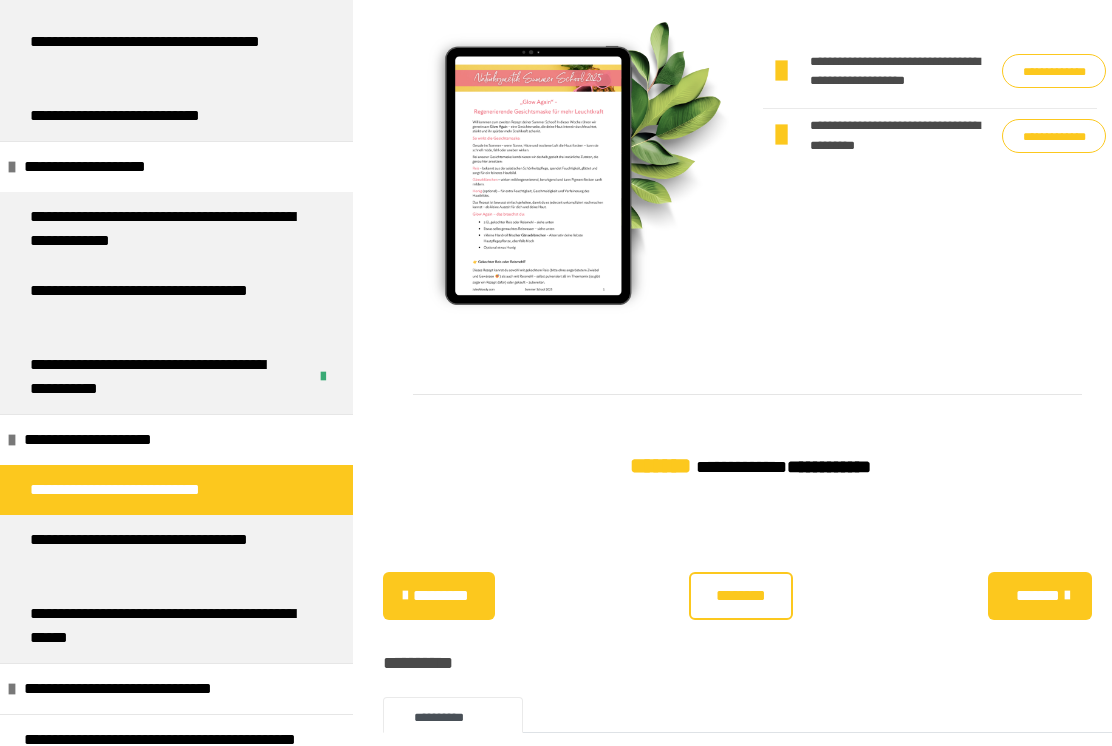 click on "**********" at bounding box center [143, 689] 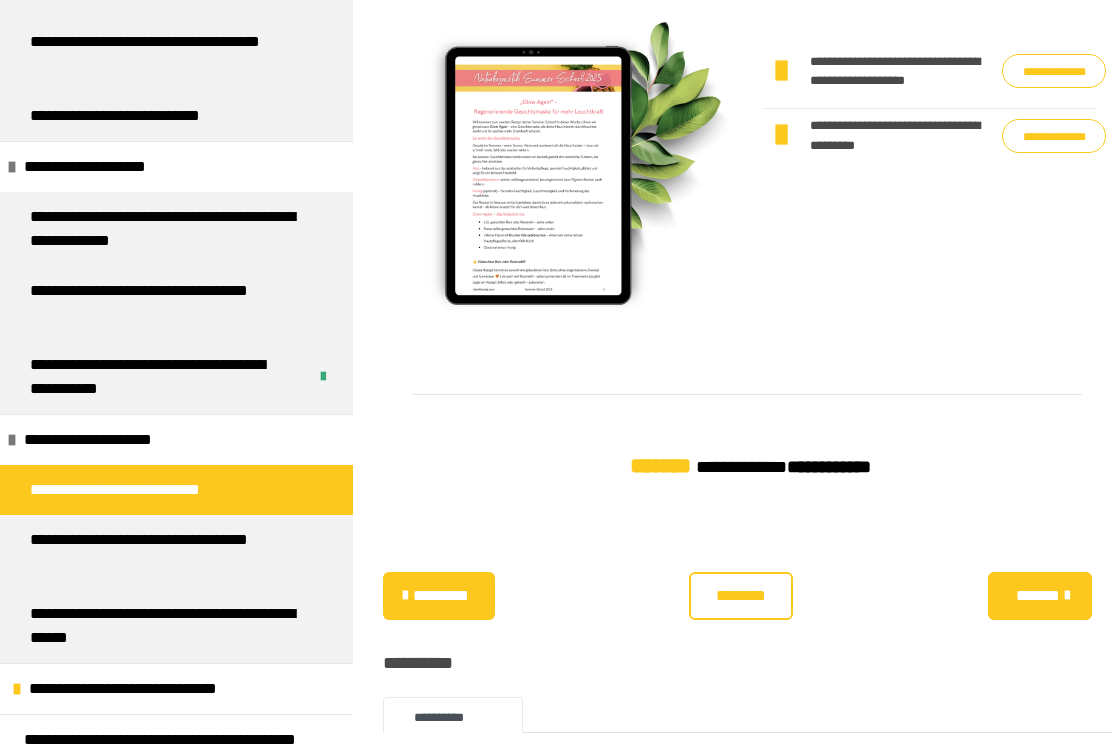 click at bounding box center (17, 689) 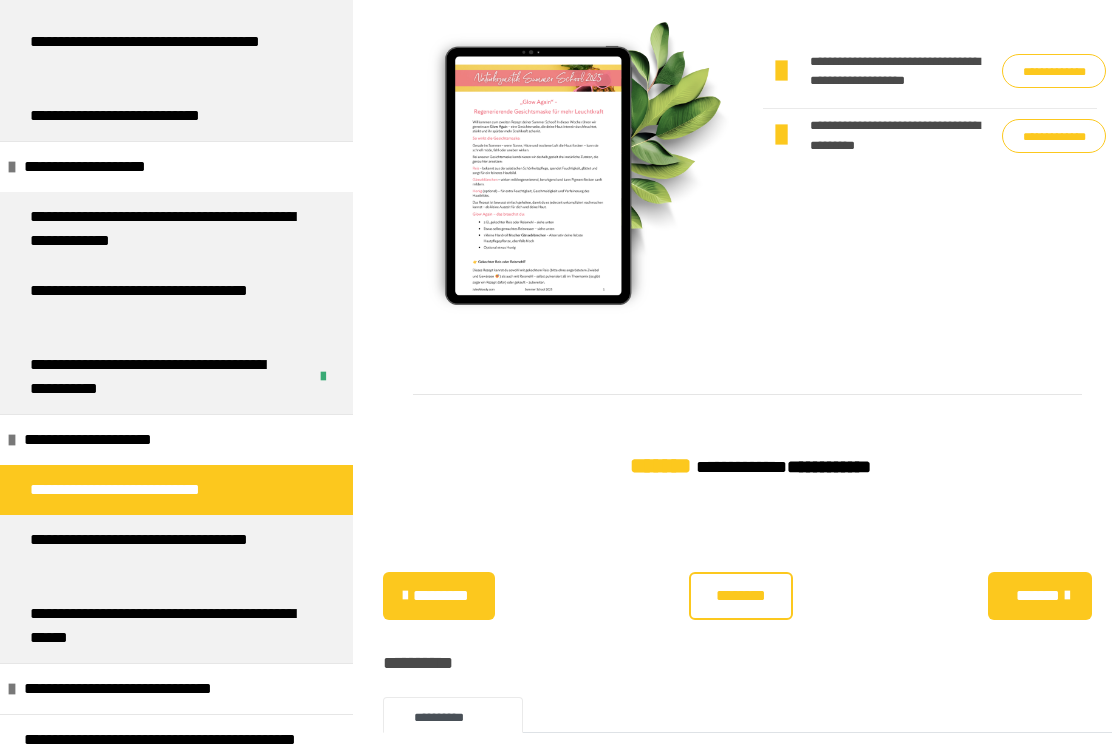 click on "**********" at bounding box center [176, 688] 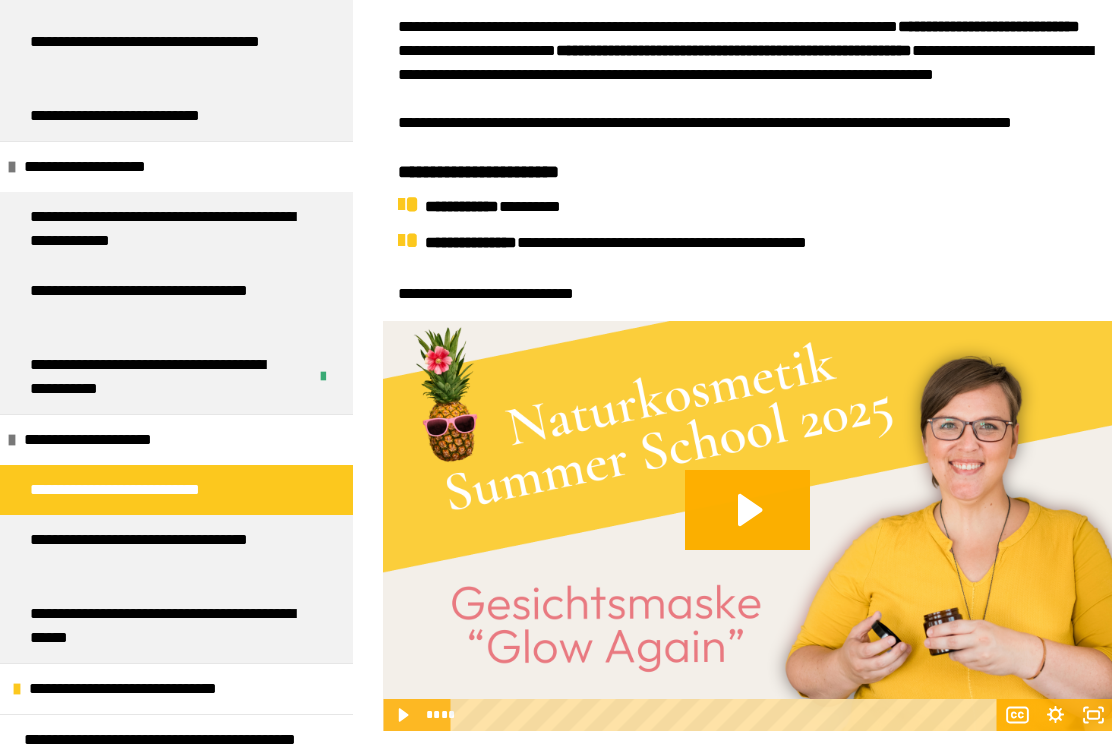 scroll, scrollTop: 539, scrollLeft: 0, axis: vertical 